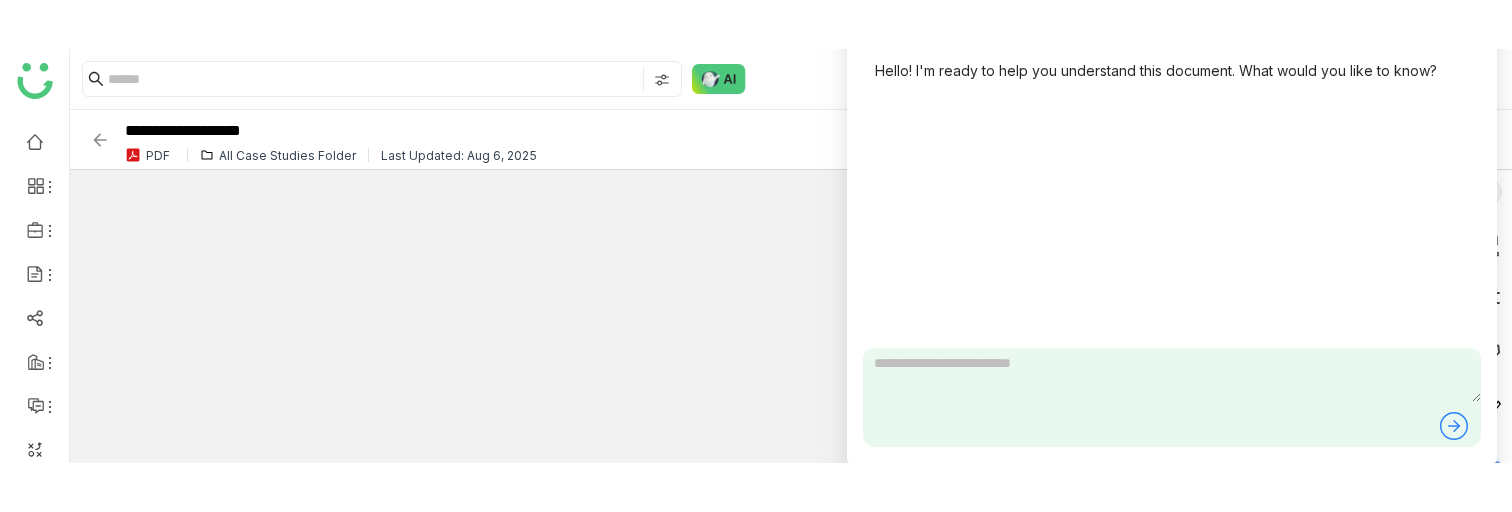 scroll, scrollTop: 0, scrollLeft: 0, axis: both 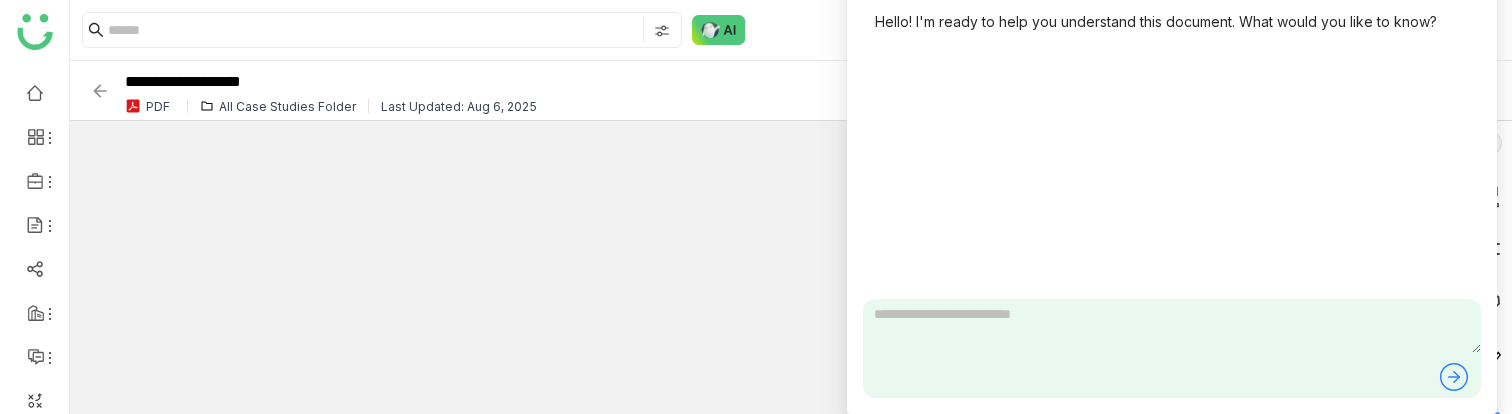 click at bounding box center (1172, 348) 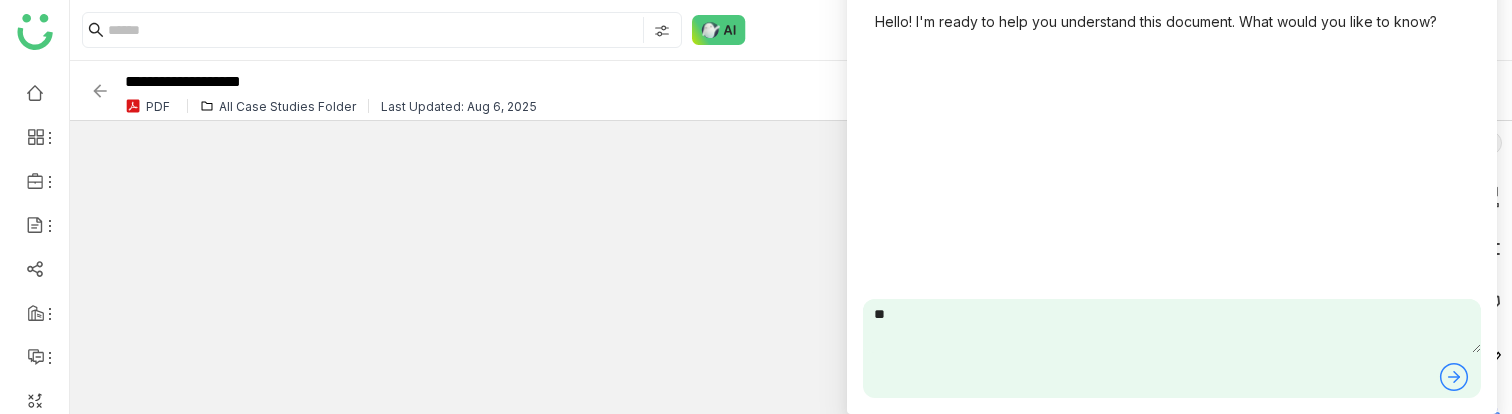 type on "*" 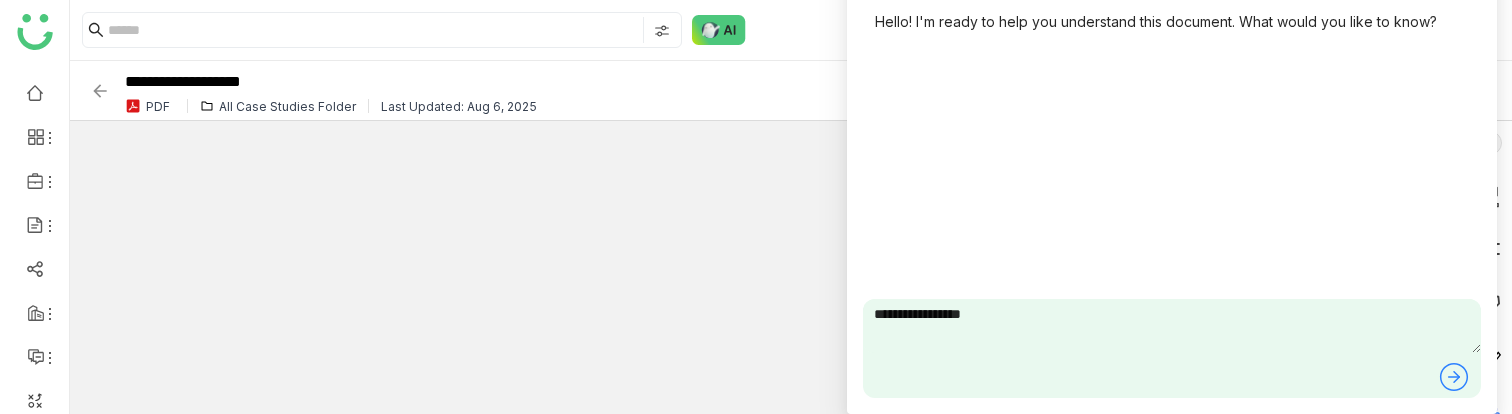 type on "**********" 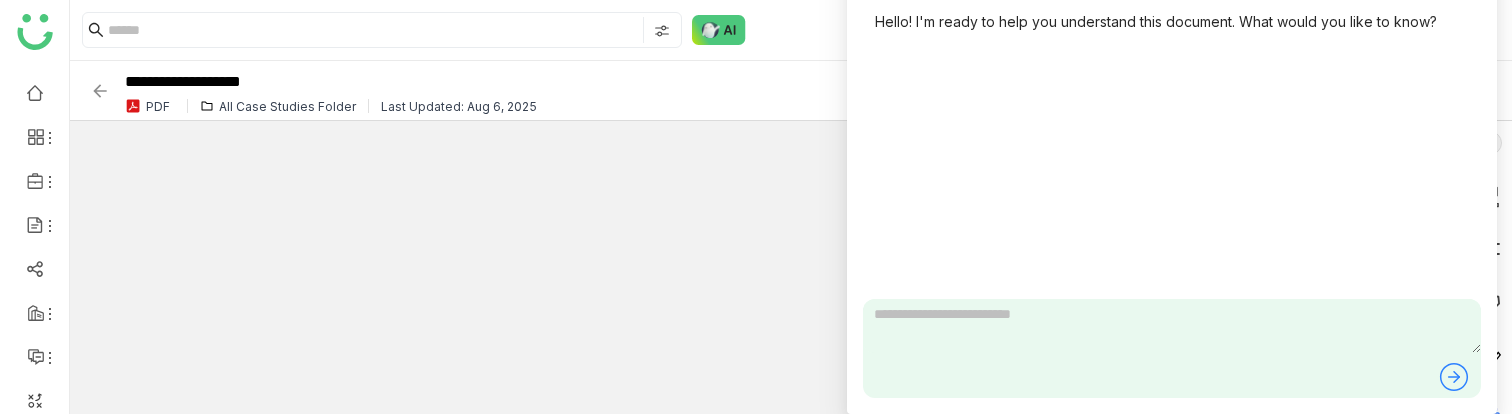 click at bounding box center [1172, 326] 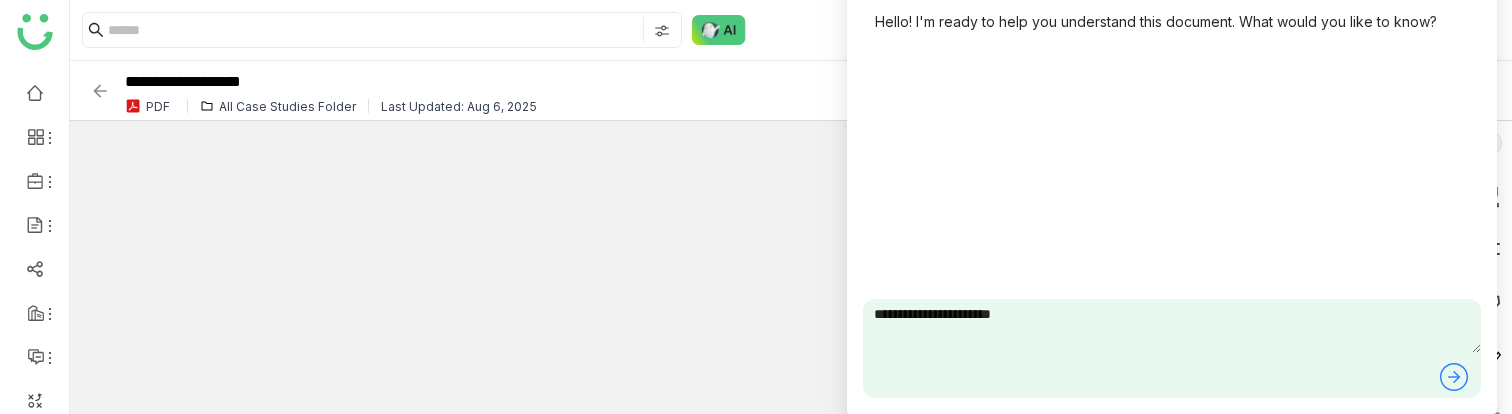 type on "**********" 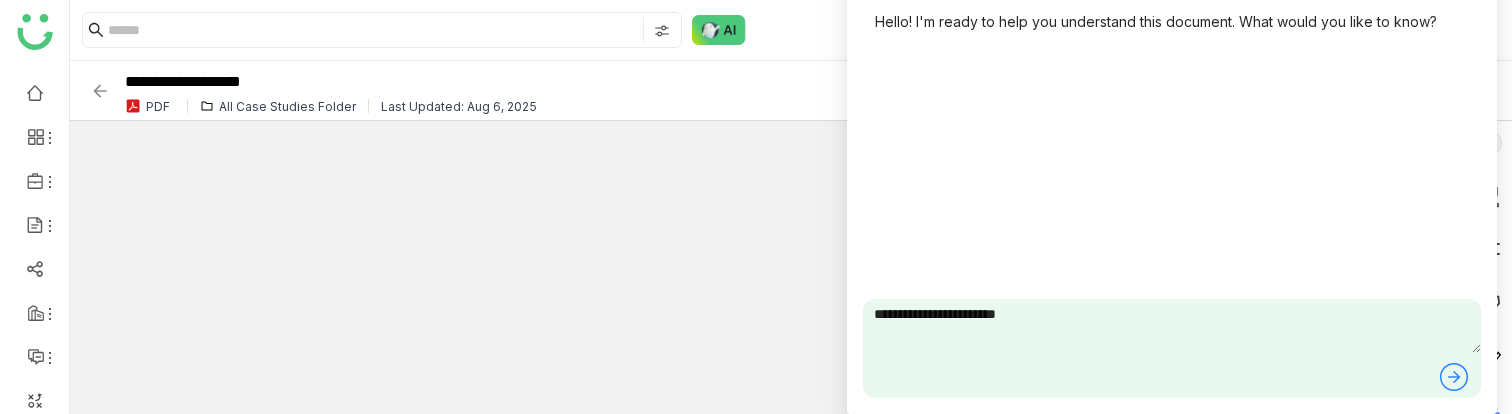 type 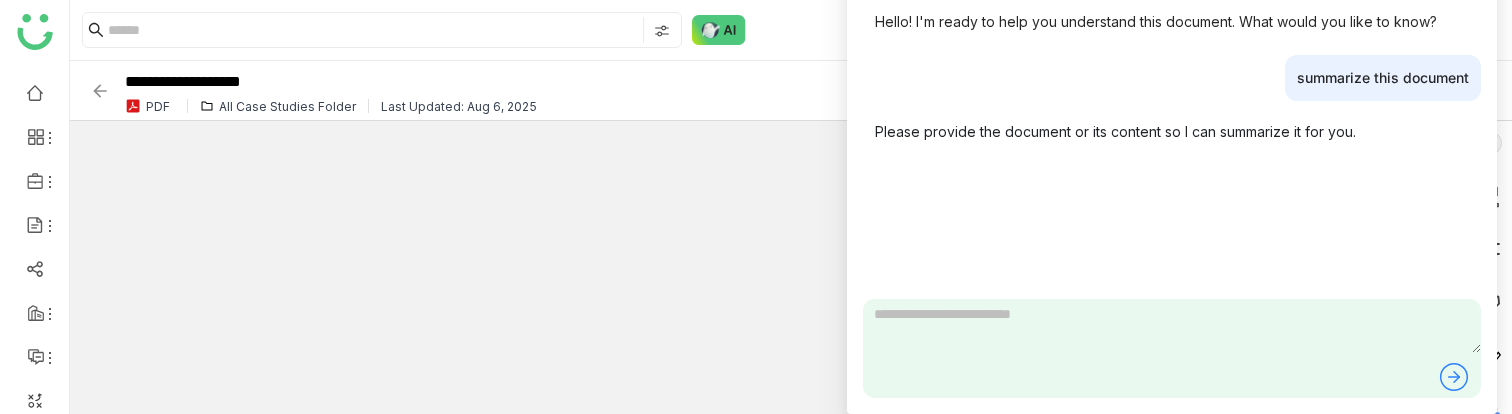 click on "Please provide the document or its content so I can summarize it for you." at bounding box center [1172, 131] 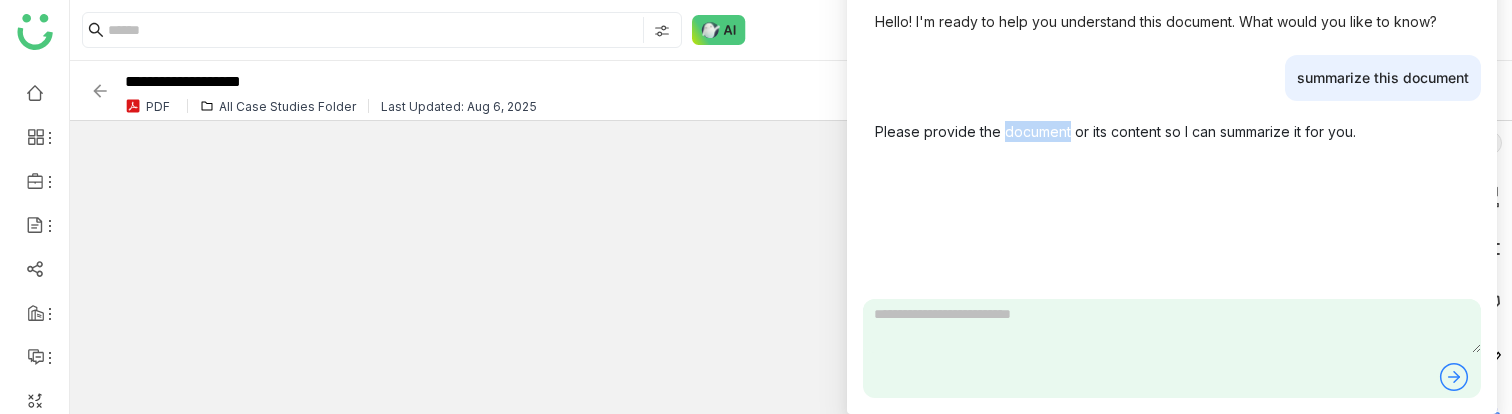 click on "Please provide the document or its content so I can summarize it for you." at bounding box center (1172, 131) 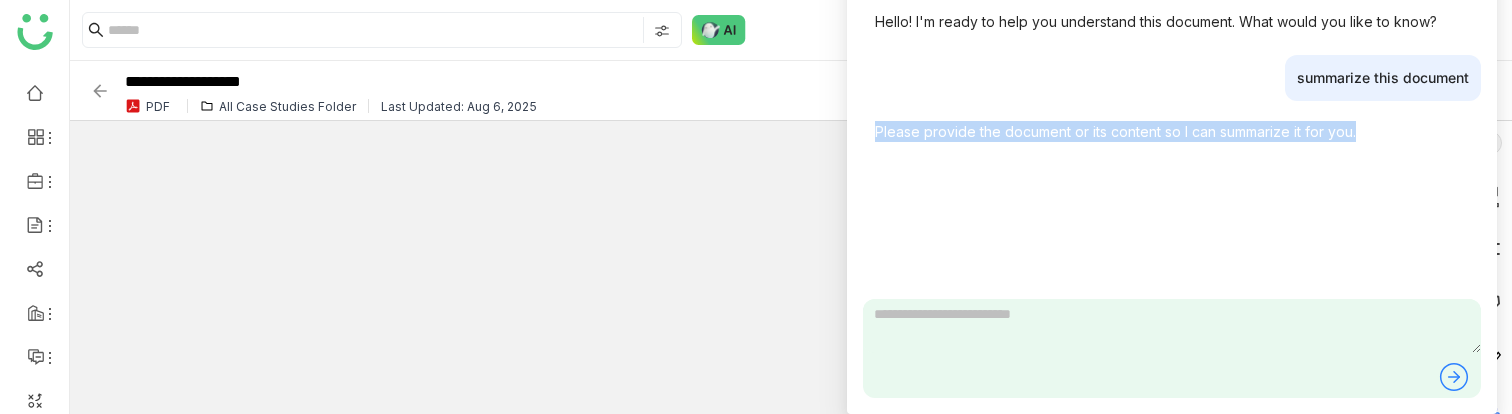 click on "Please provide the document or its content so I can summarize it for you." at bounding box center (1172, 131) 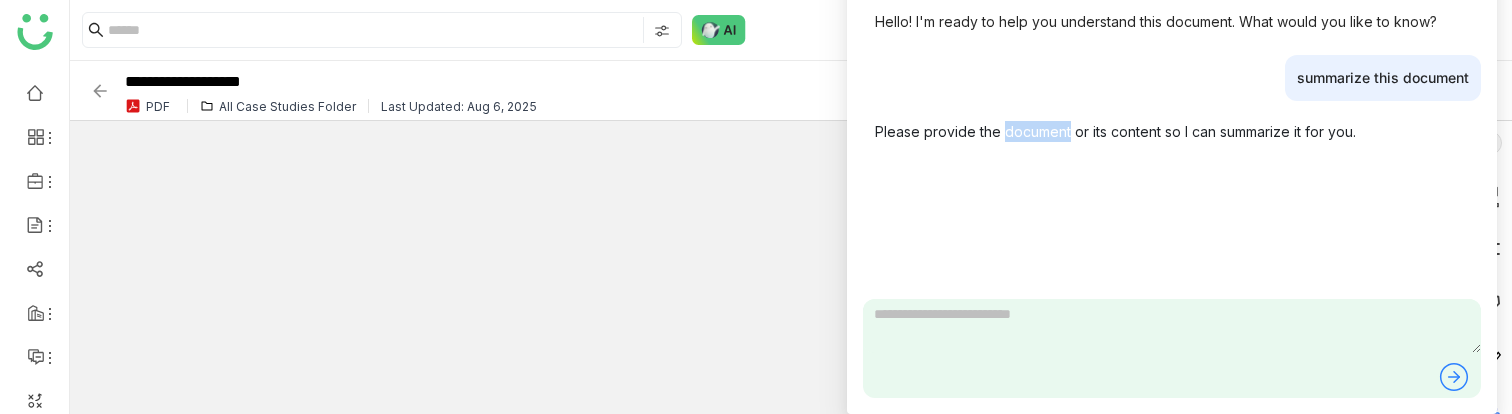 click on "Please provide the document or its content so I can summarize it for you." at bounding box center [1172, 131] 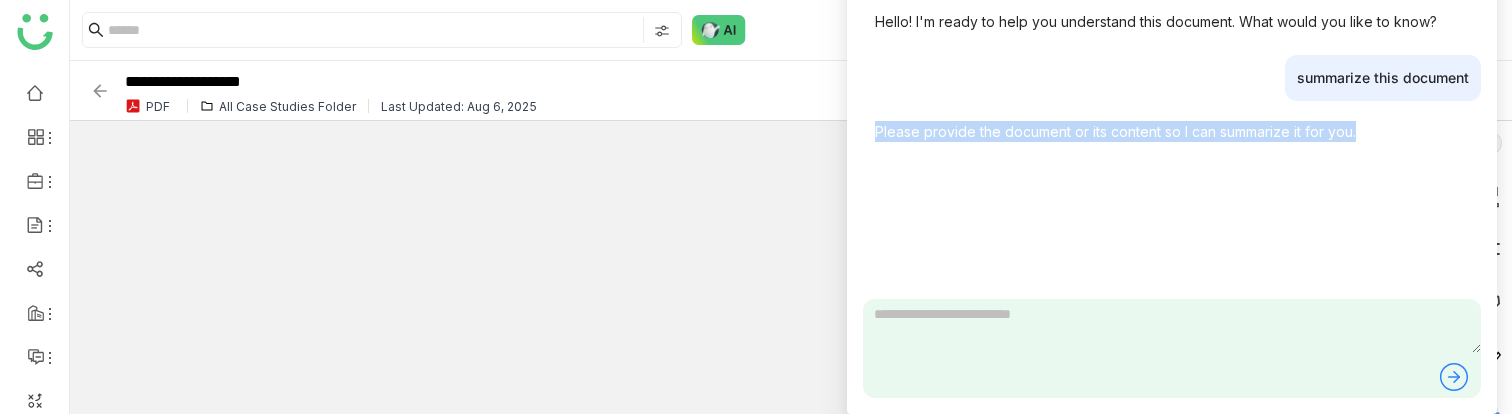 click on "Please provide the document or its content so I can summarize it for you." at bounding box center [1172, 131] 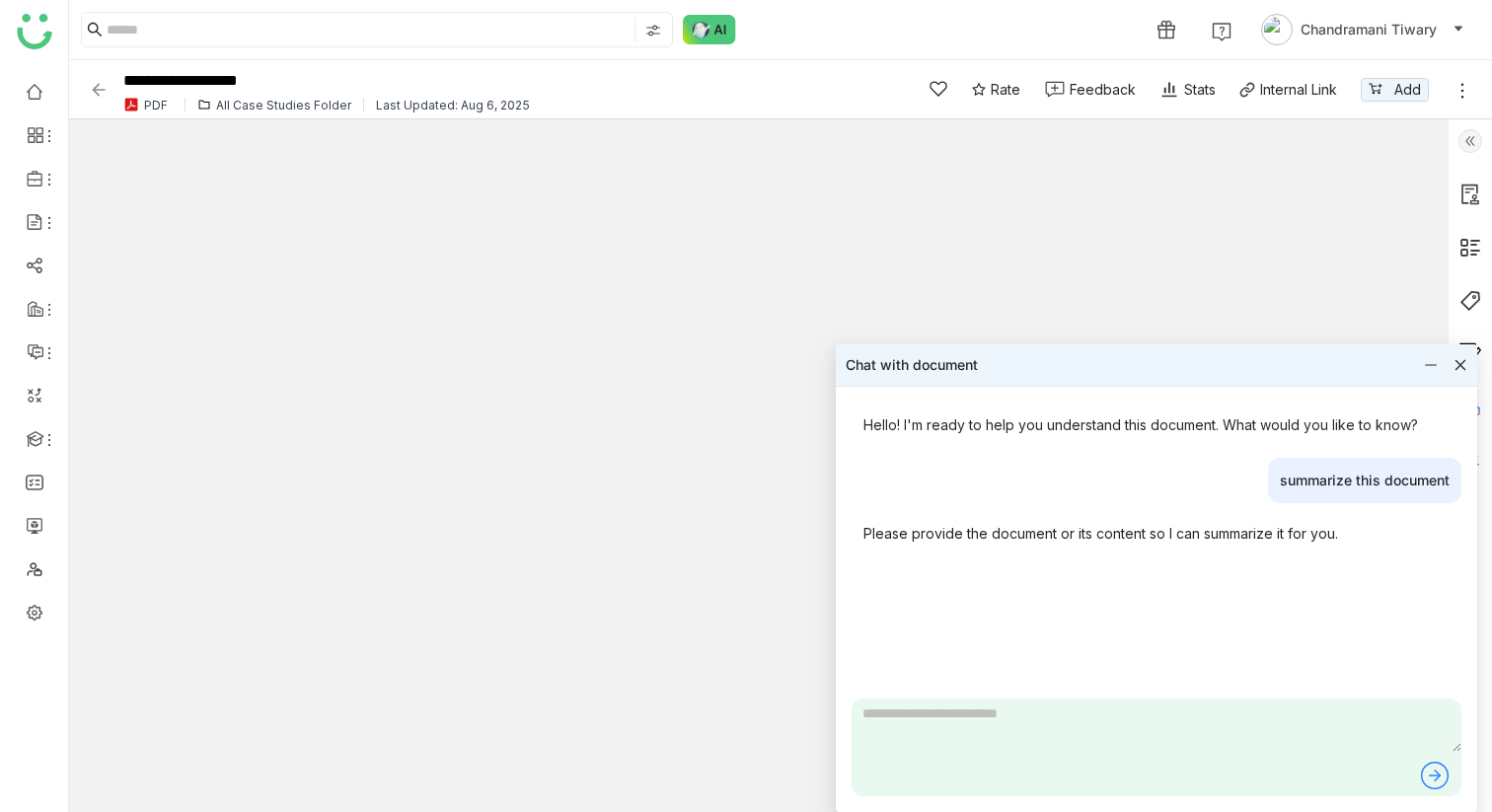 click 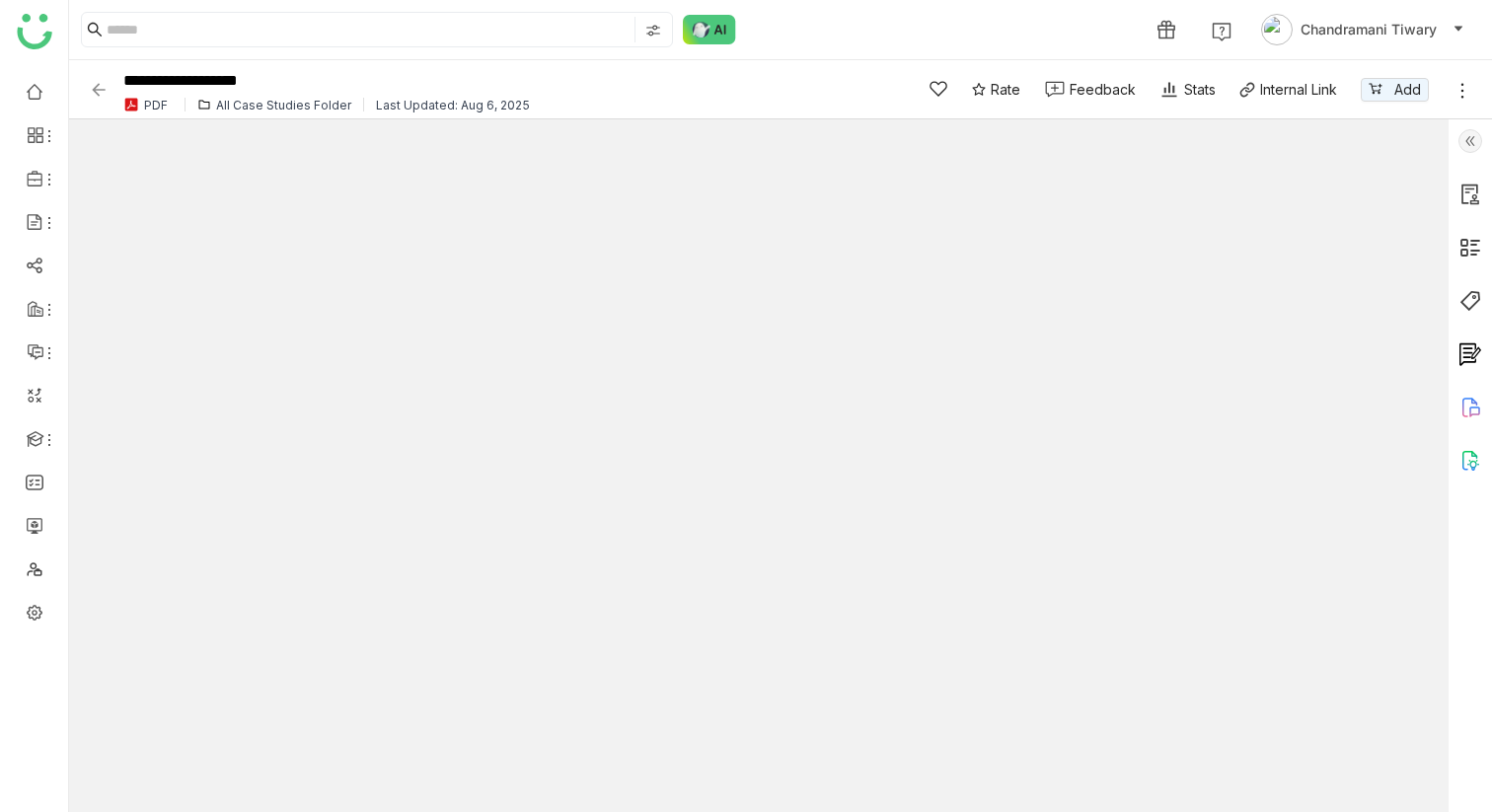 click 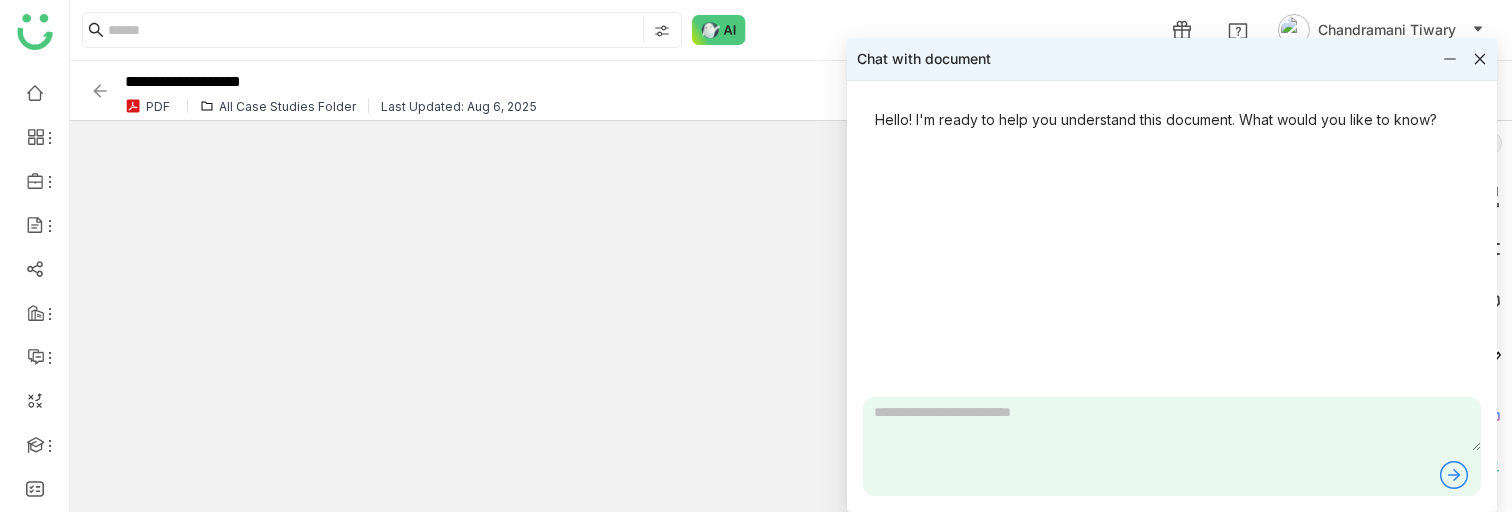click at bounding box center (1172, 424) 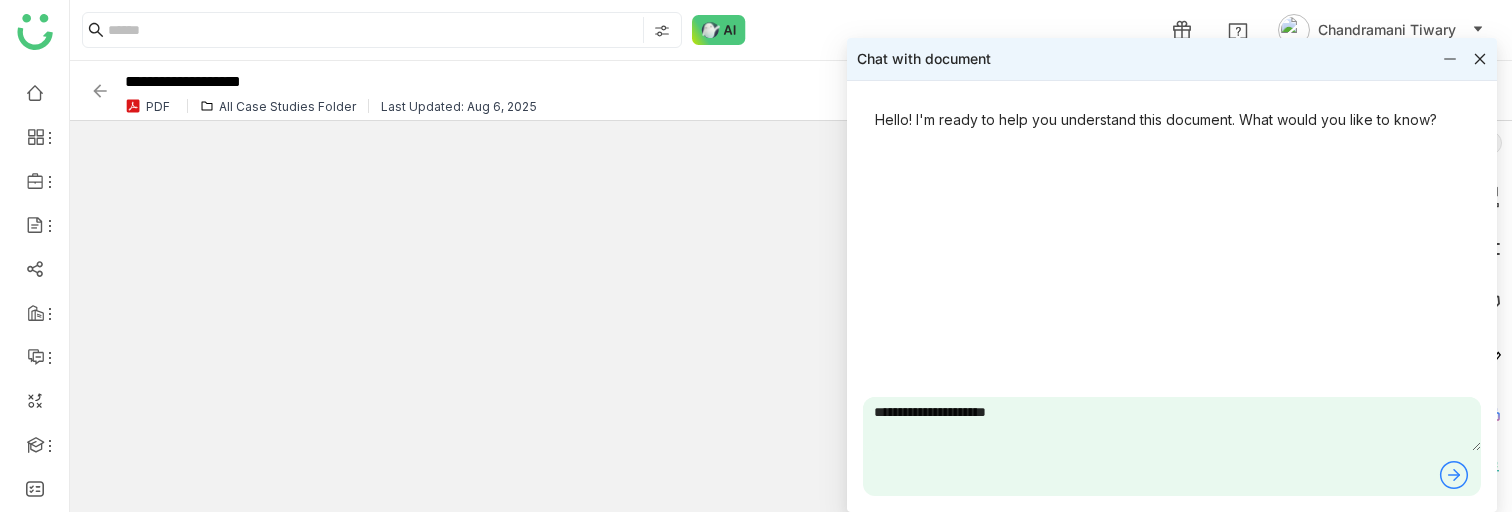 type on "**********" 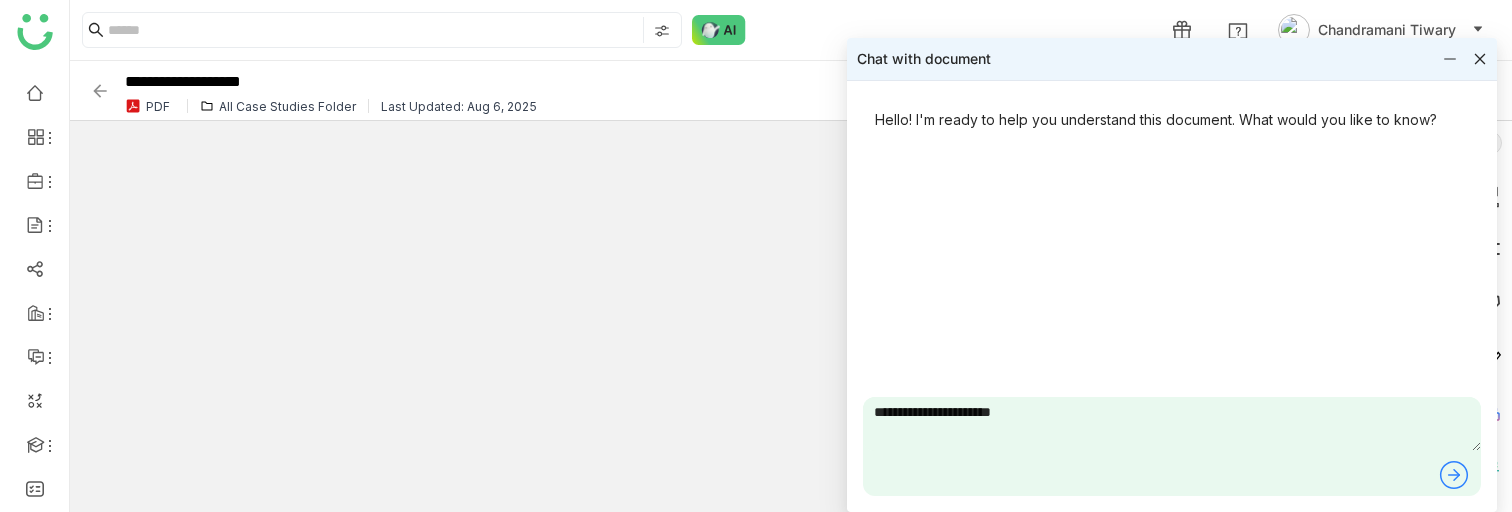 type 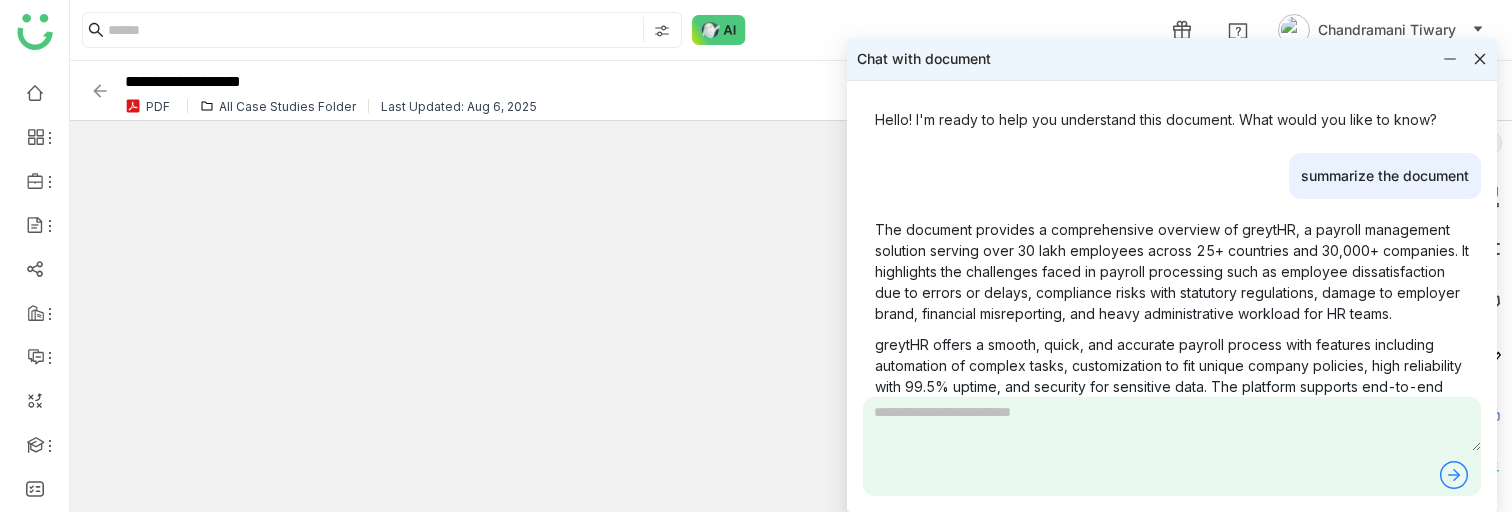 scroll, scrollTop: 488, scrollLeft: 0, axis: vertical 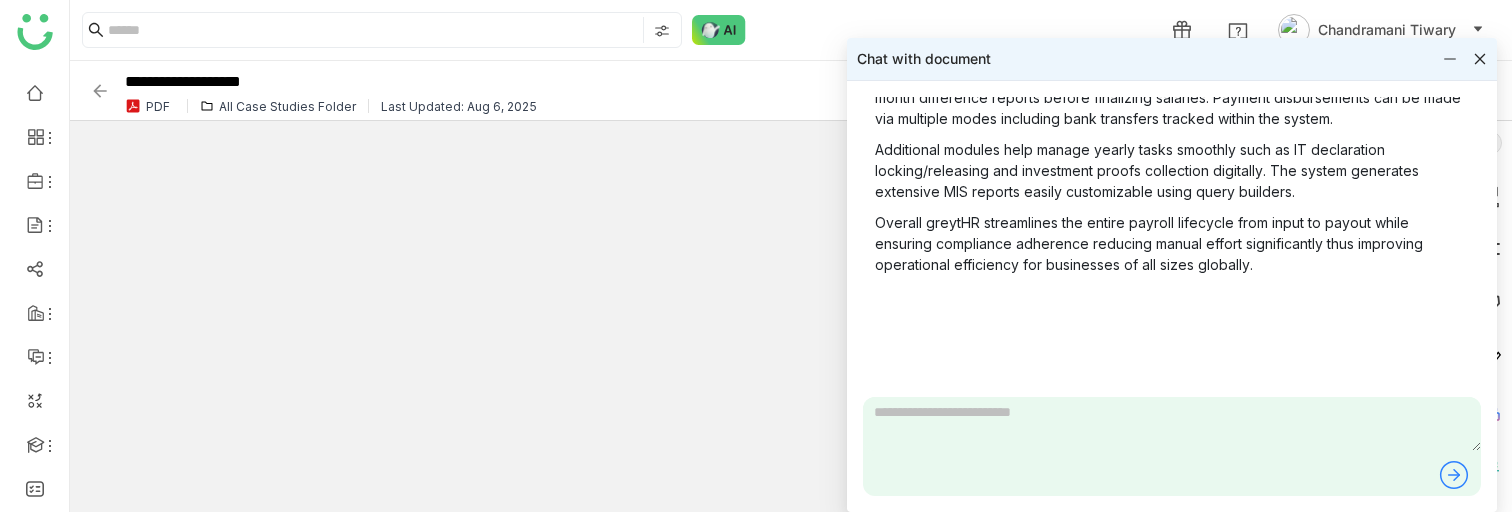 type on "*" 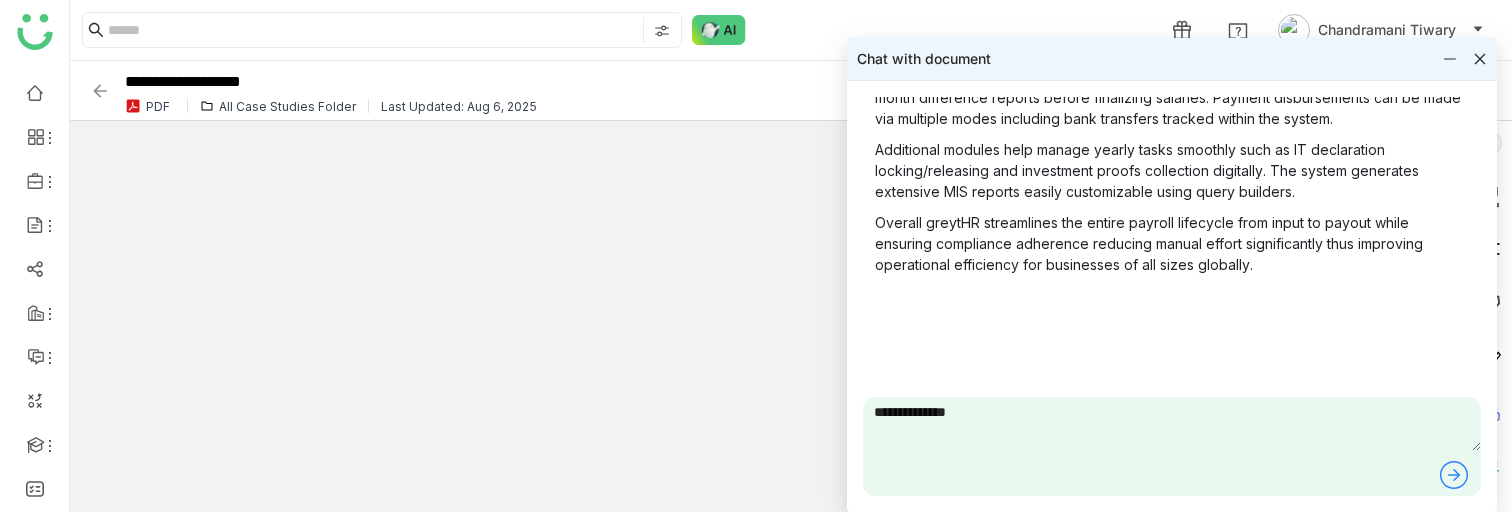 click on "**********" at bounding box center [1172, 424] 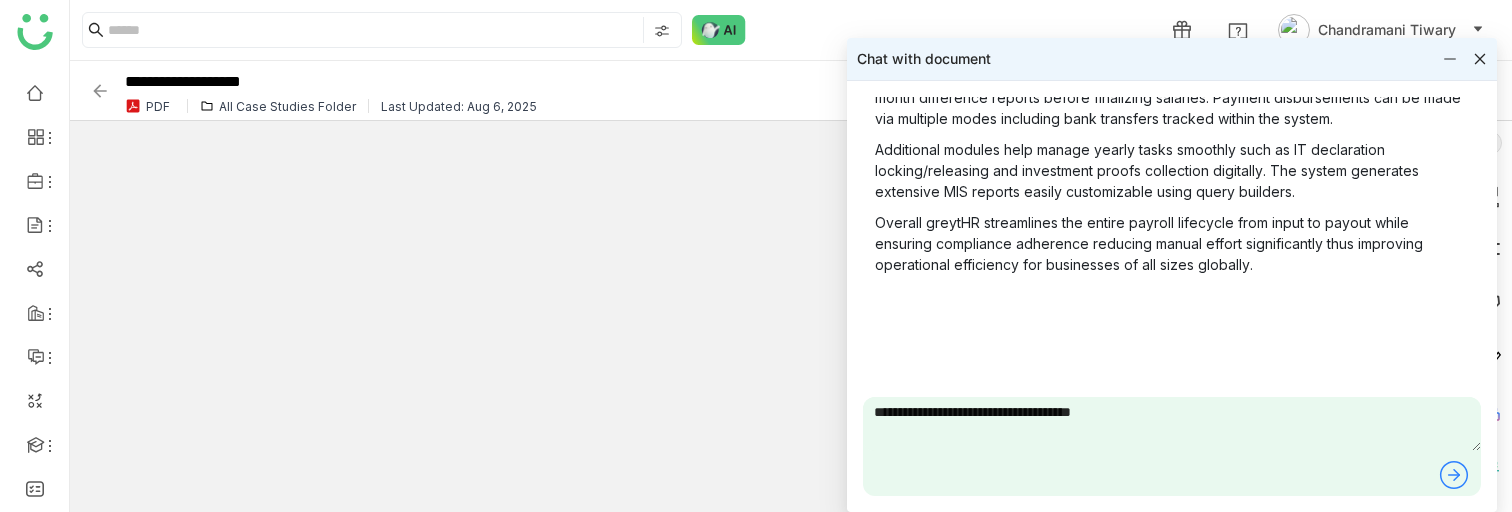 type on "**********" 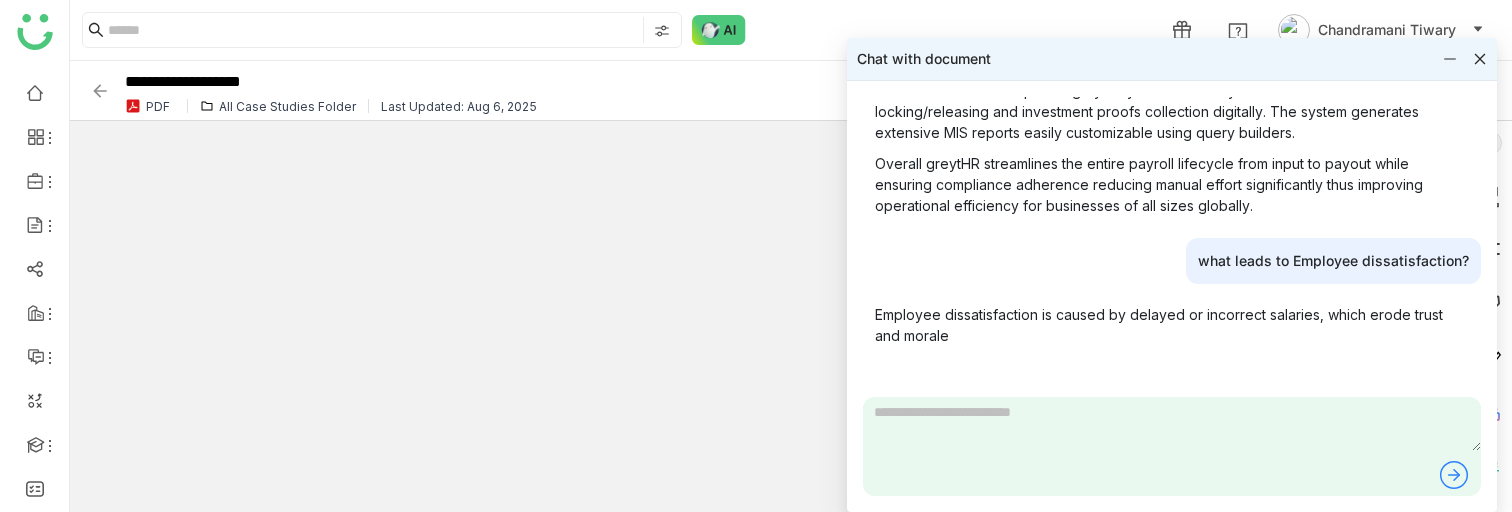 scroll, scrollTop: 618, scrollLeft: 0, axis: vertical 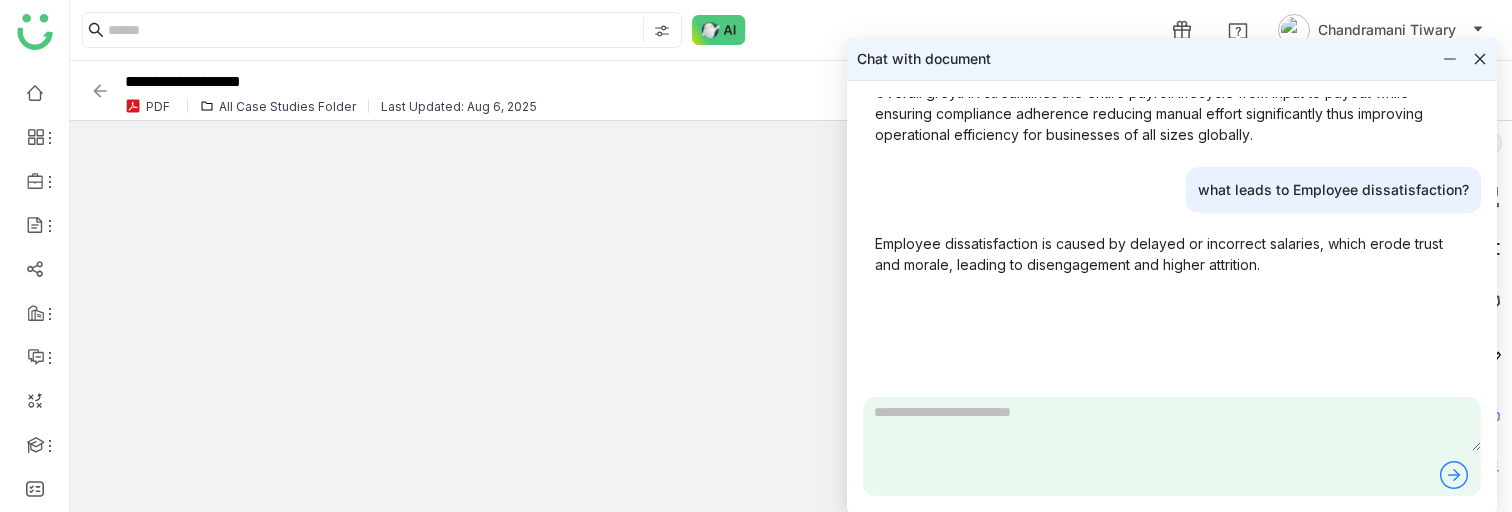 type 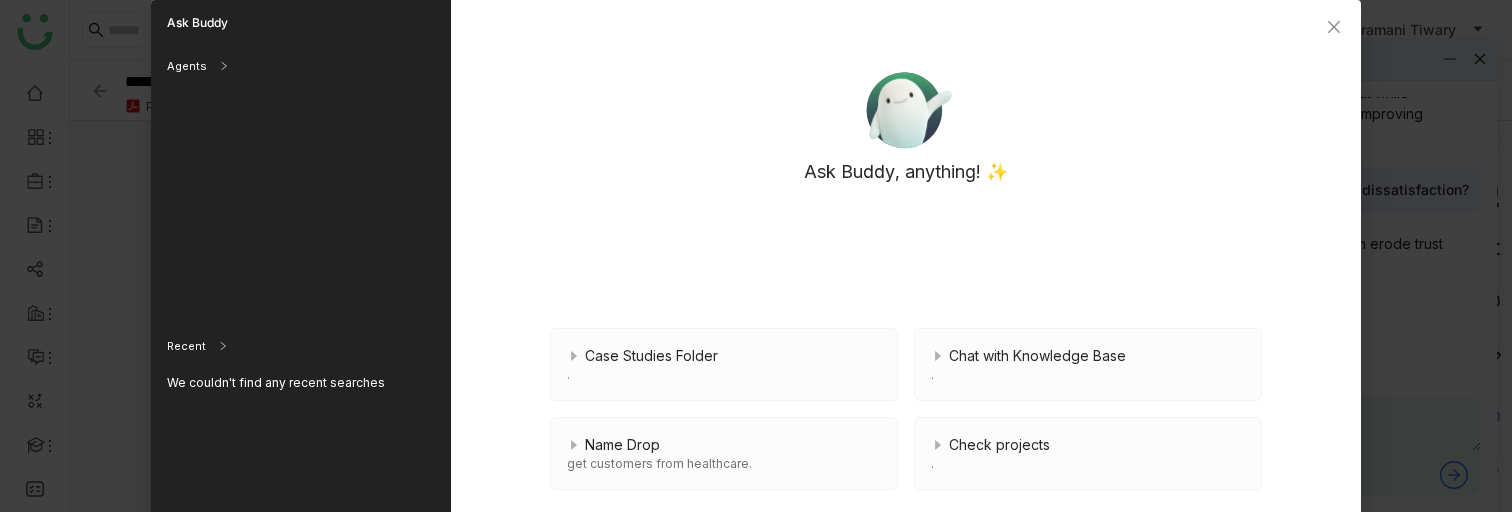 scroll, scrollTop: 187, scrollLeft: 0, axis: vertical 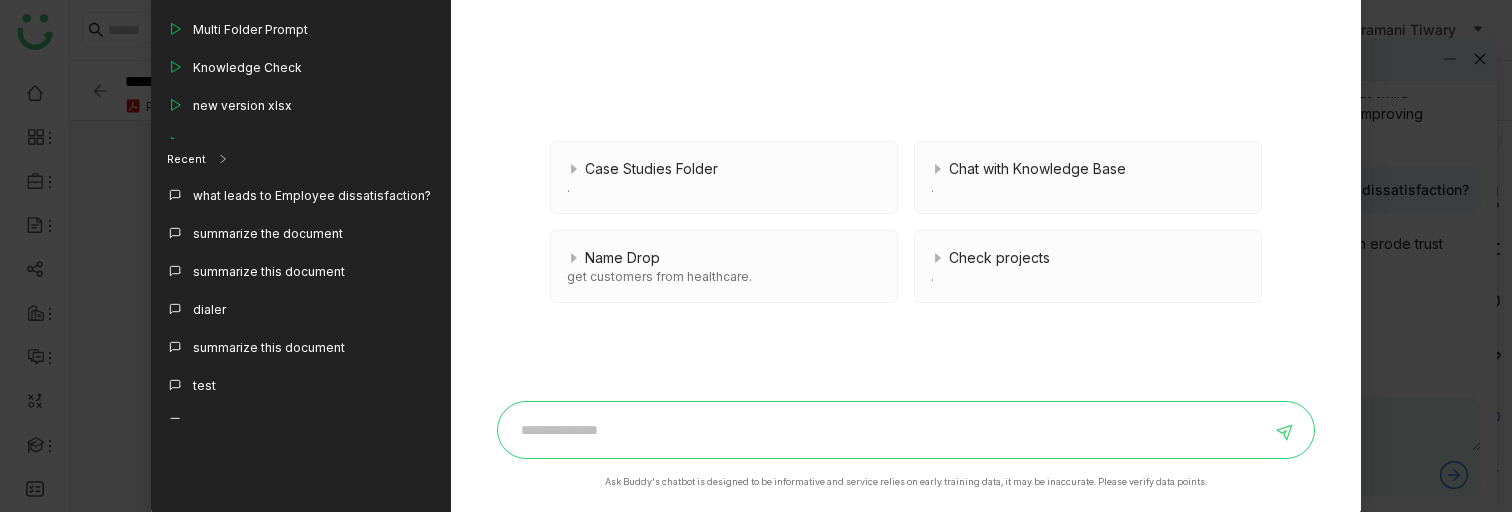 click at bounding box center (891, 430) 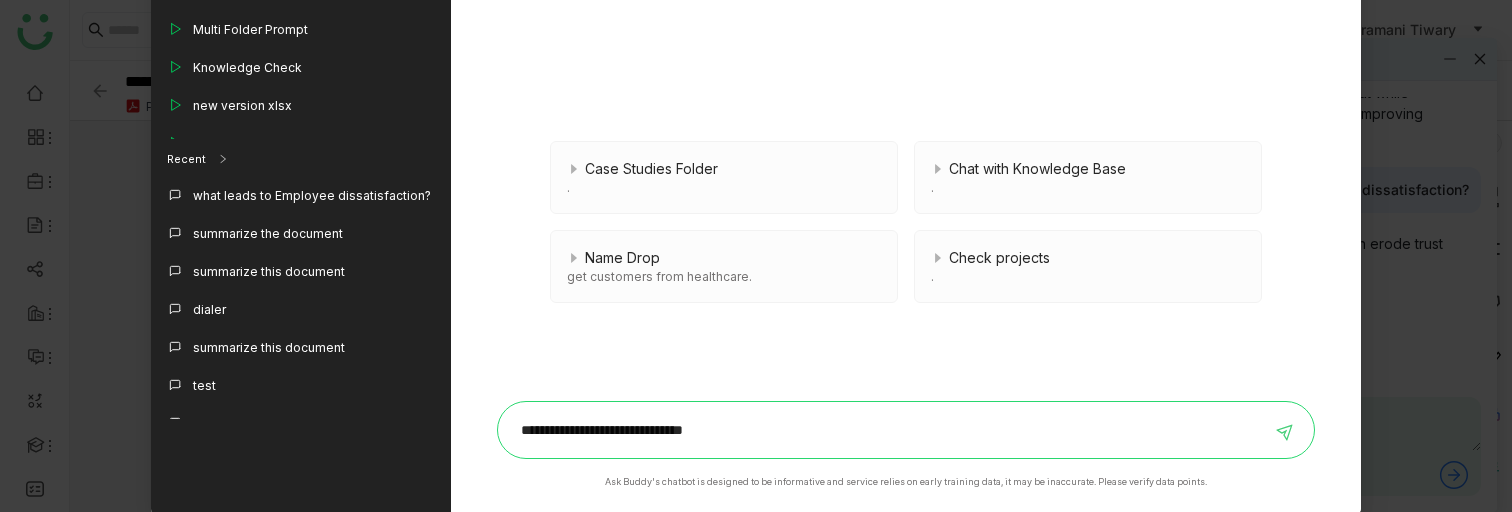 type on "**********" 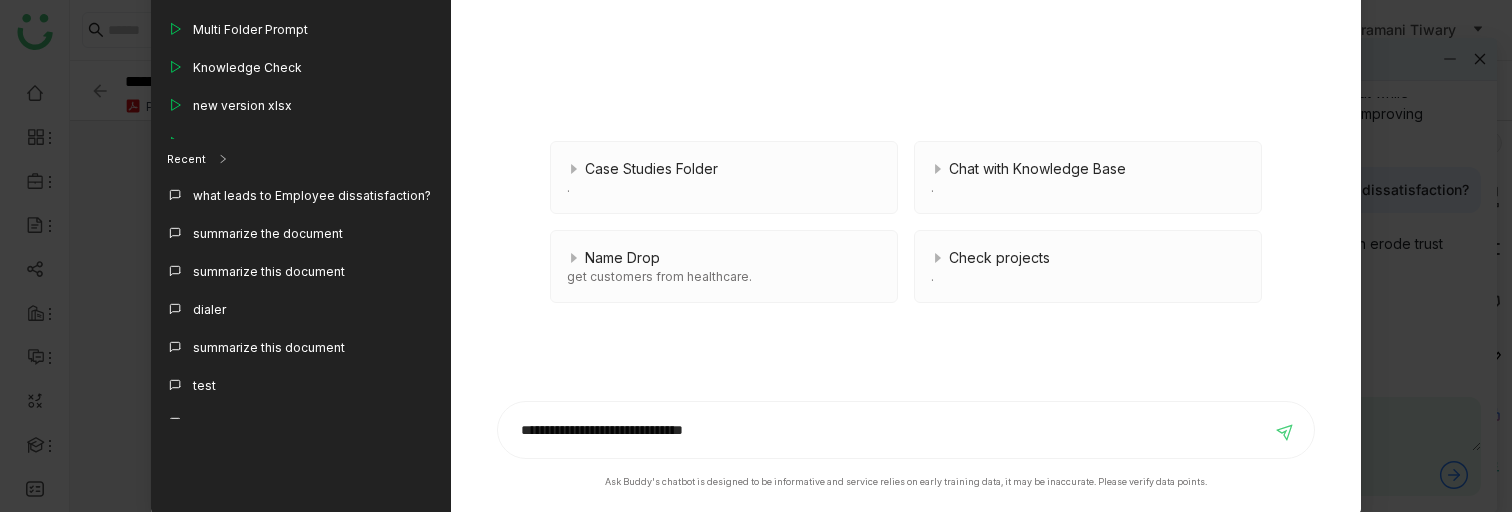 type 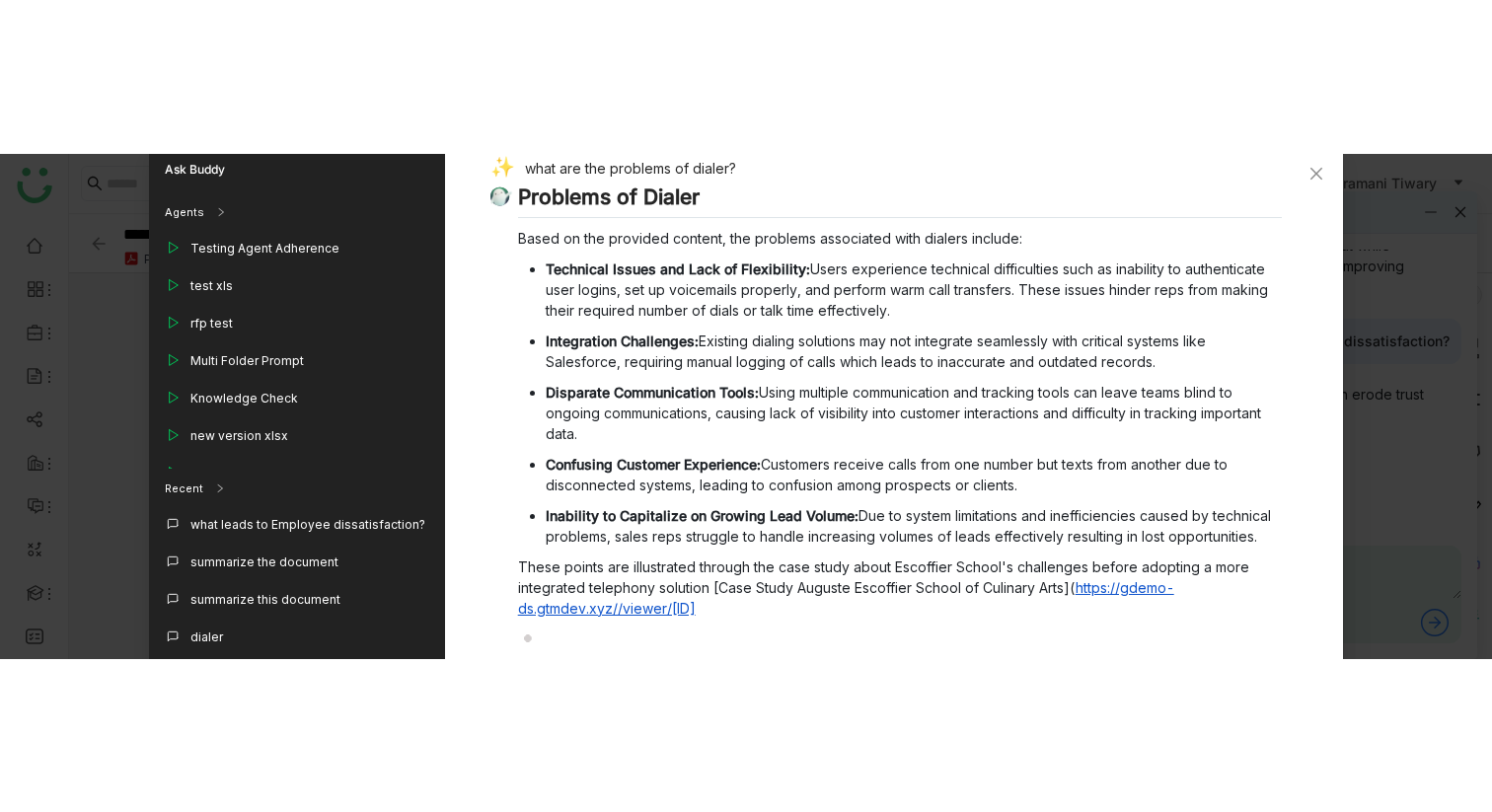 scroll, scrollTop: 0, scrollLeft: 0, axis: both 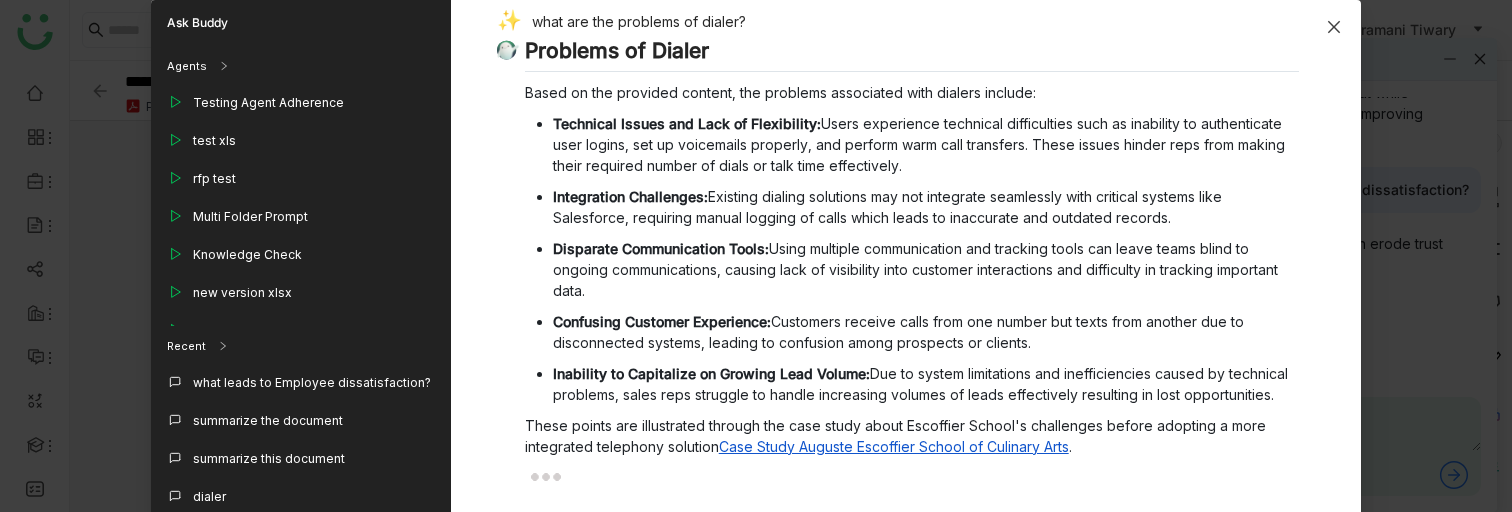 click 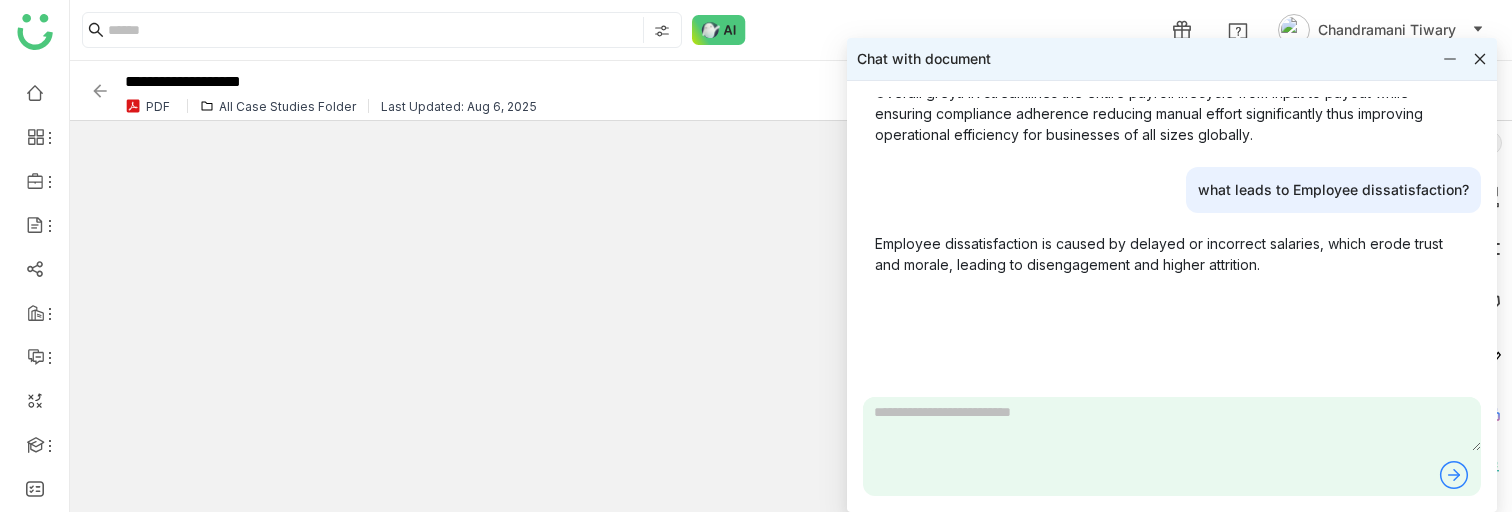 scroll, scrollTop: 325, scrollLeft: 0, axis: vertical 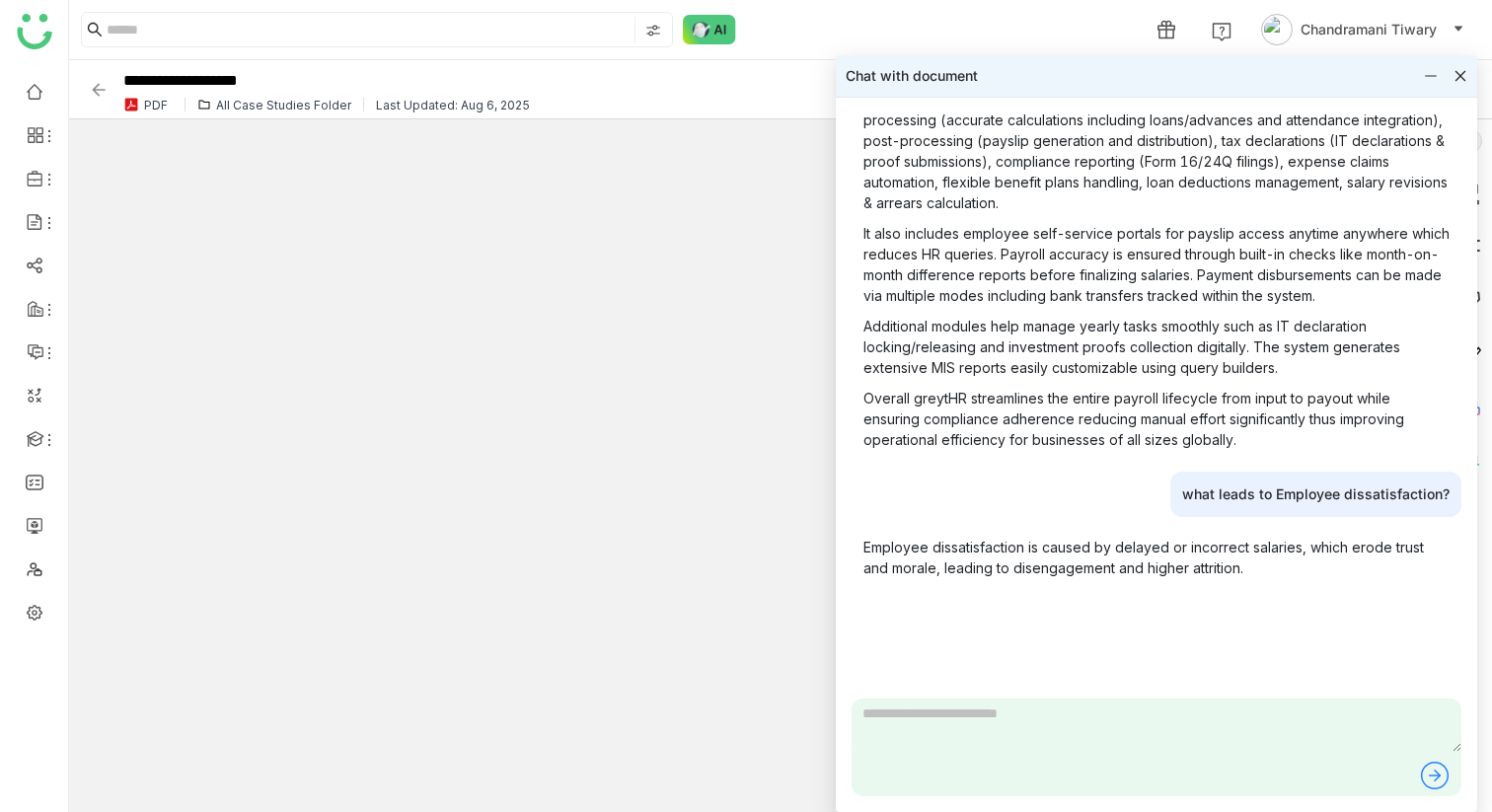 click 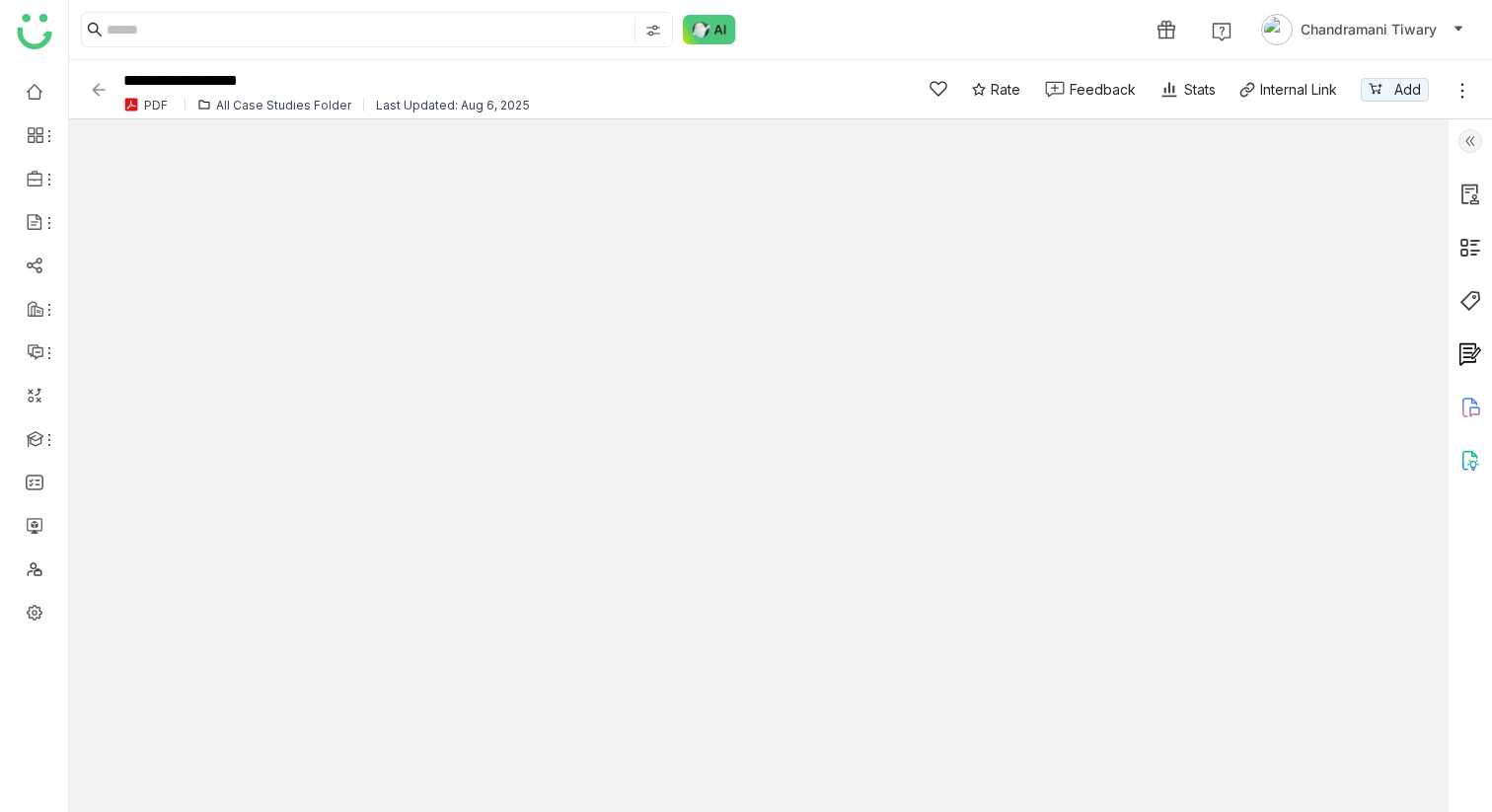 click 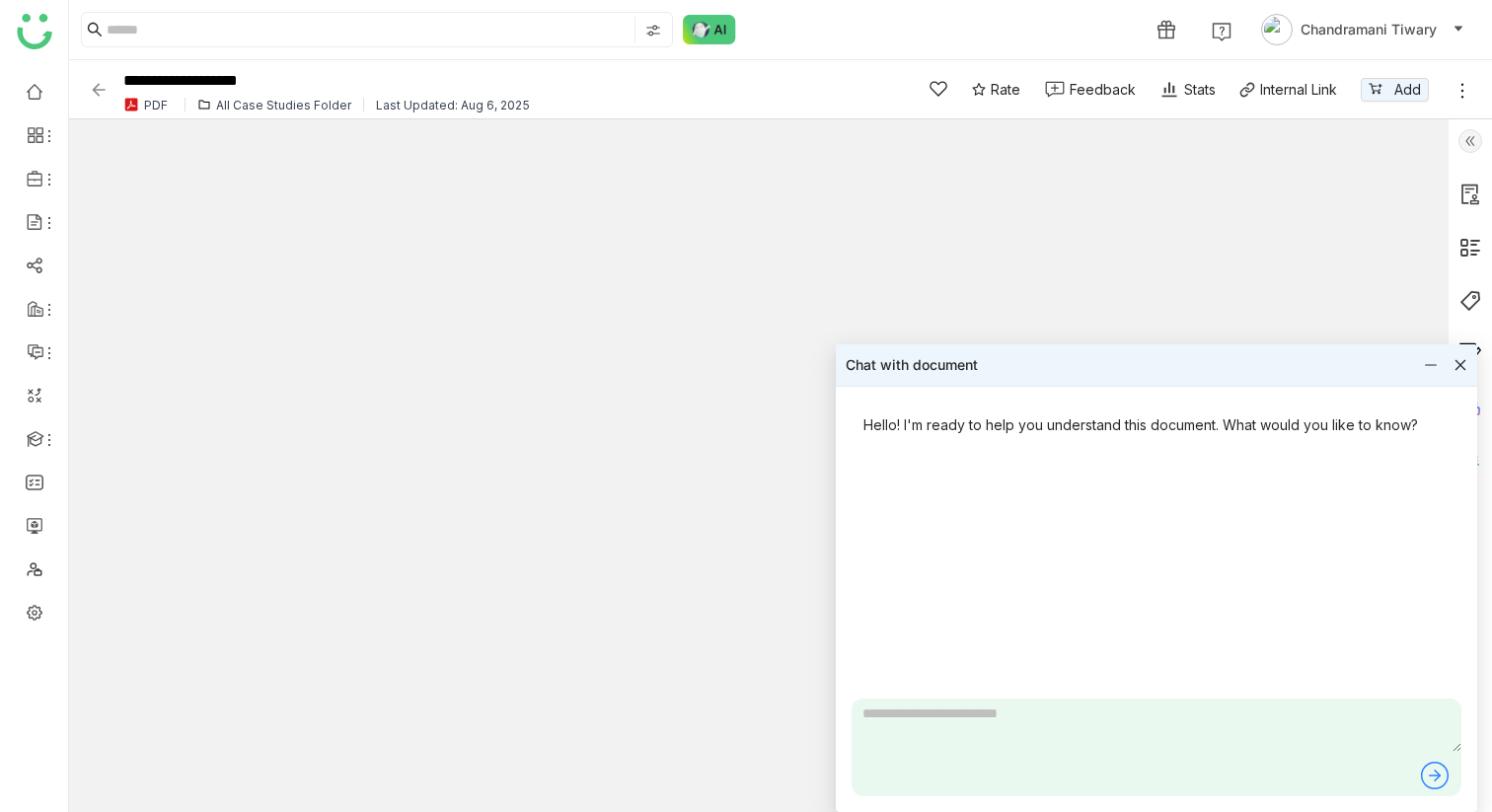 click 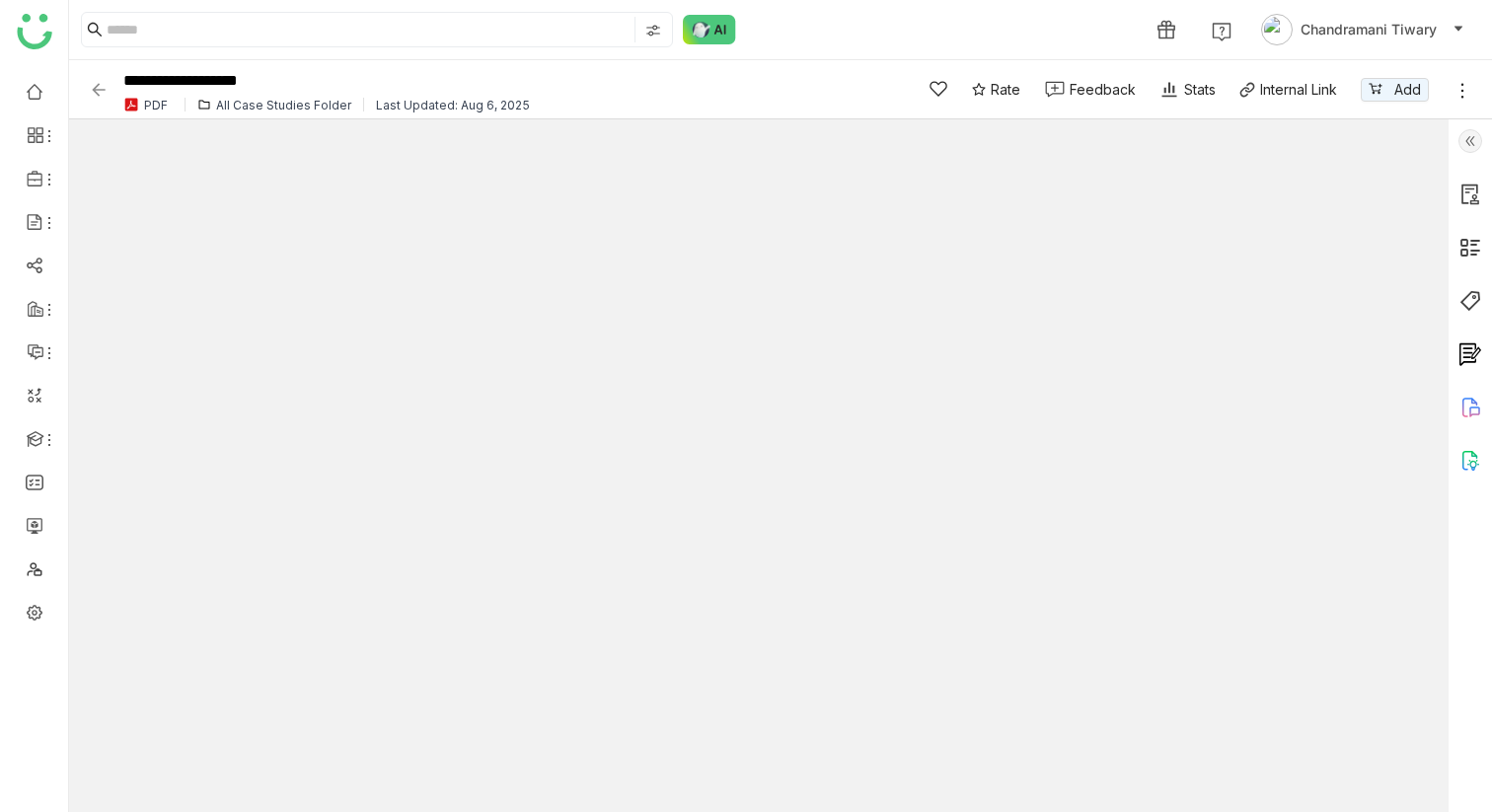 click 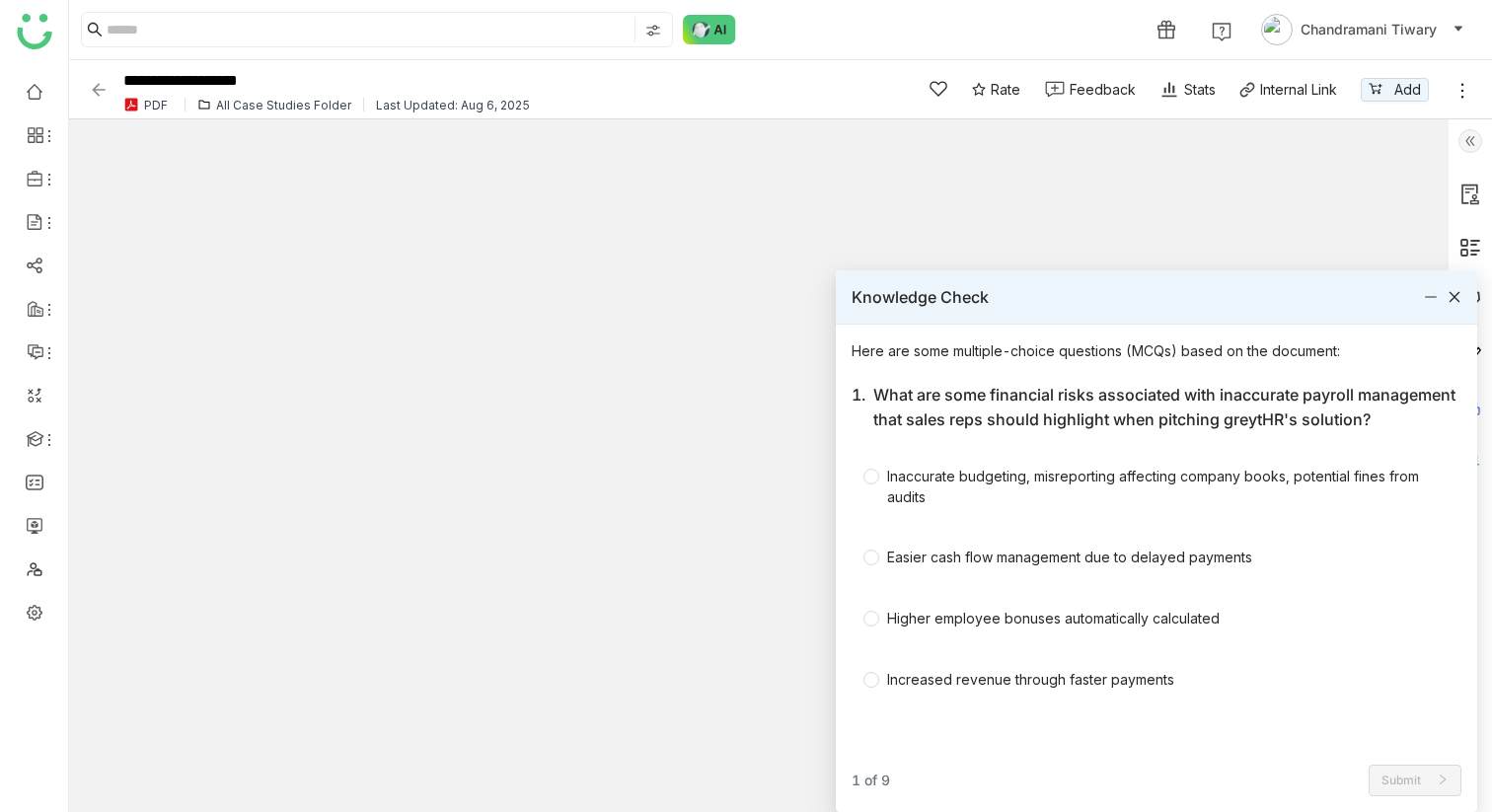 click 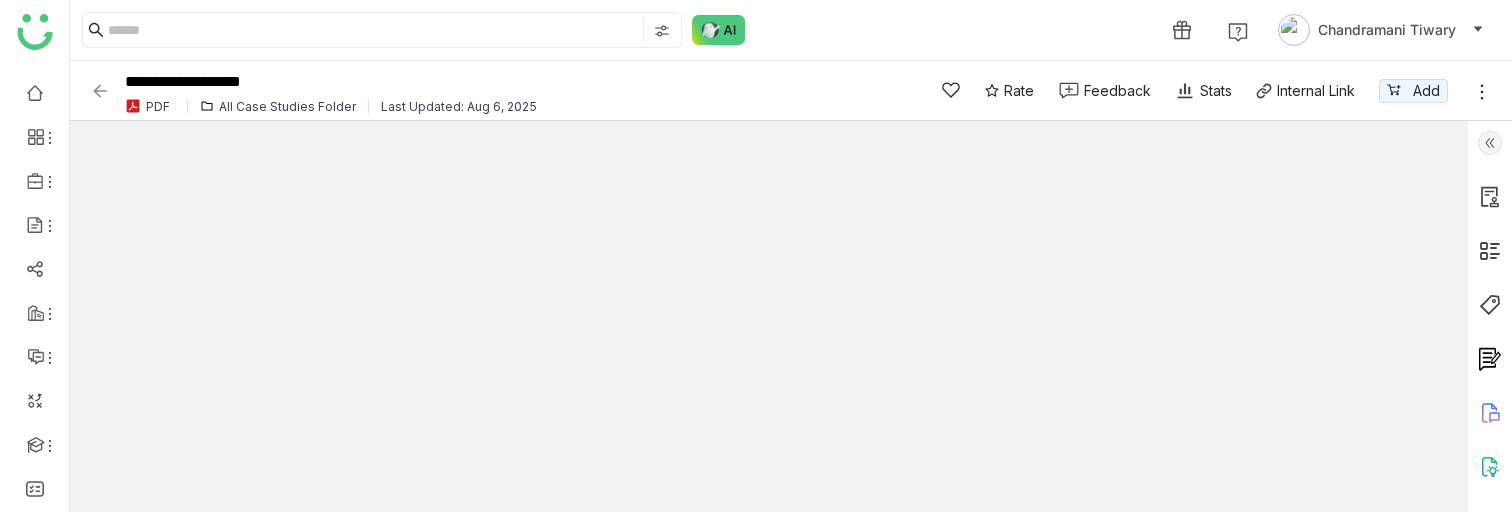 click 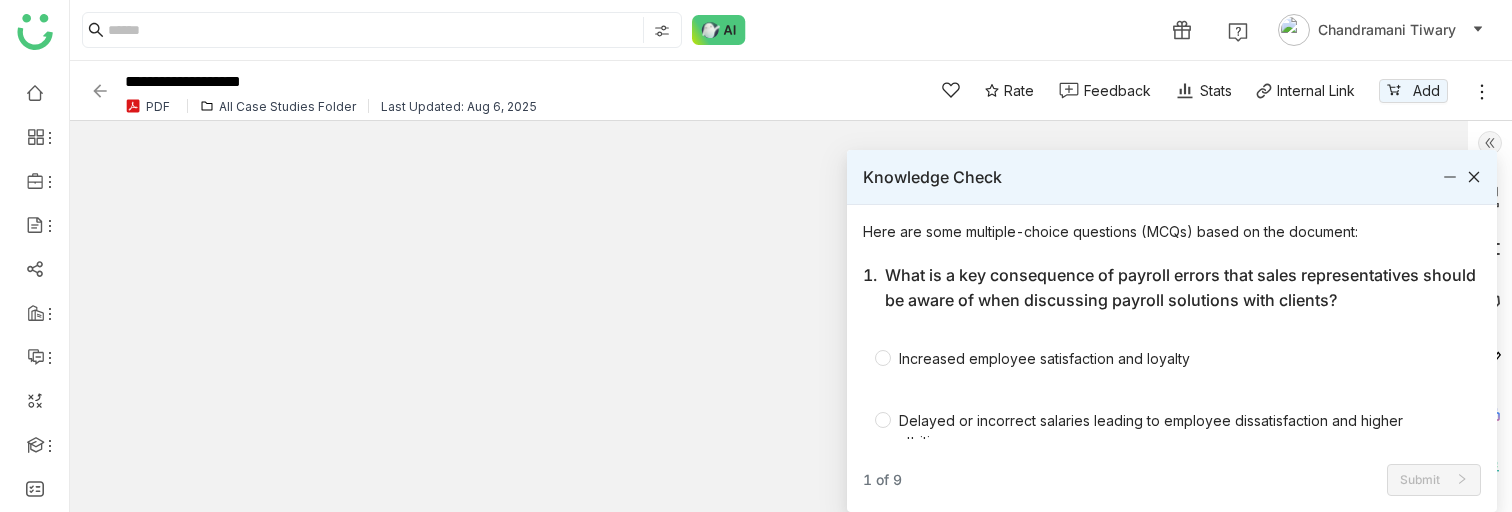 click 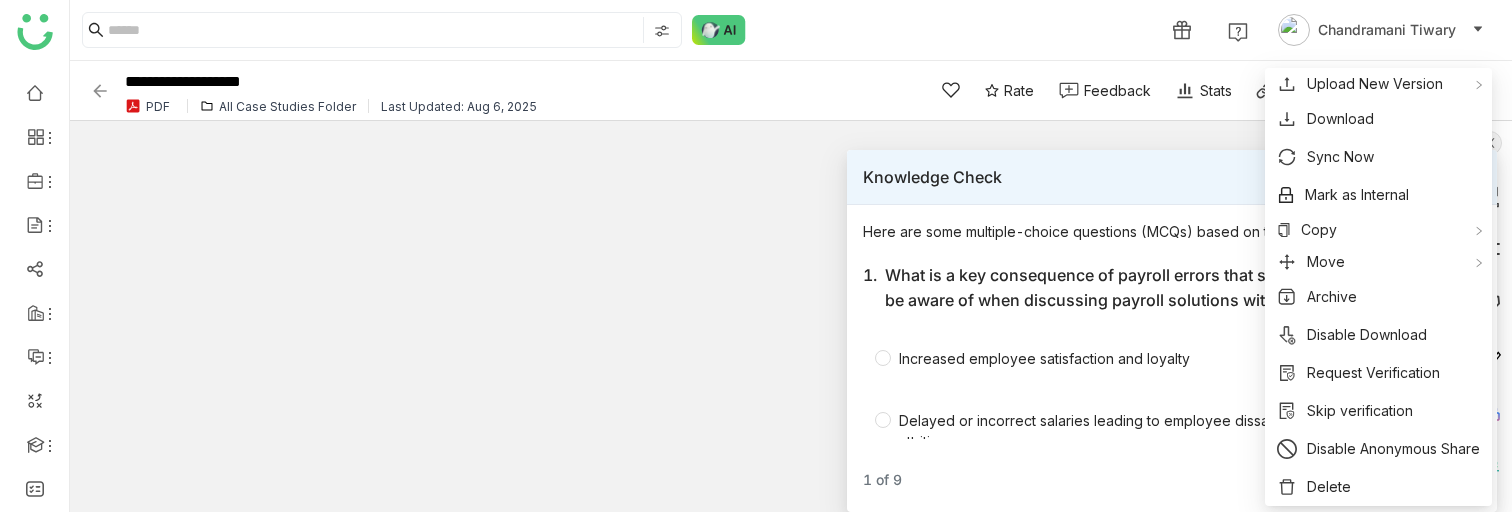 click on "1 Chandramani Tiwary" 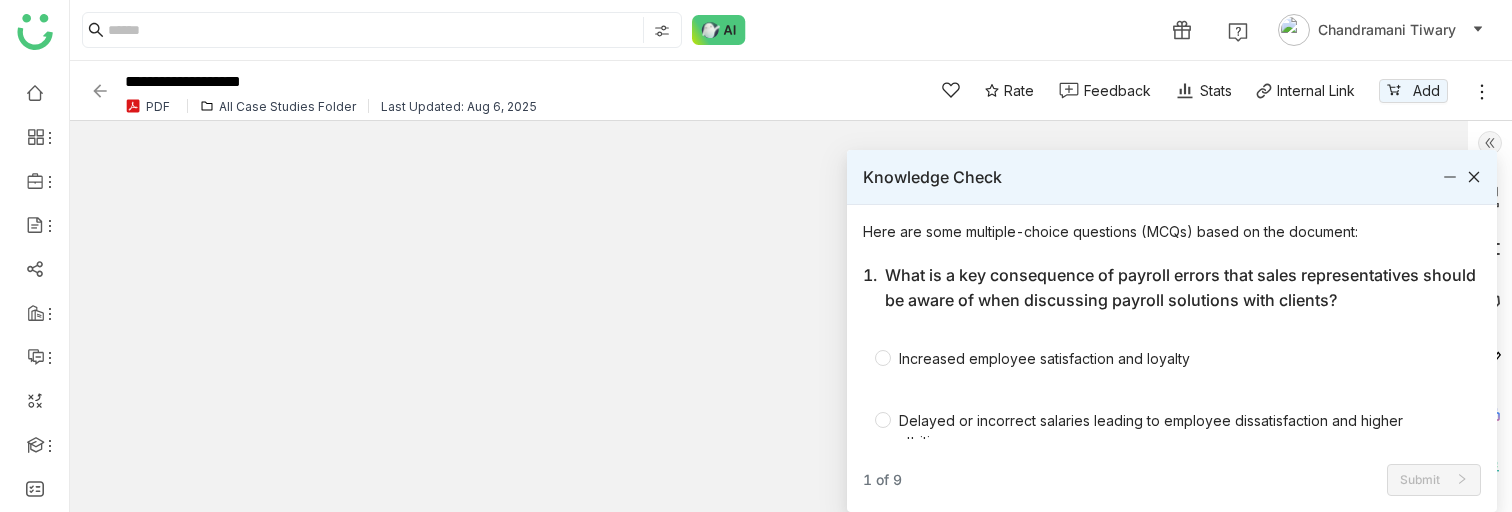 click 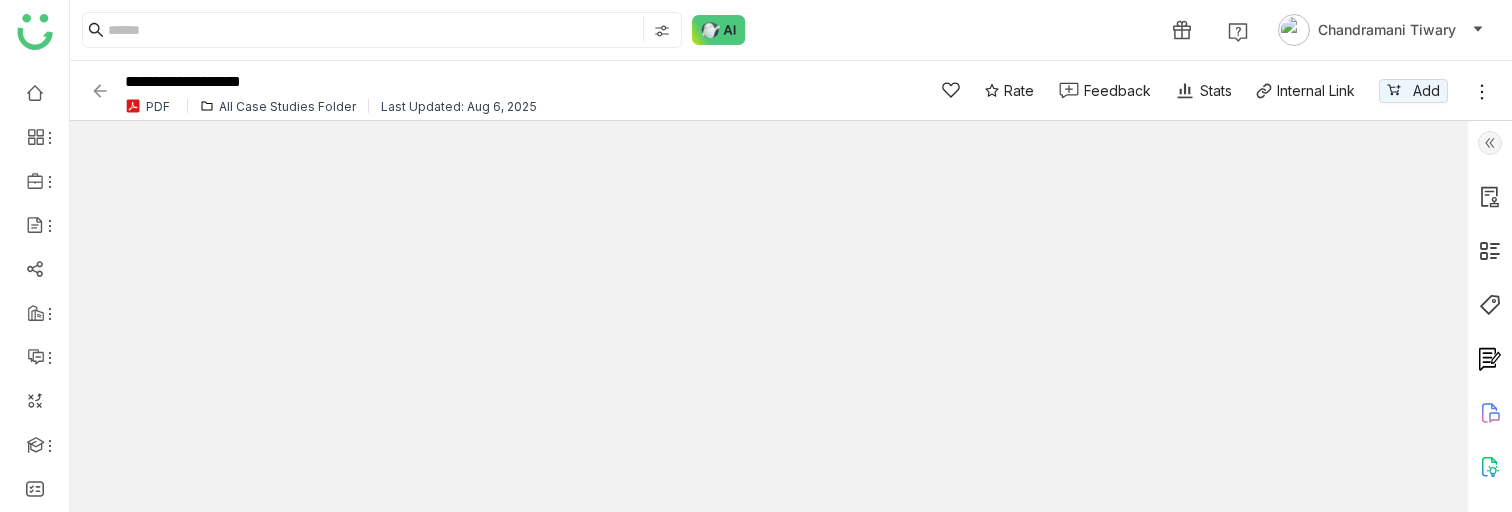 click 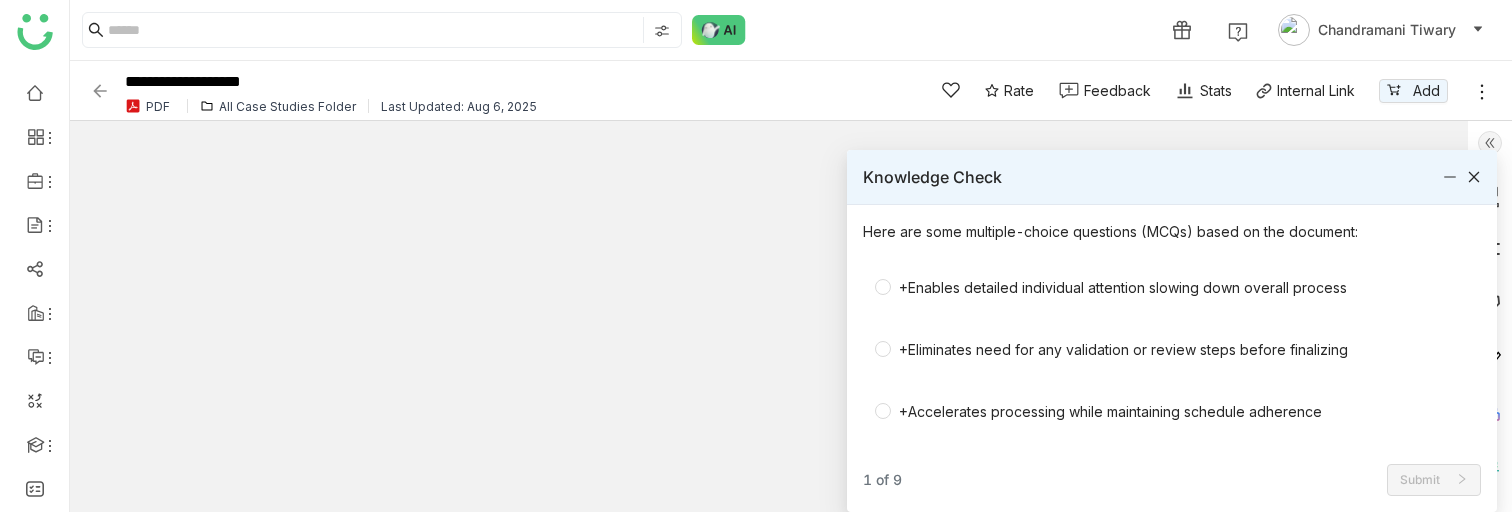 scroll, scrollTop: 137, scrollLeft: 0, axis: vertical 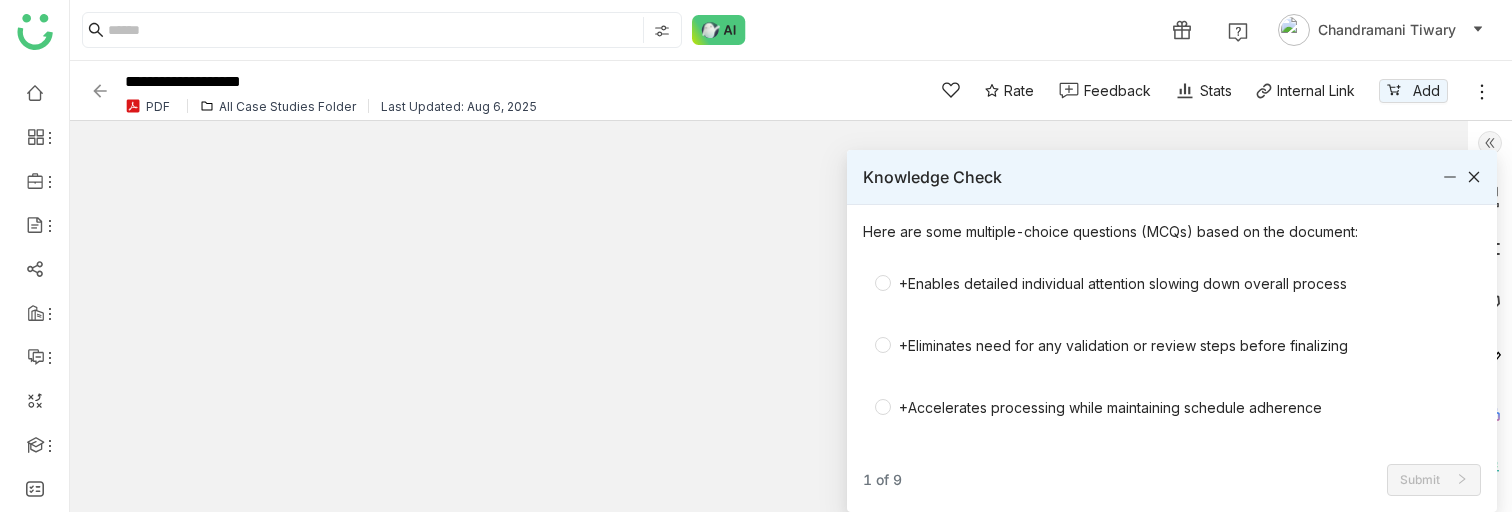 click 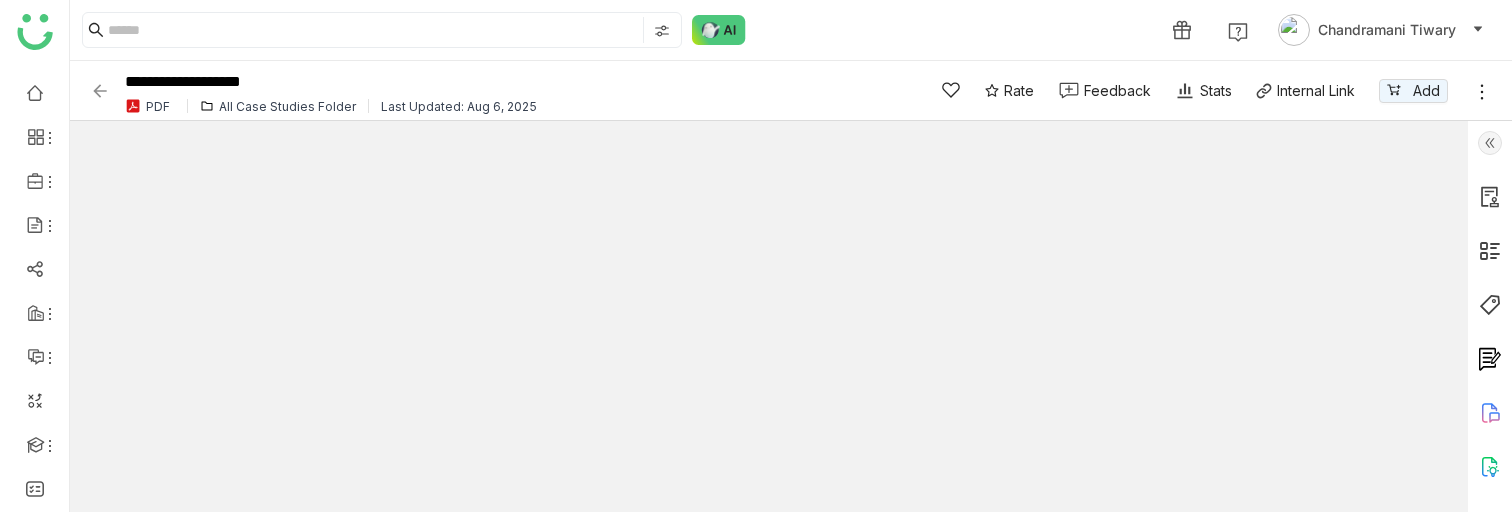 click 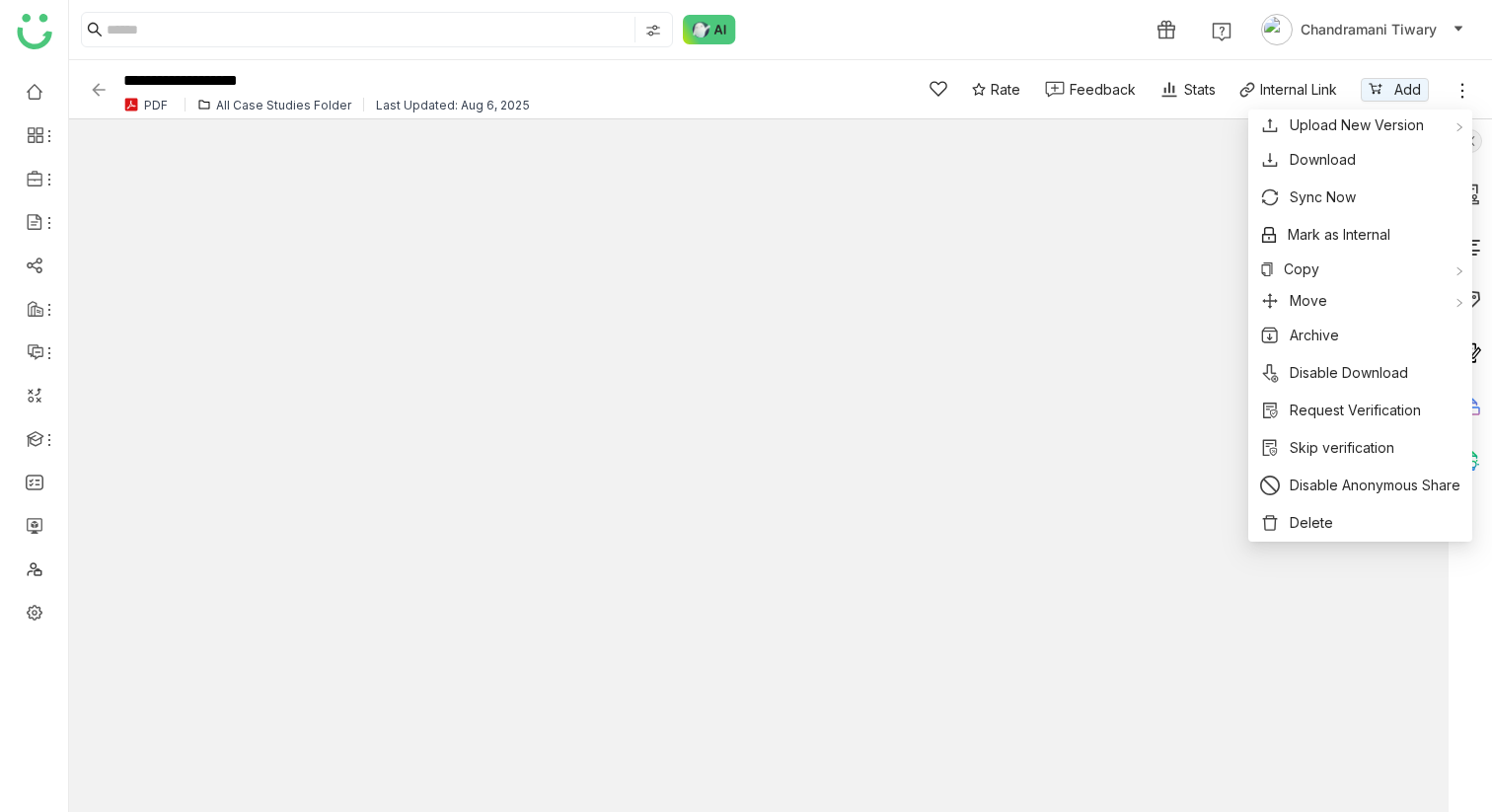 click on "1 Chandramani Tiwary" 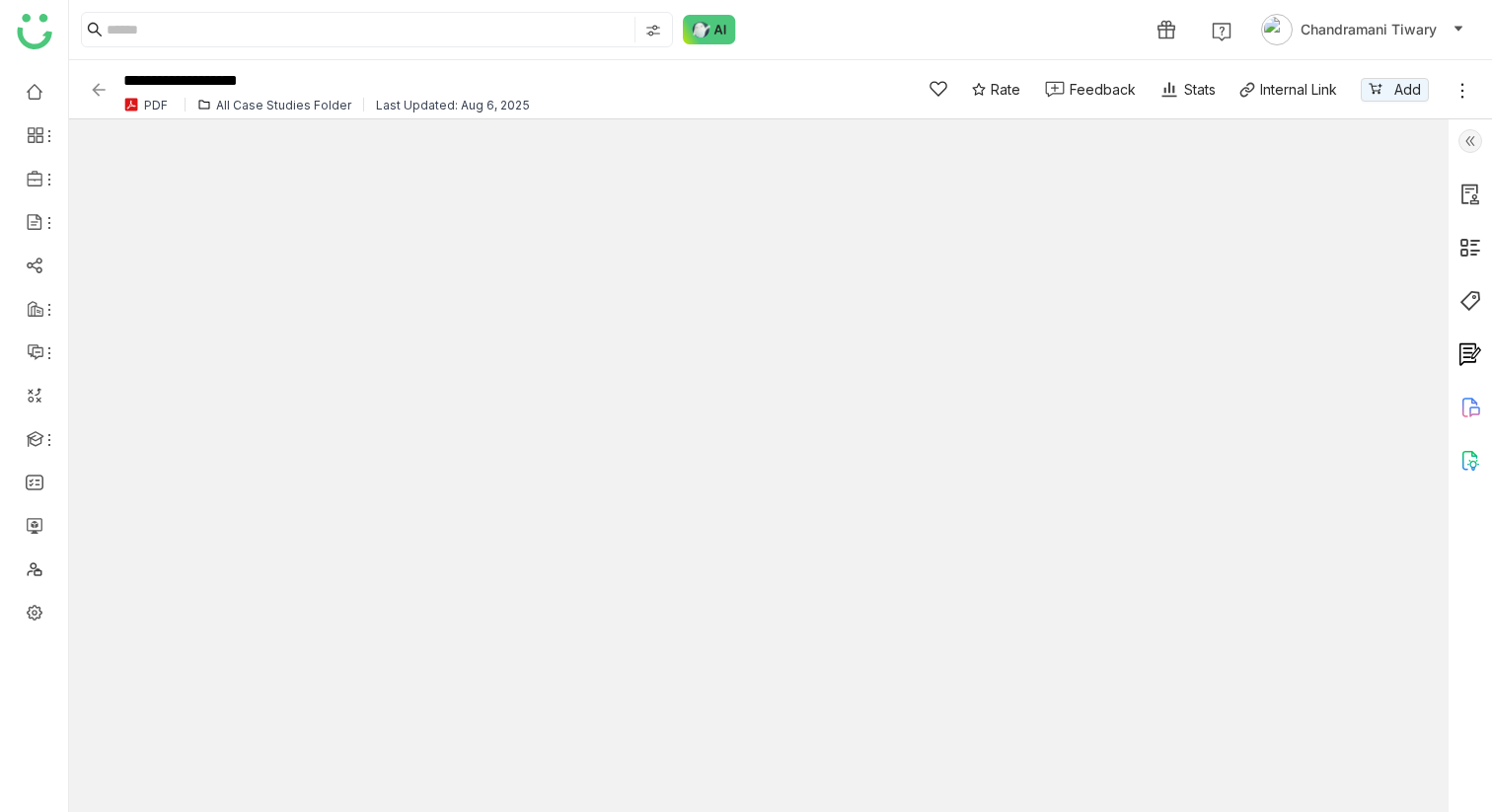 type on "**" 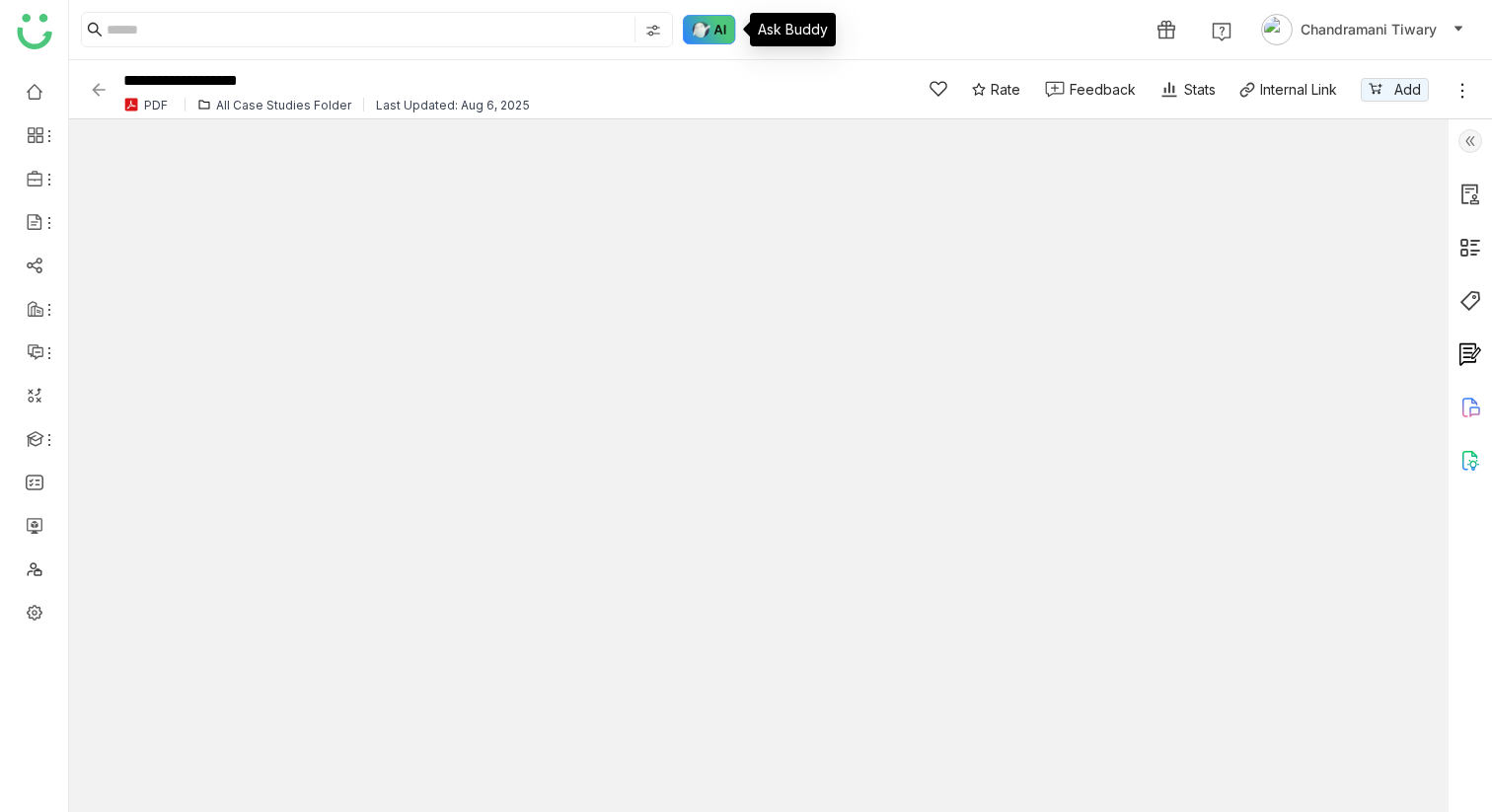click 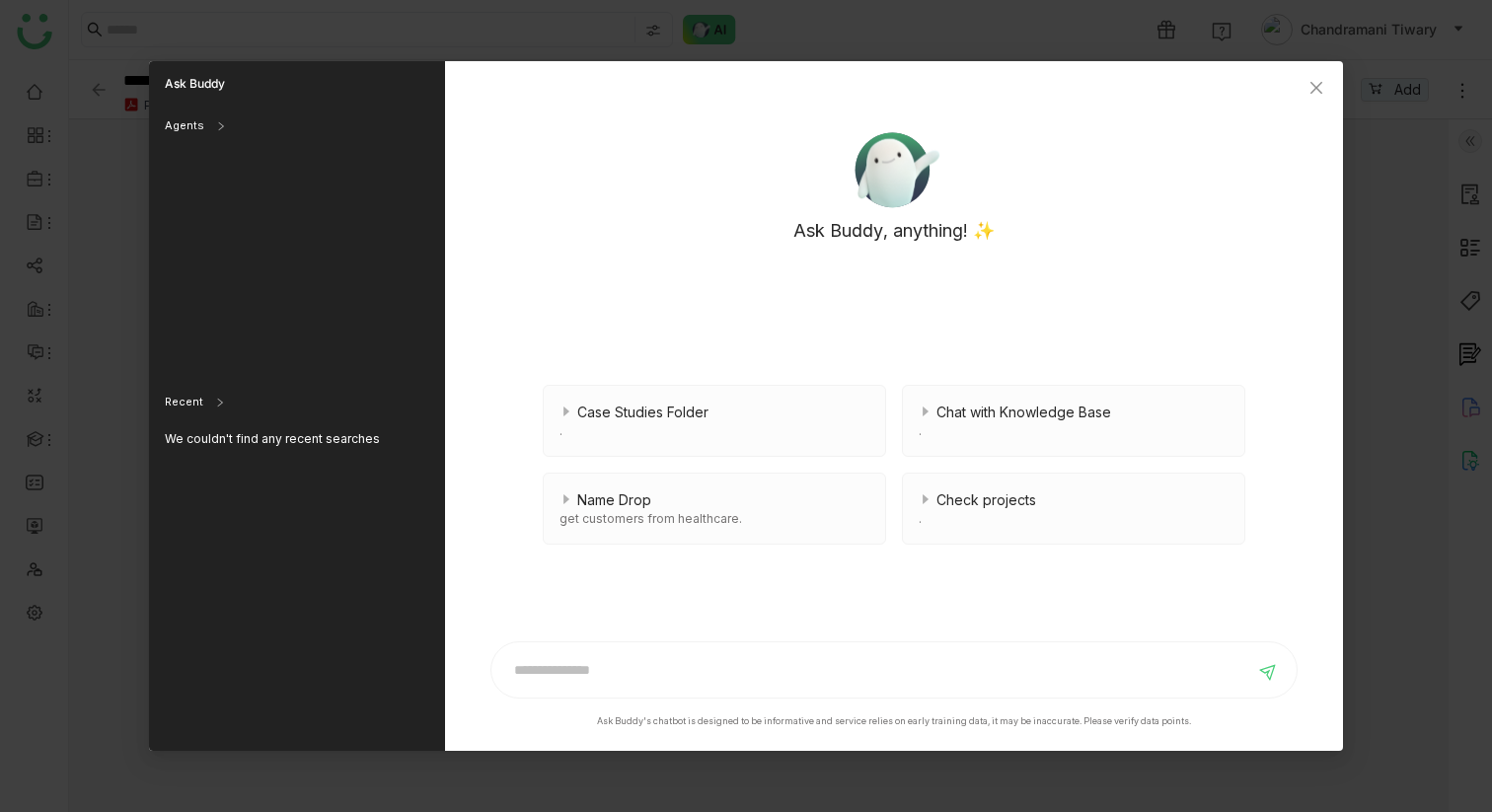 click at bounding box center [894, 670] 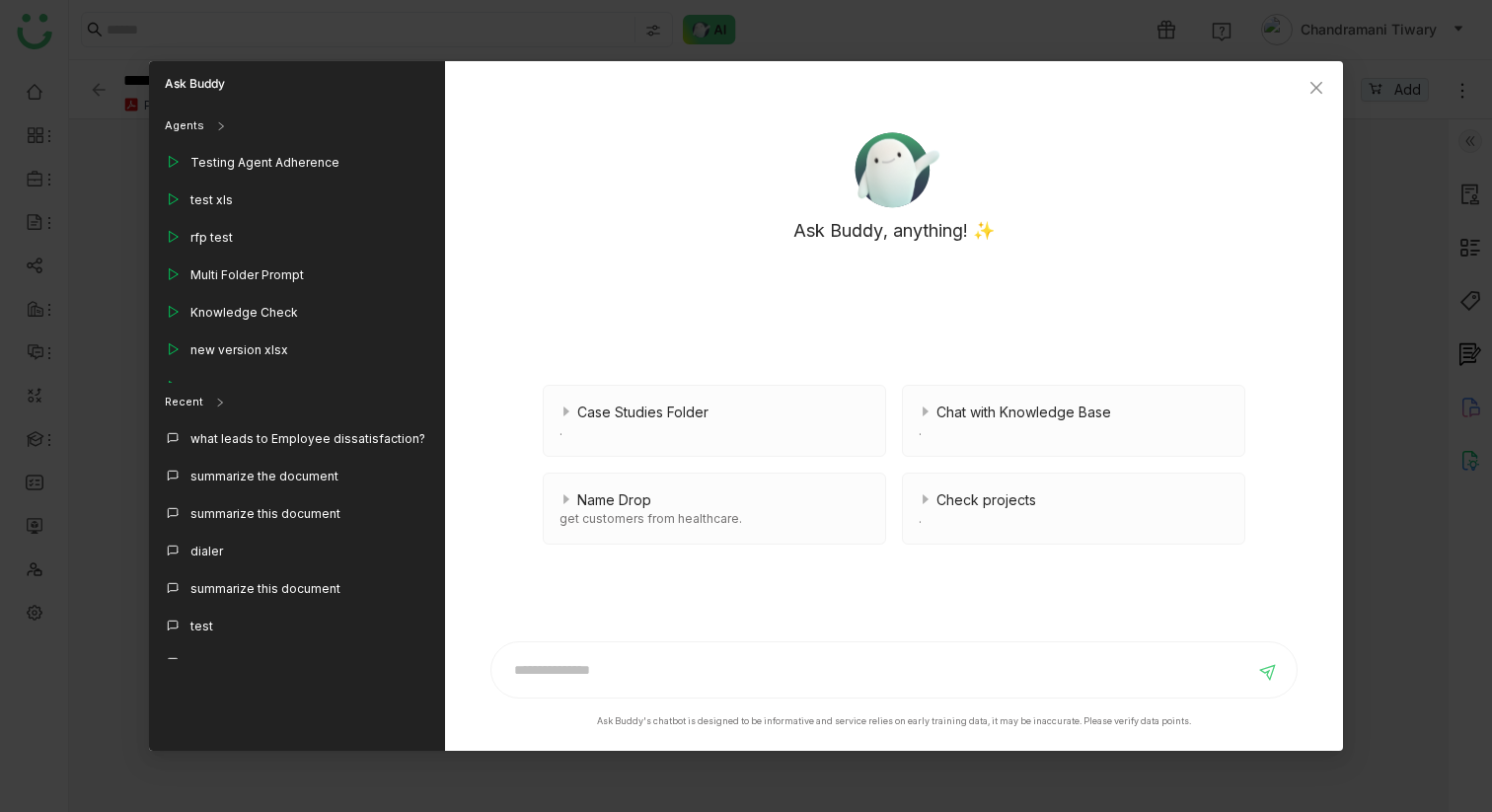 click at bounding box center [894, 670] 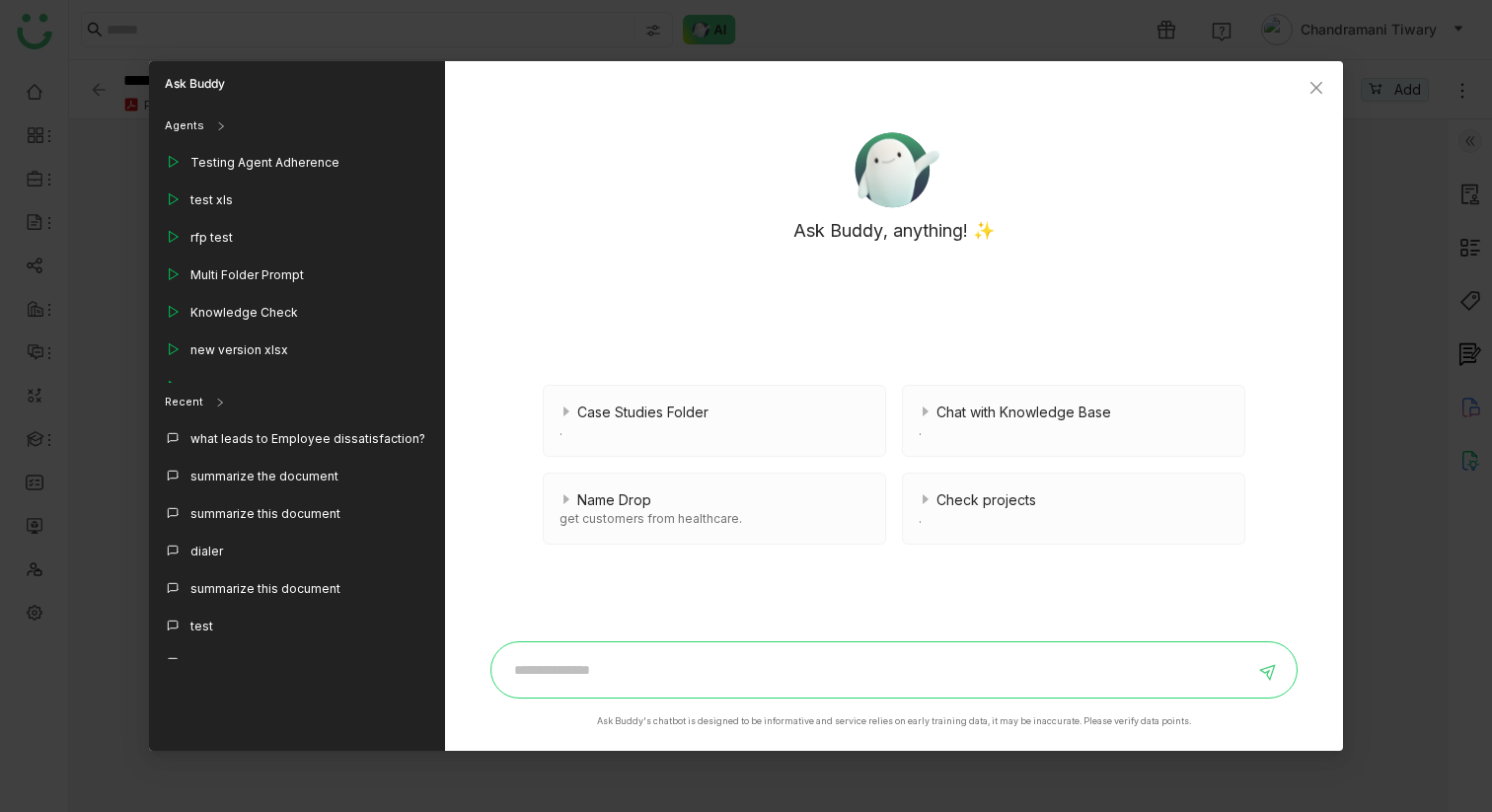 click at bounding box center (879, 670) 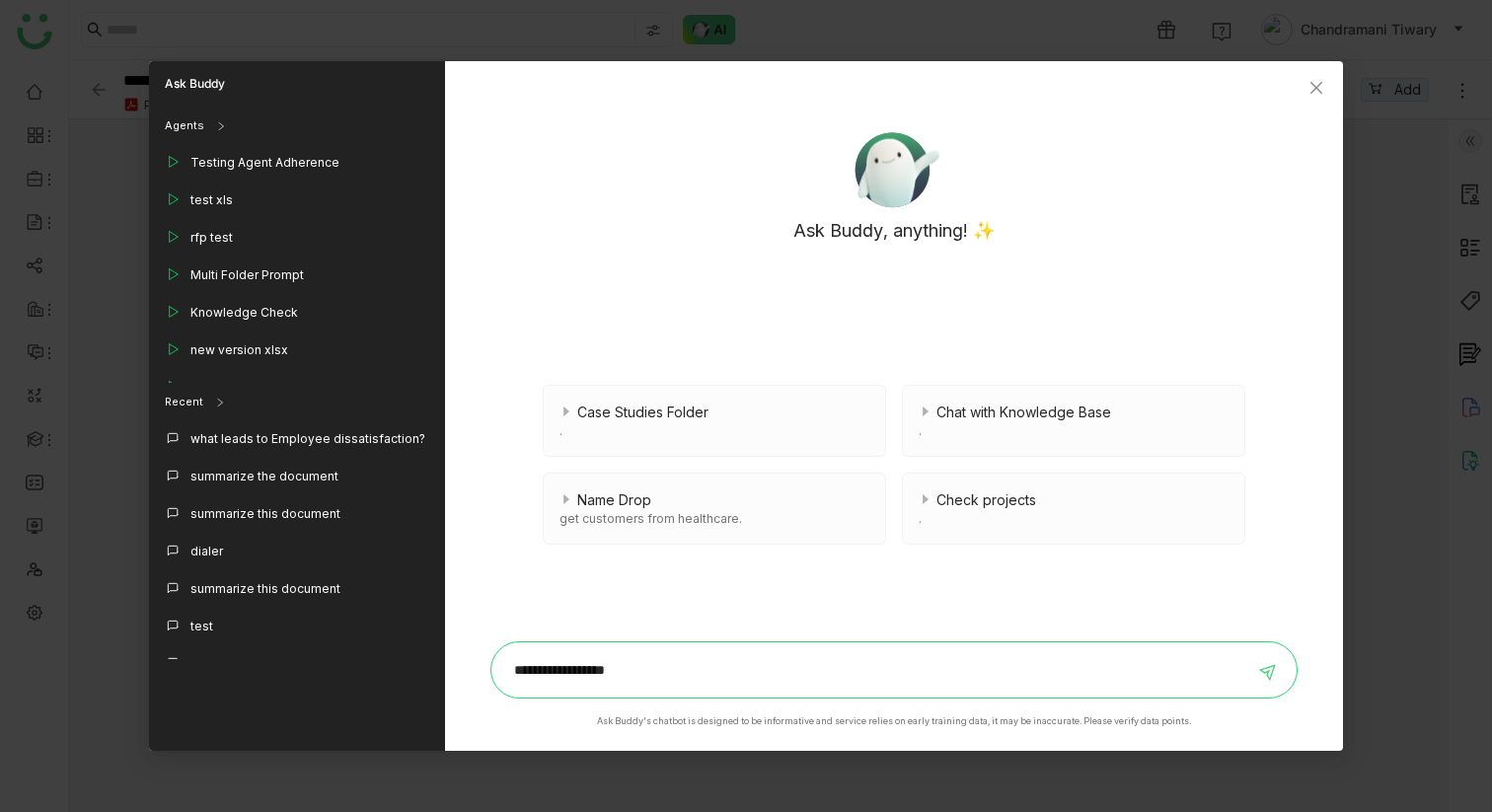 type on "**********" 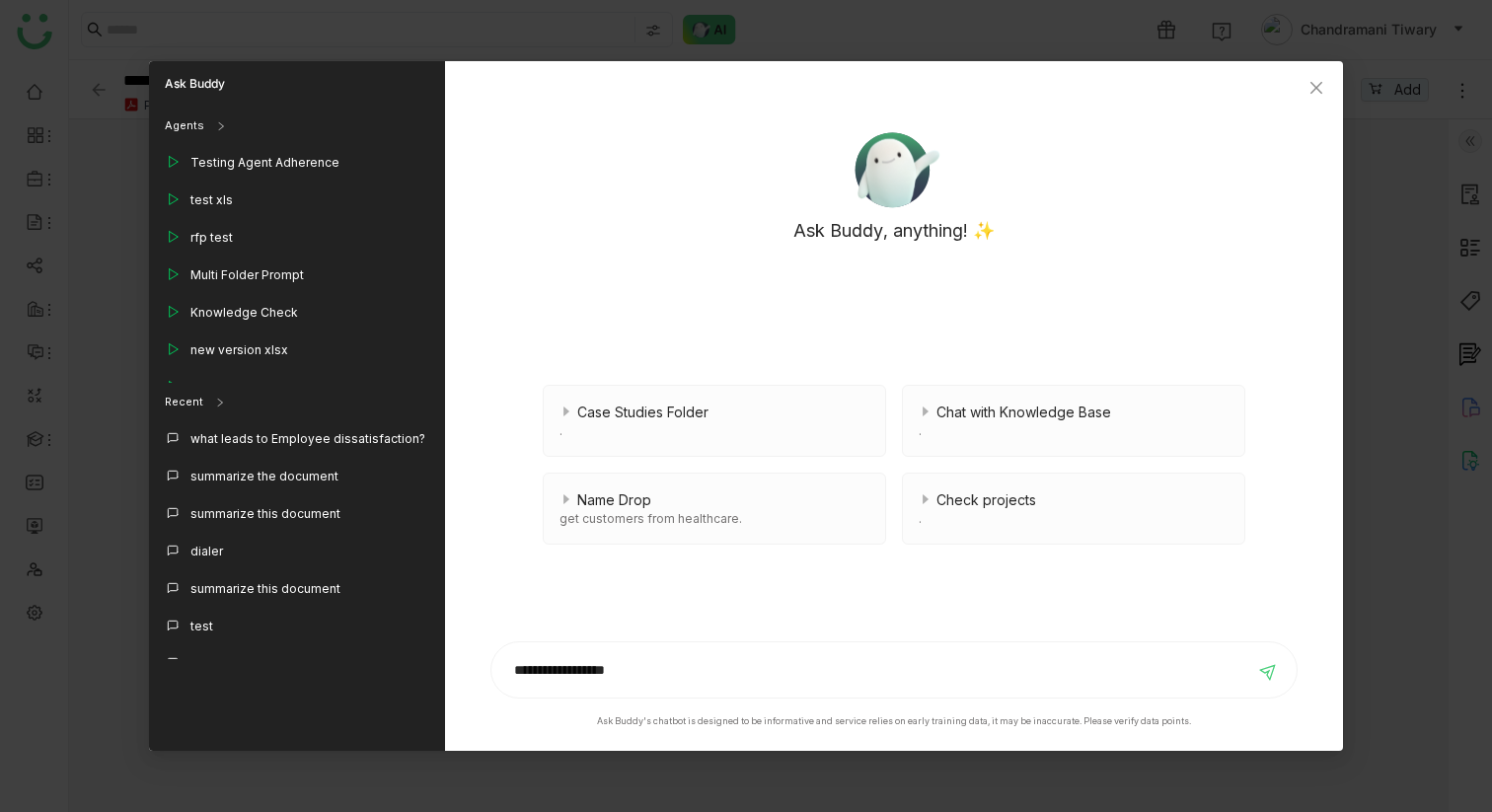 type 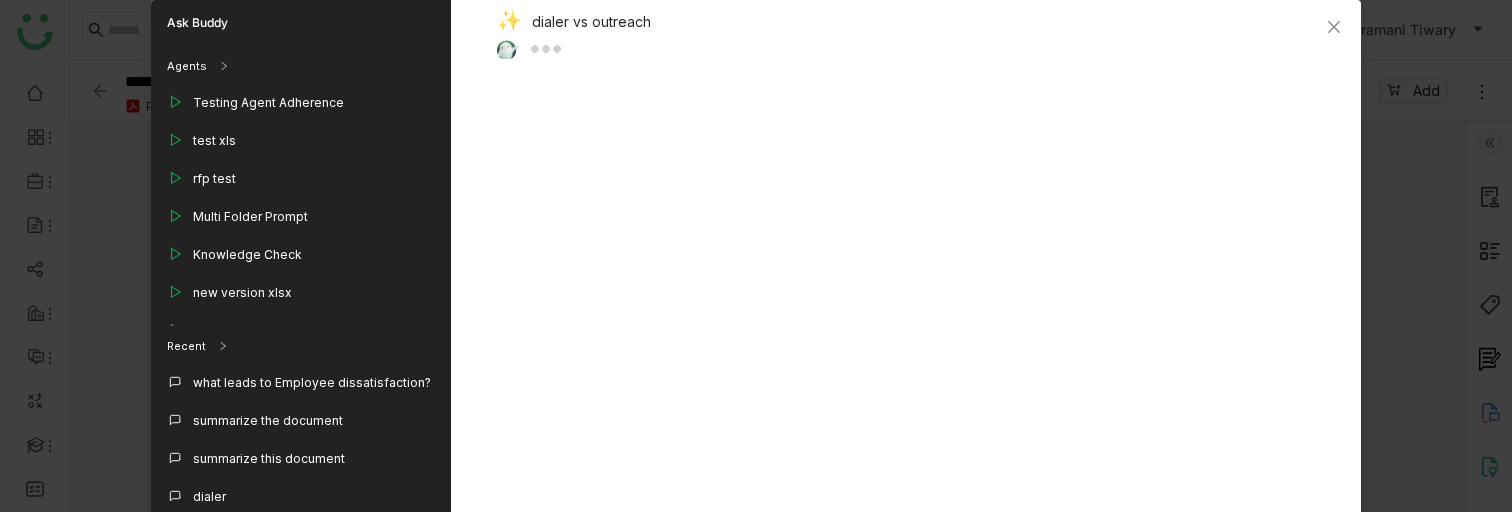 click on "dialer vs outreach" at bounding box center (898, 24) 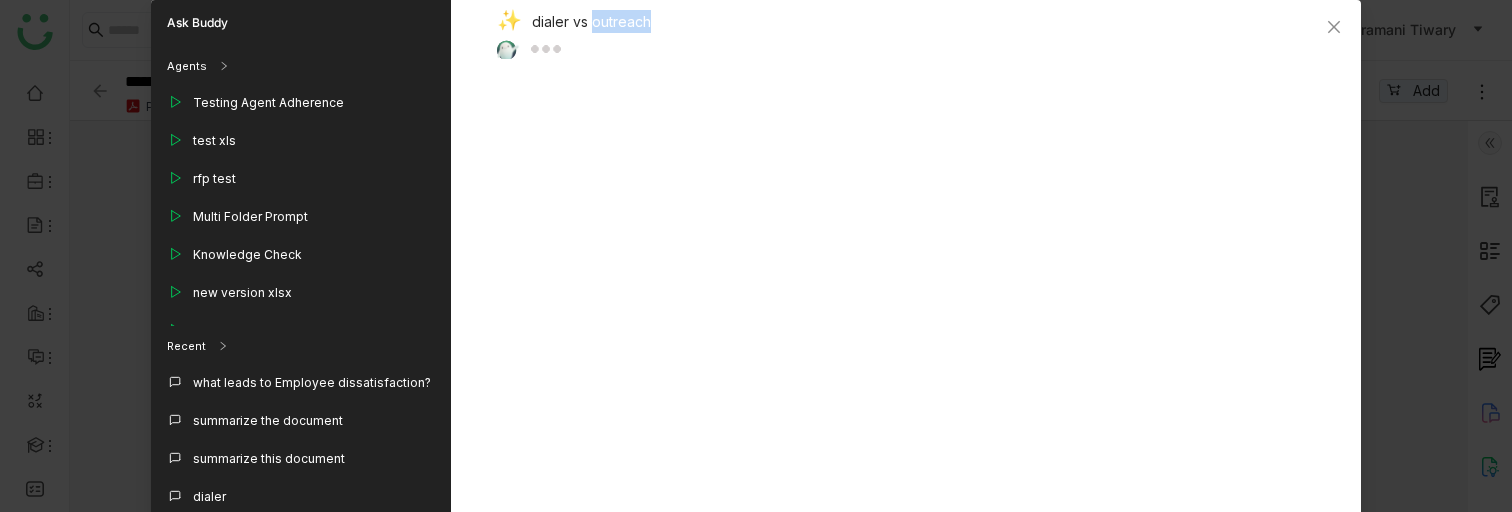 click on "dialer vs outreach" at bounding box center (898, 24) 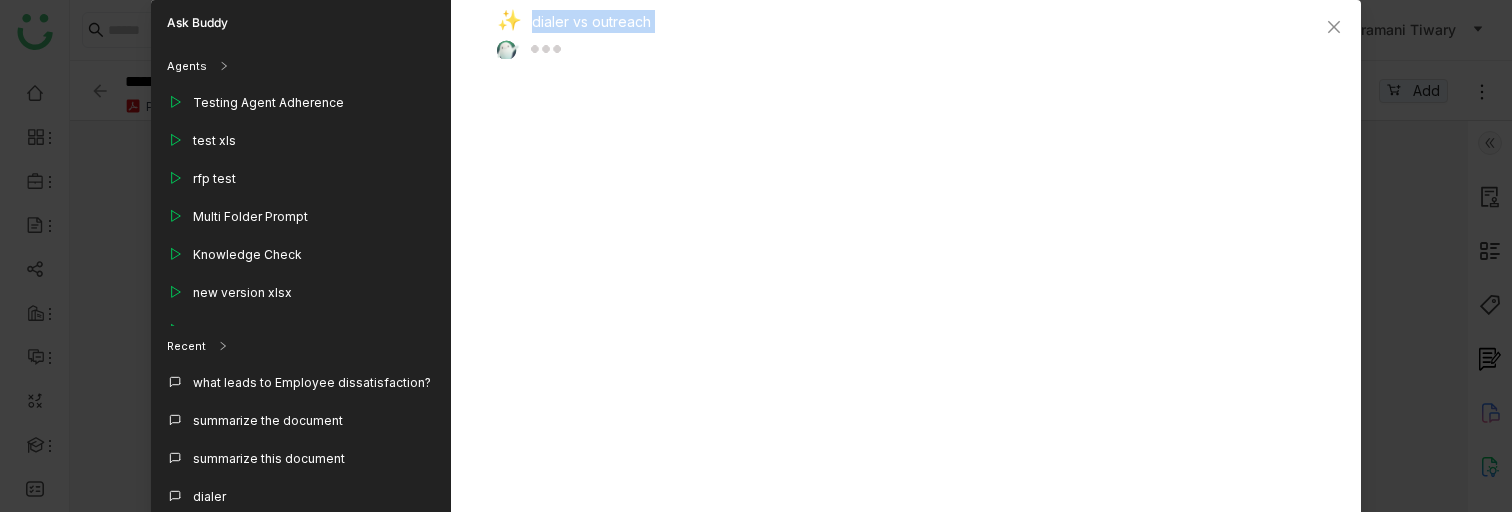 click on "dialer vs outreach" at bounding box center (898, 24) 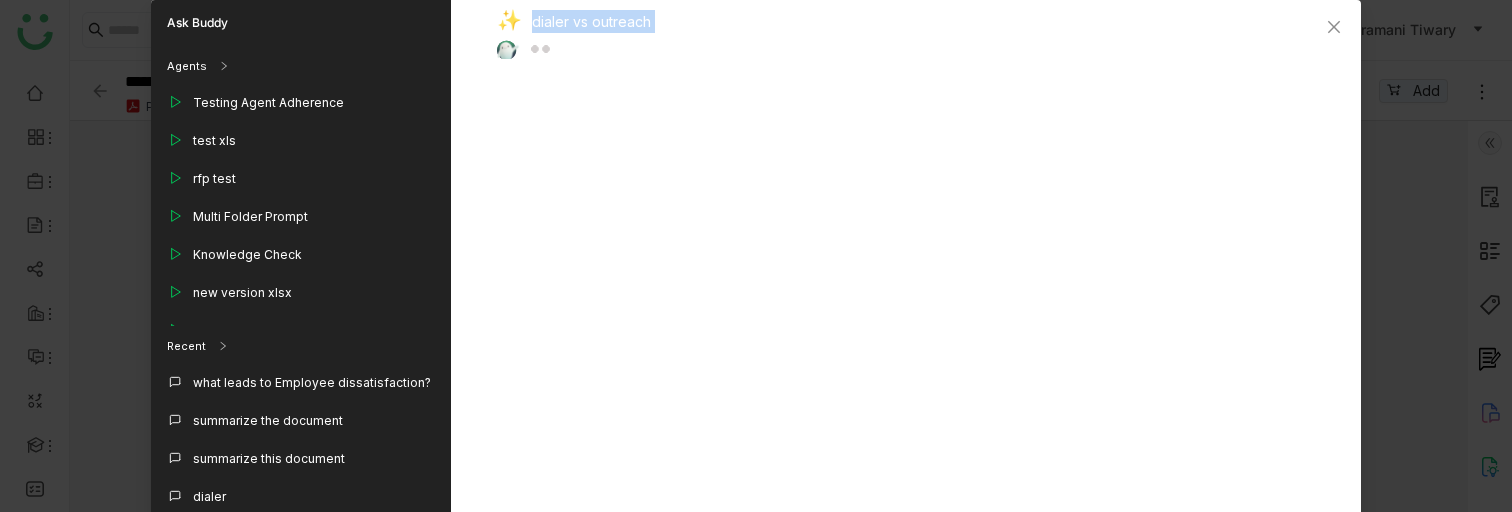 copy on "dialer vs outreach" 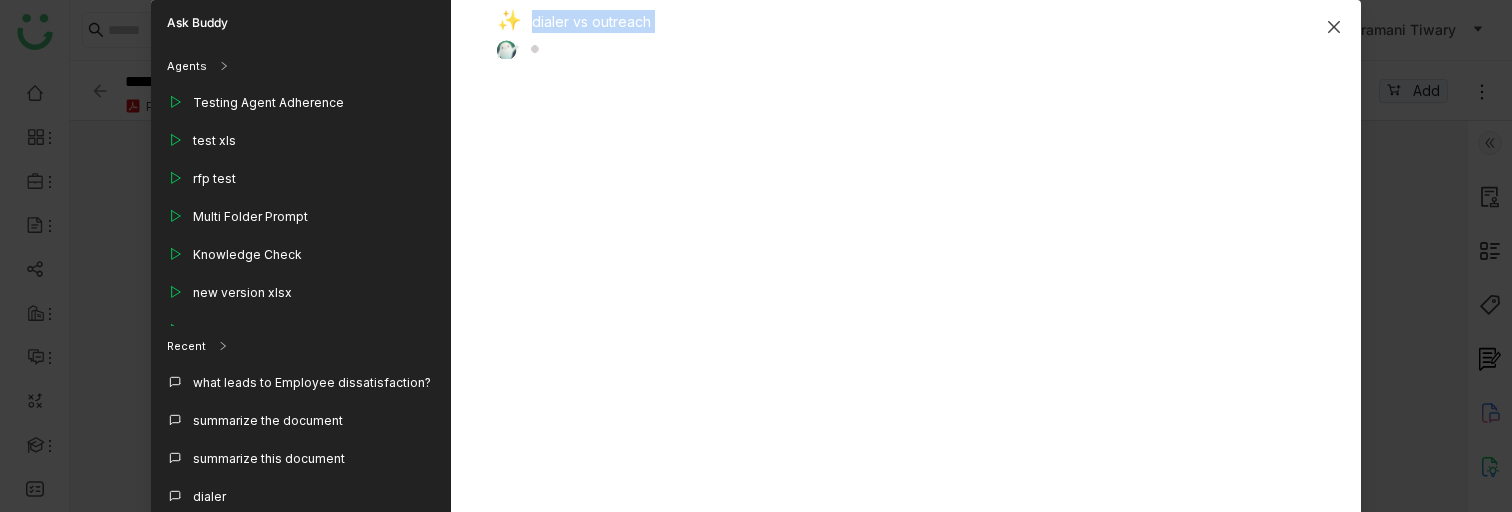 click 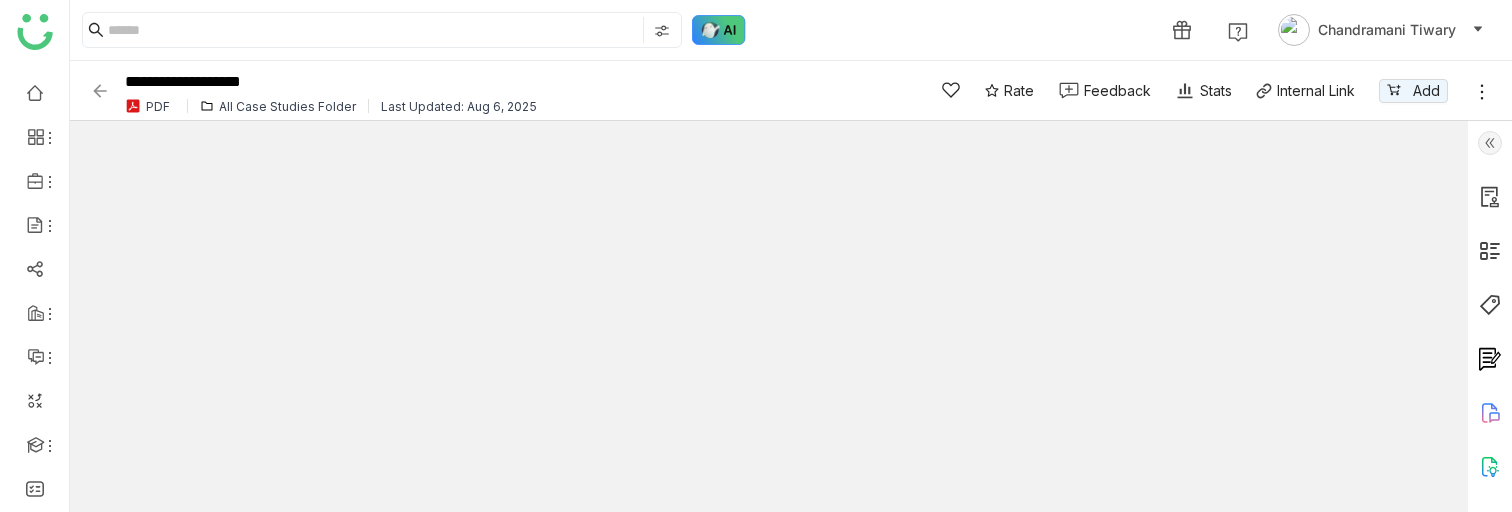 click 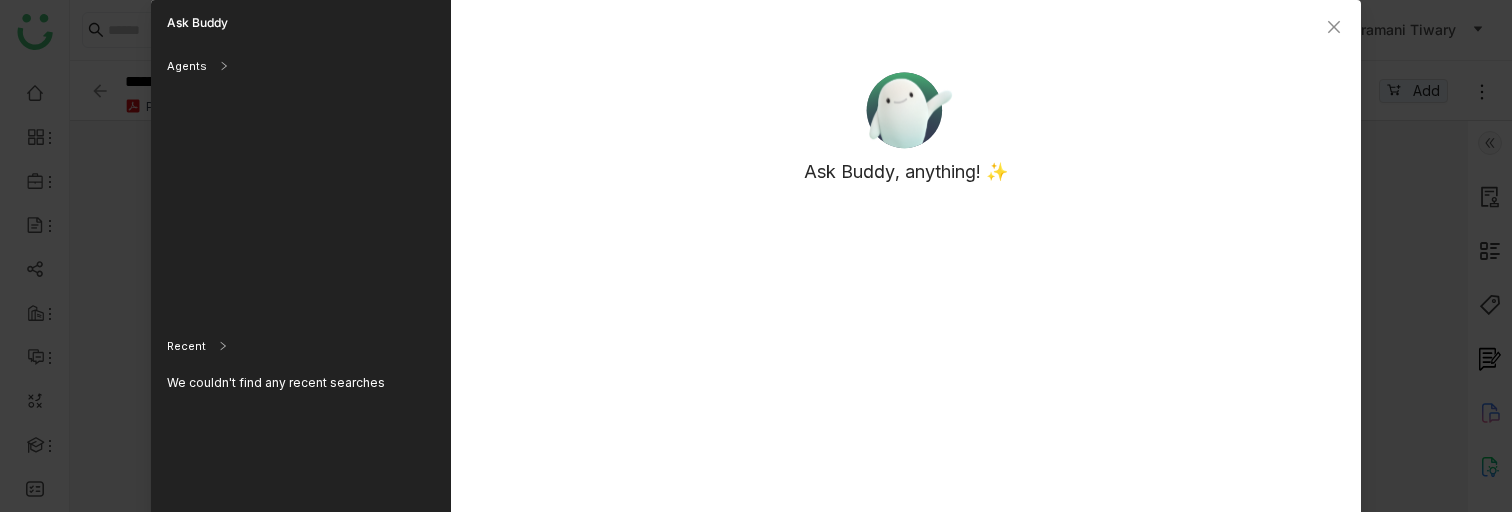 scroll, scrollTop: 187, scrollLeft: 0, axis: vertical 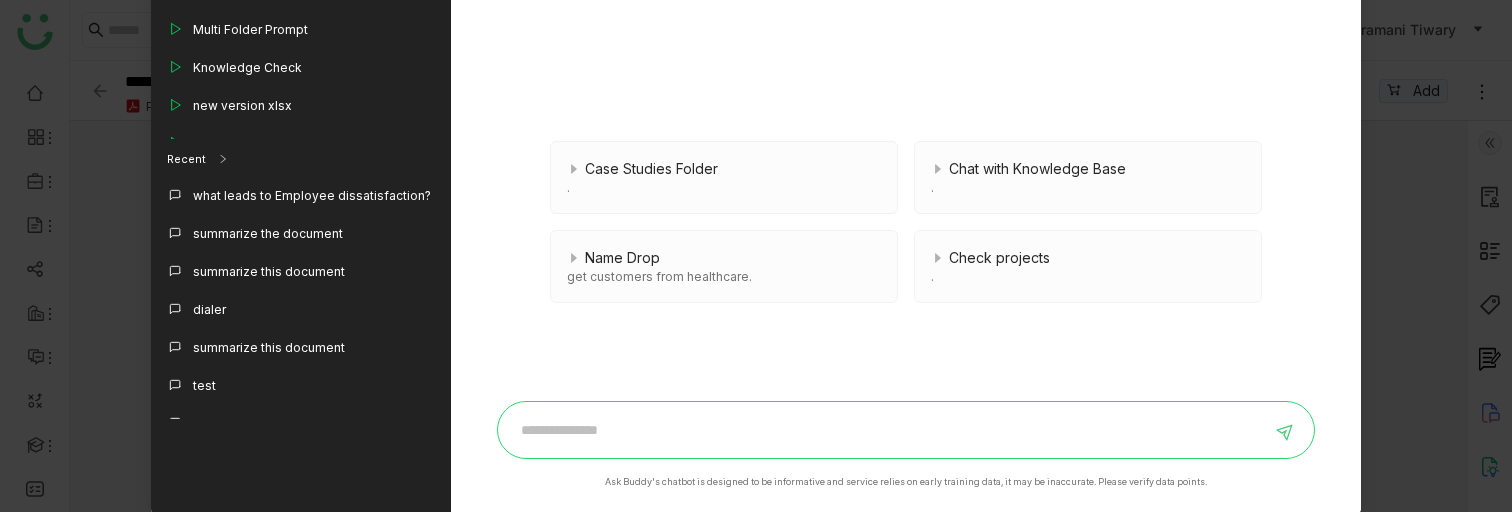 click at bounding box center (891, 430) 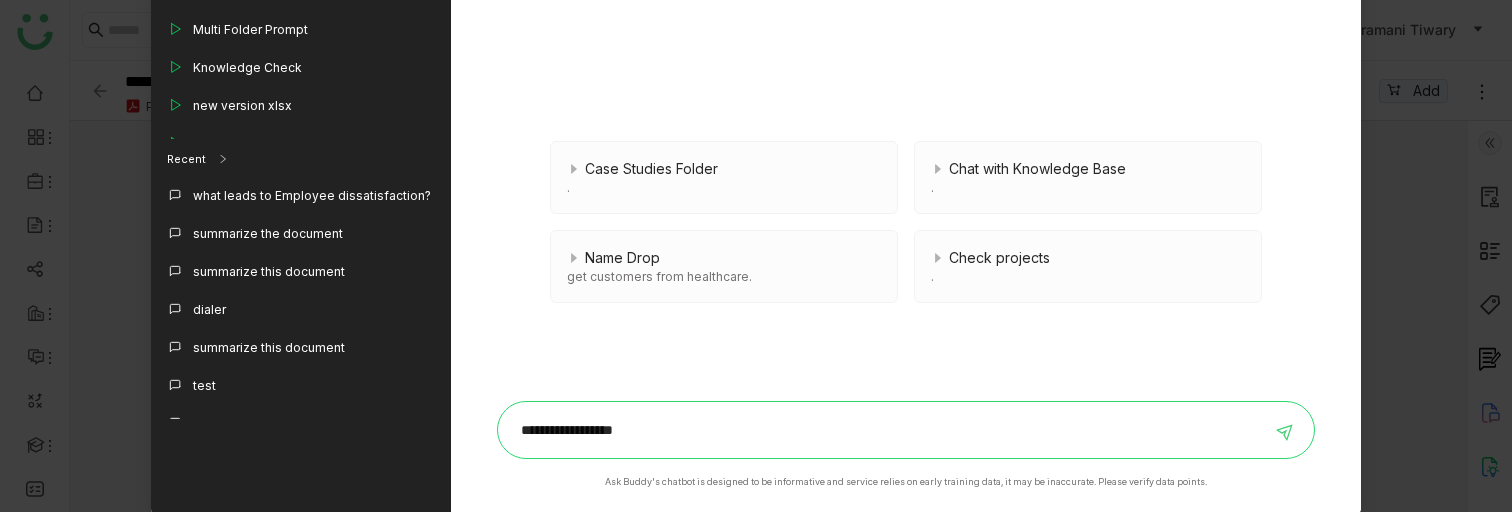 type on "**********" 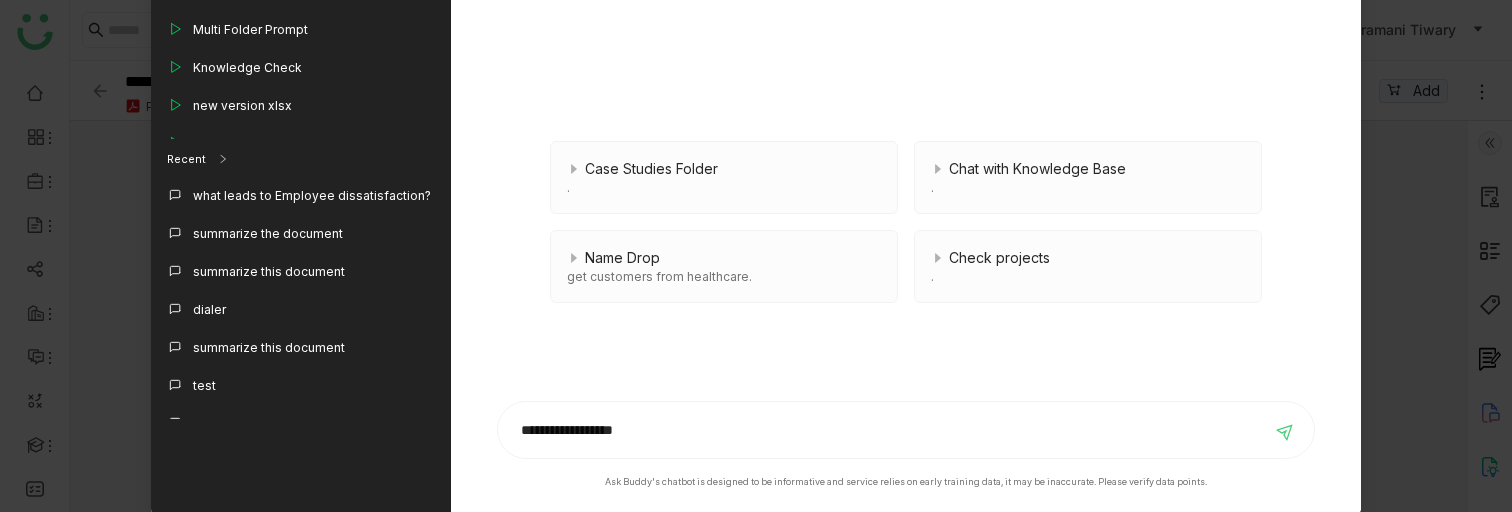 type 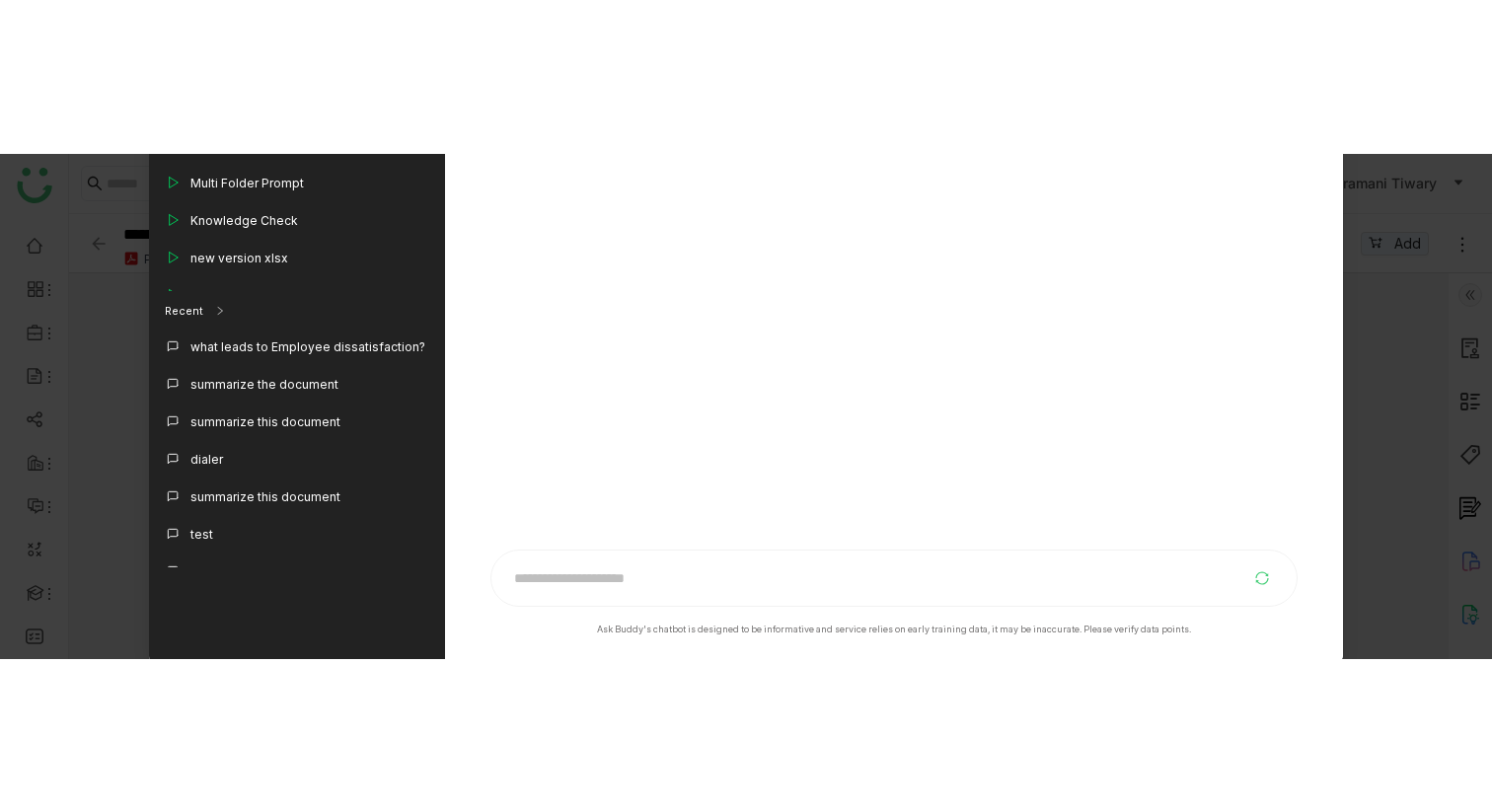 scroll, scrollTop: 0, scrollLeft: 0, axis: both 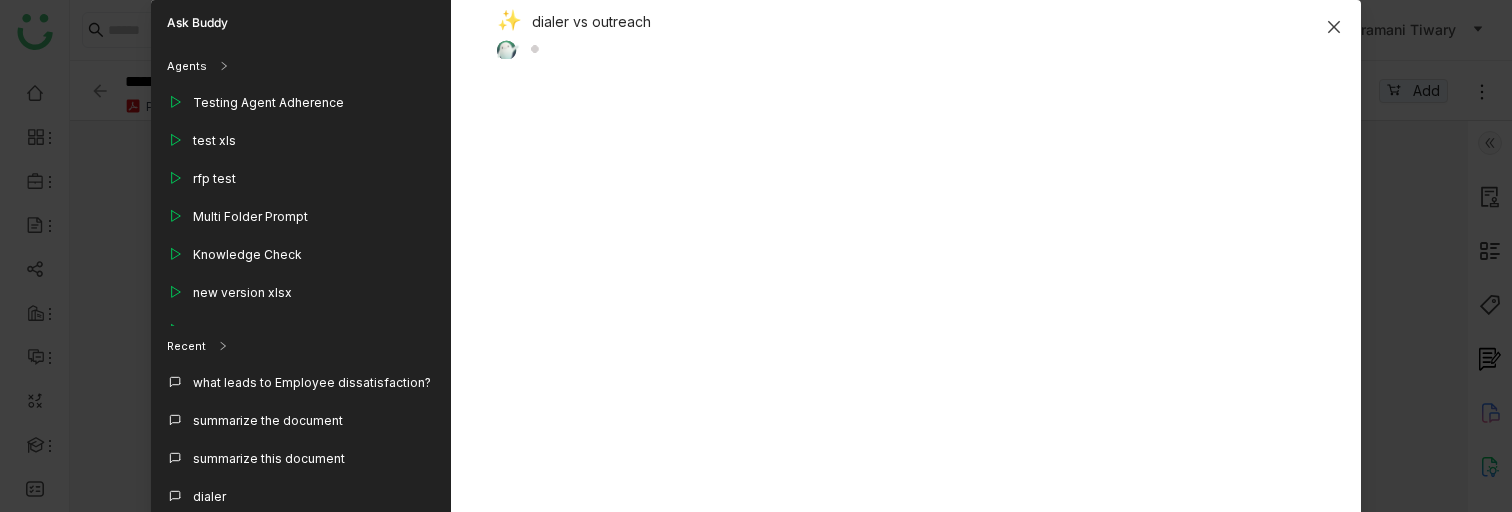 click 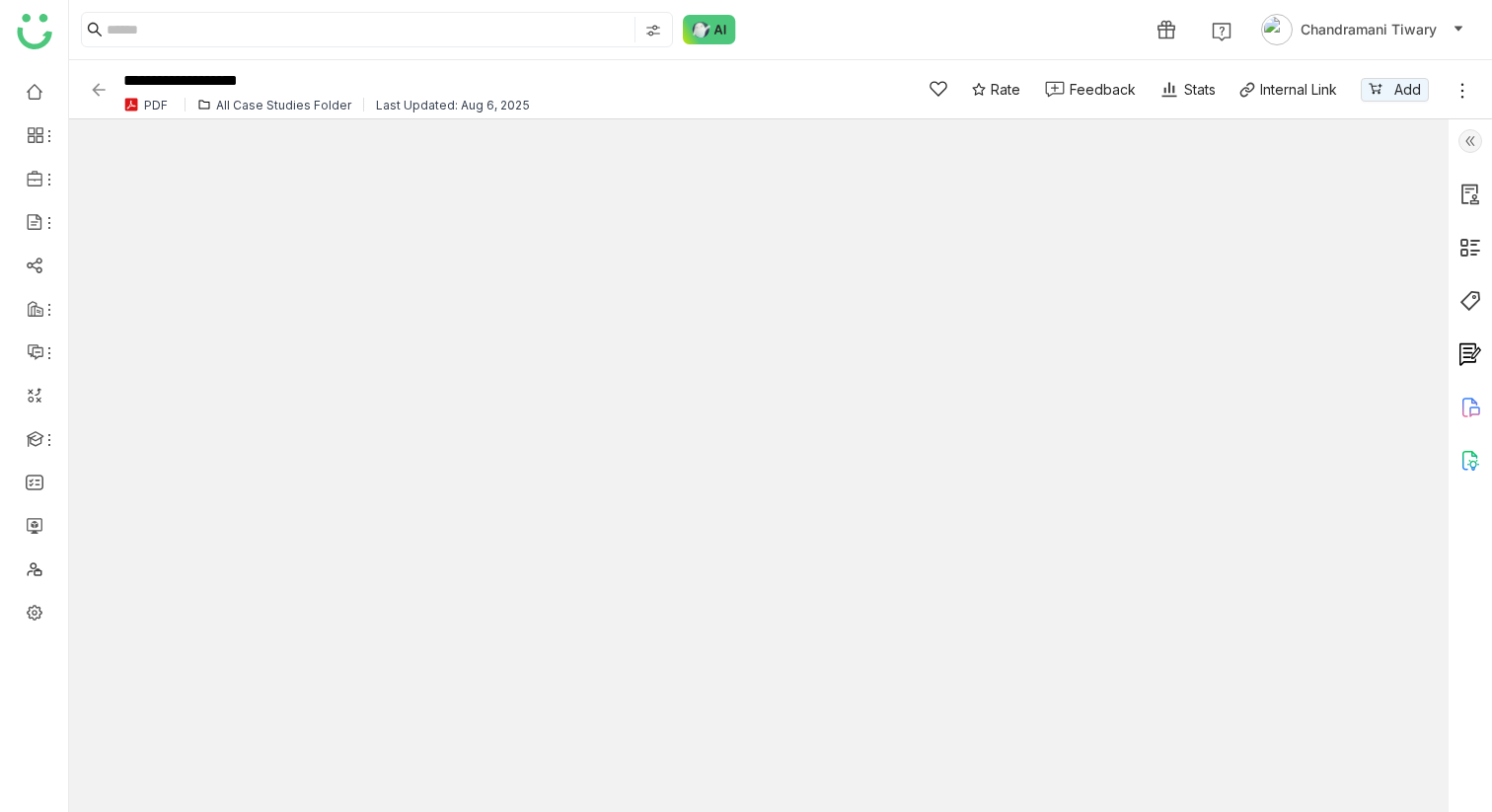 type on "*" 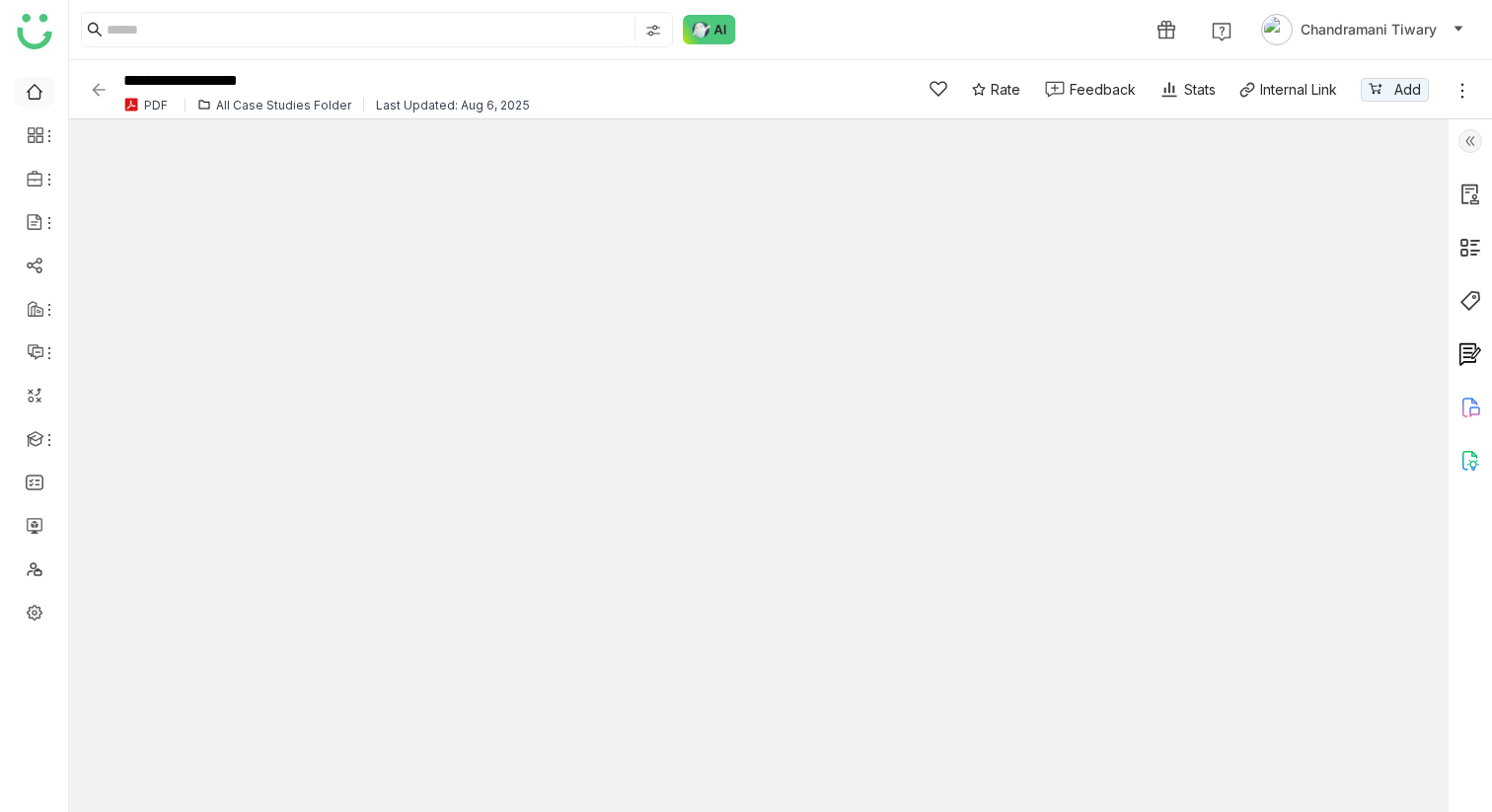 click at bounding box center (35, 90) 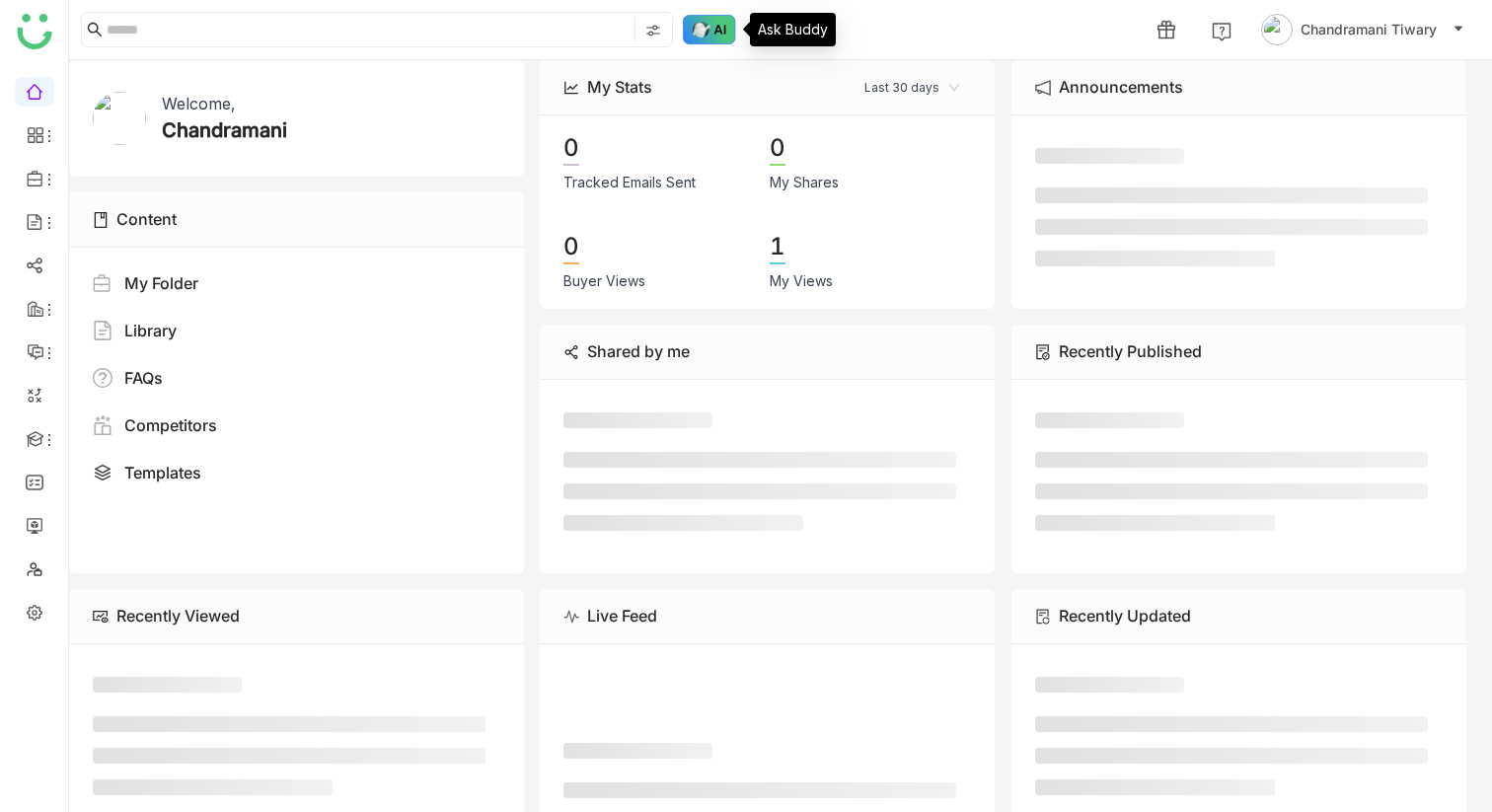 click 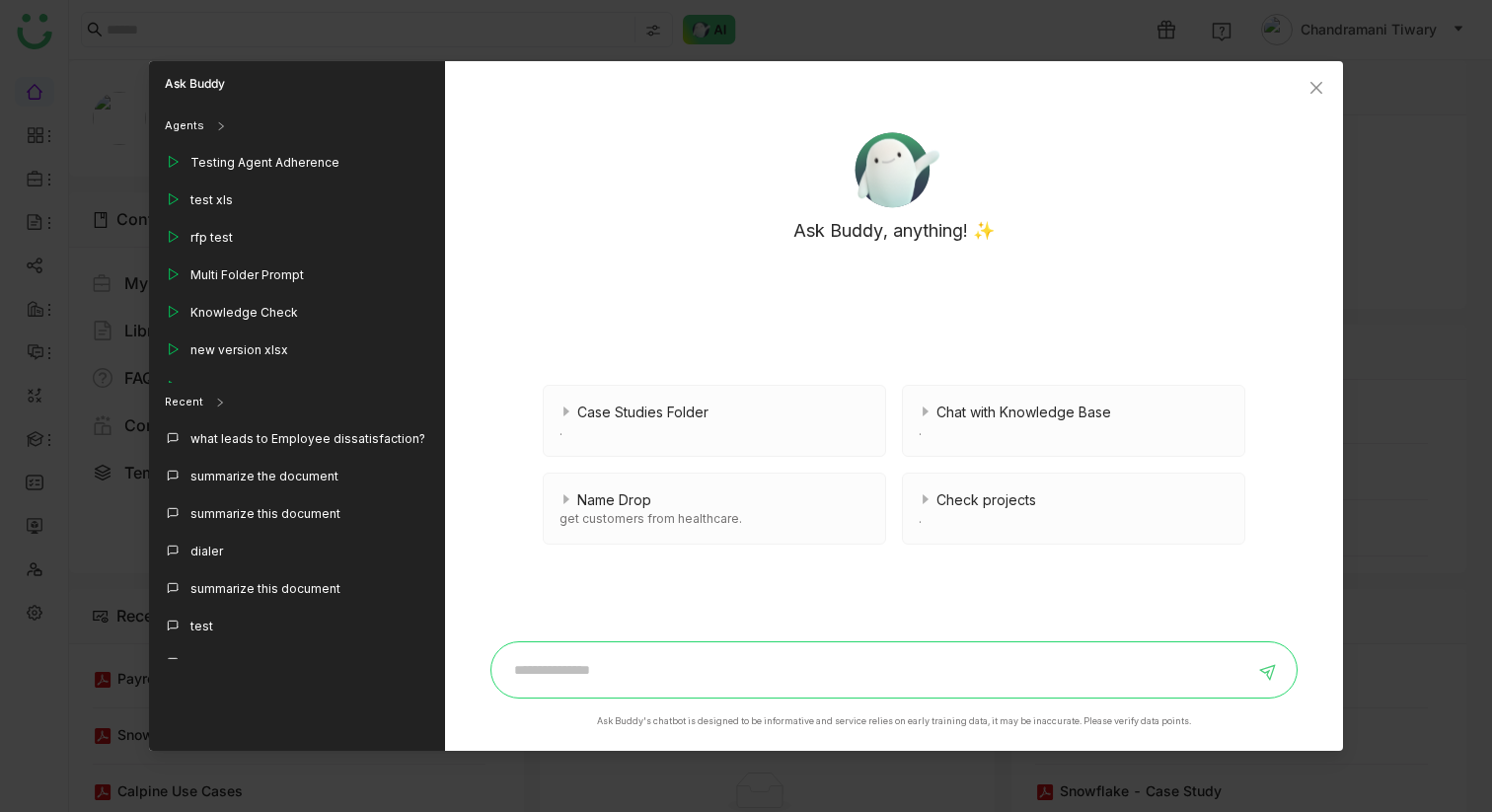 click at bounding box center (879, 670) 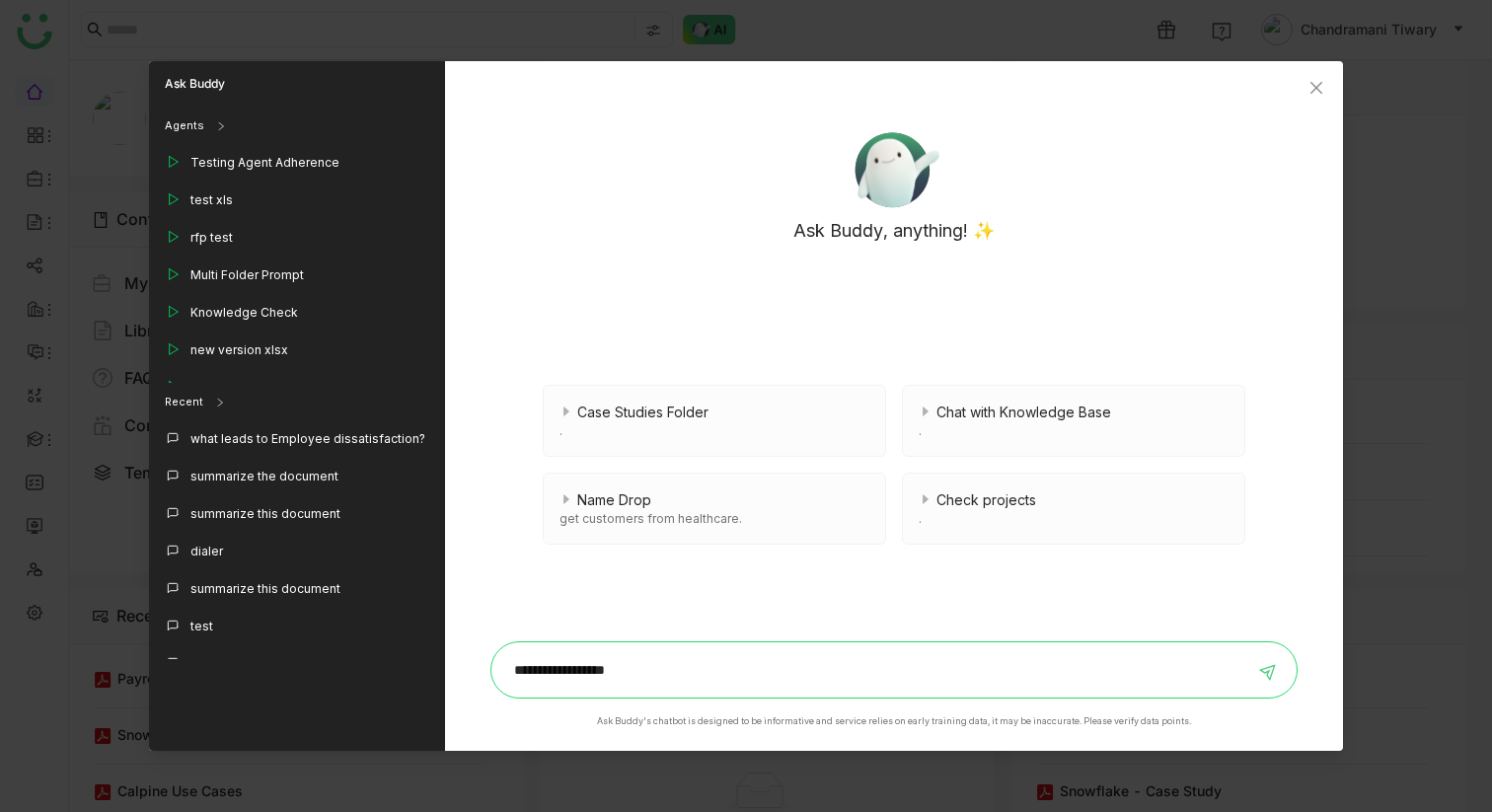 type on "**********" 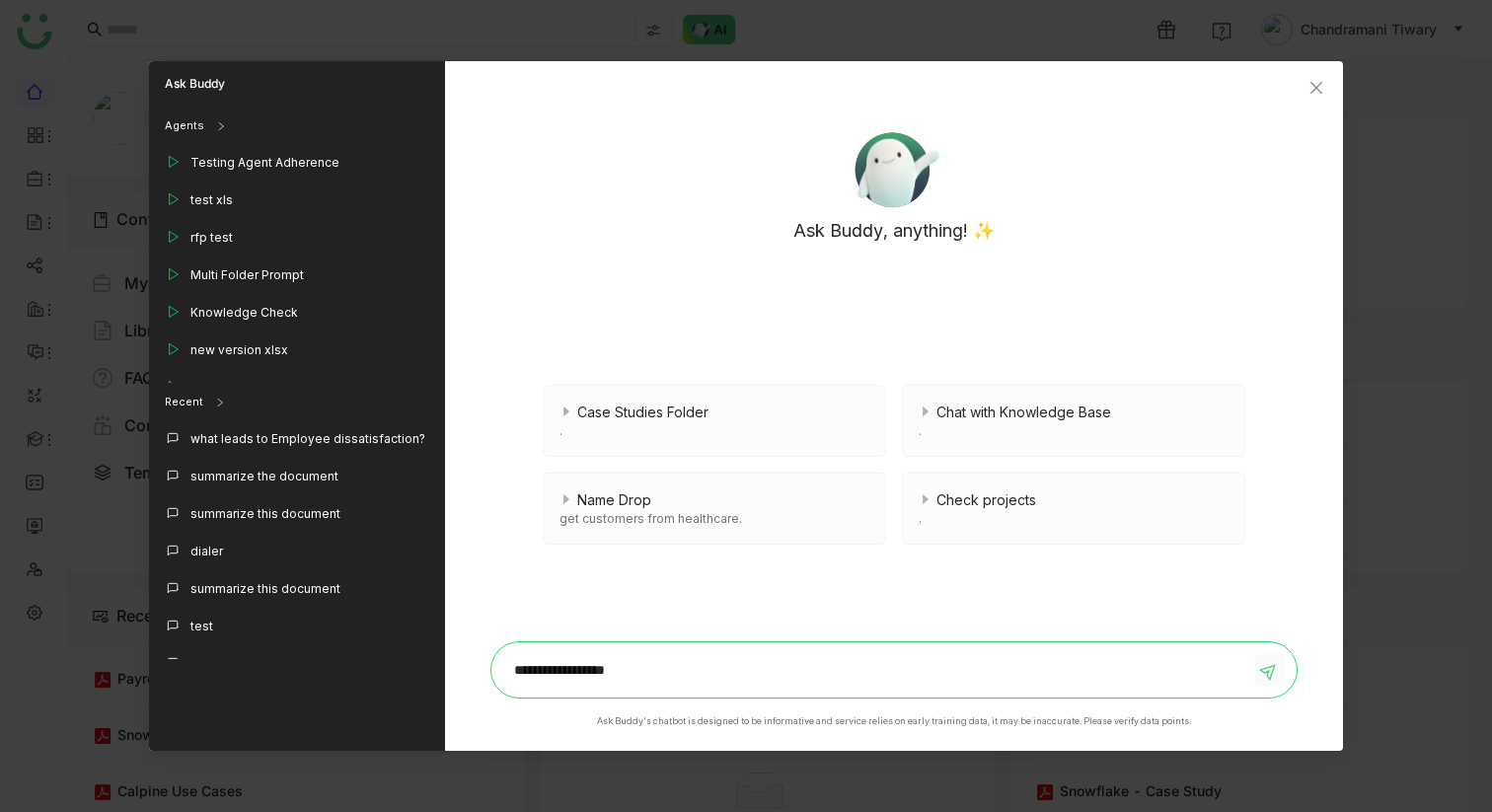 click 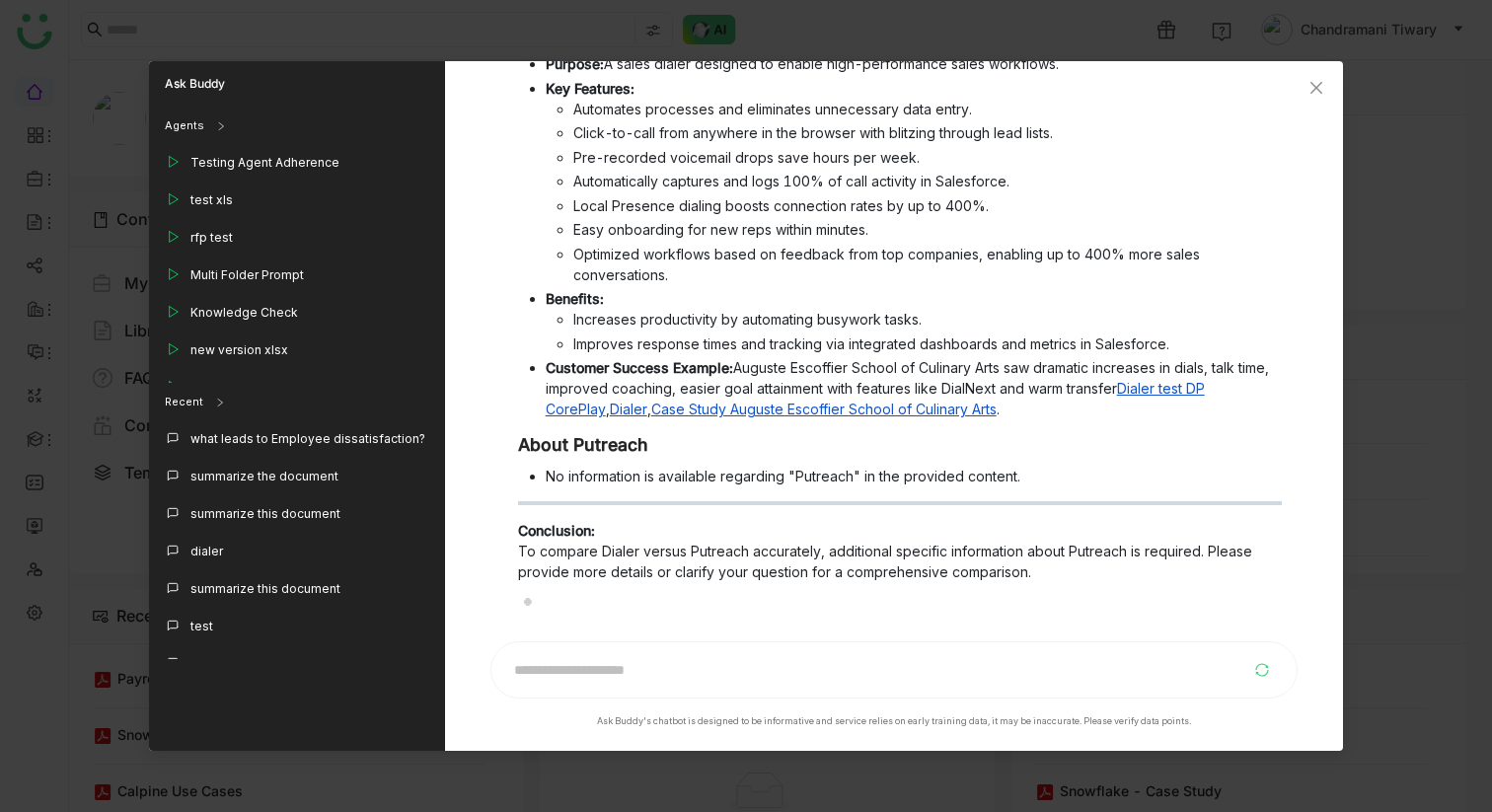 scroll, scrollTop: 0, scrollLeft: 0, axis: both 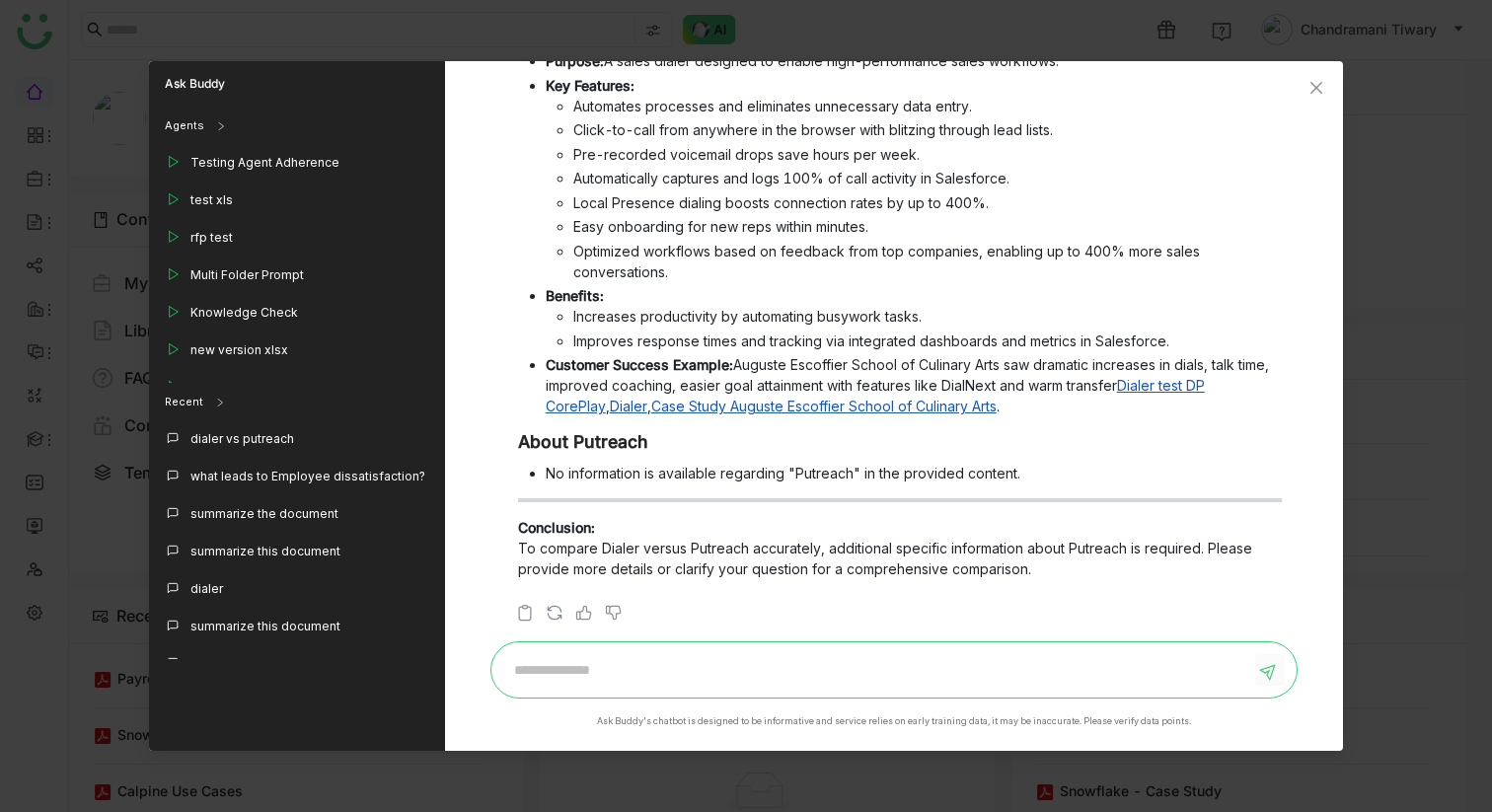 click at bounding box center [879, 670] 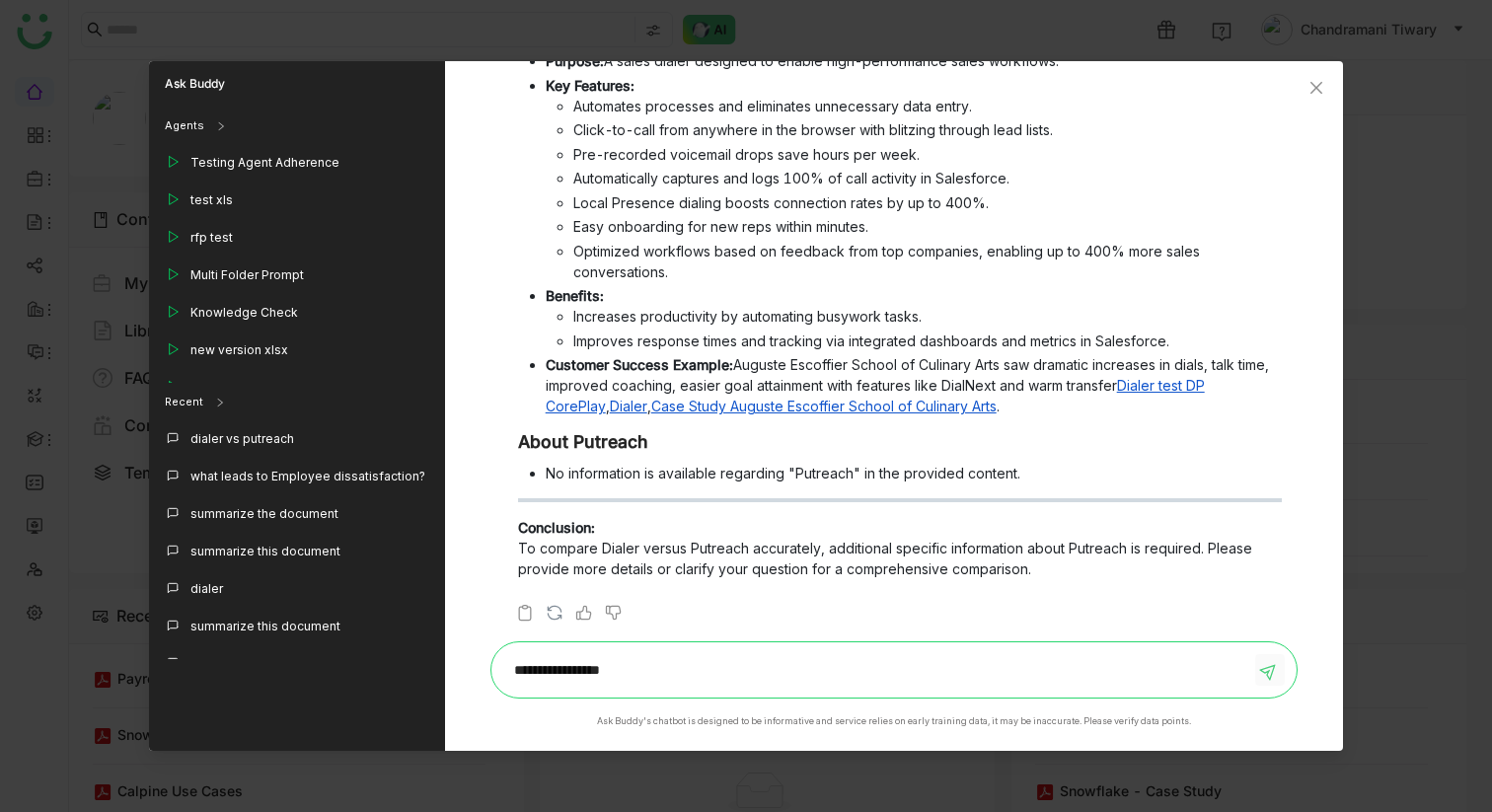 type on "**********" 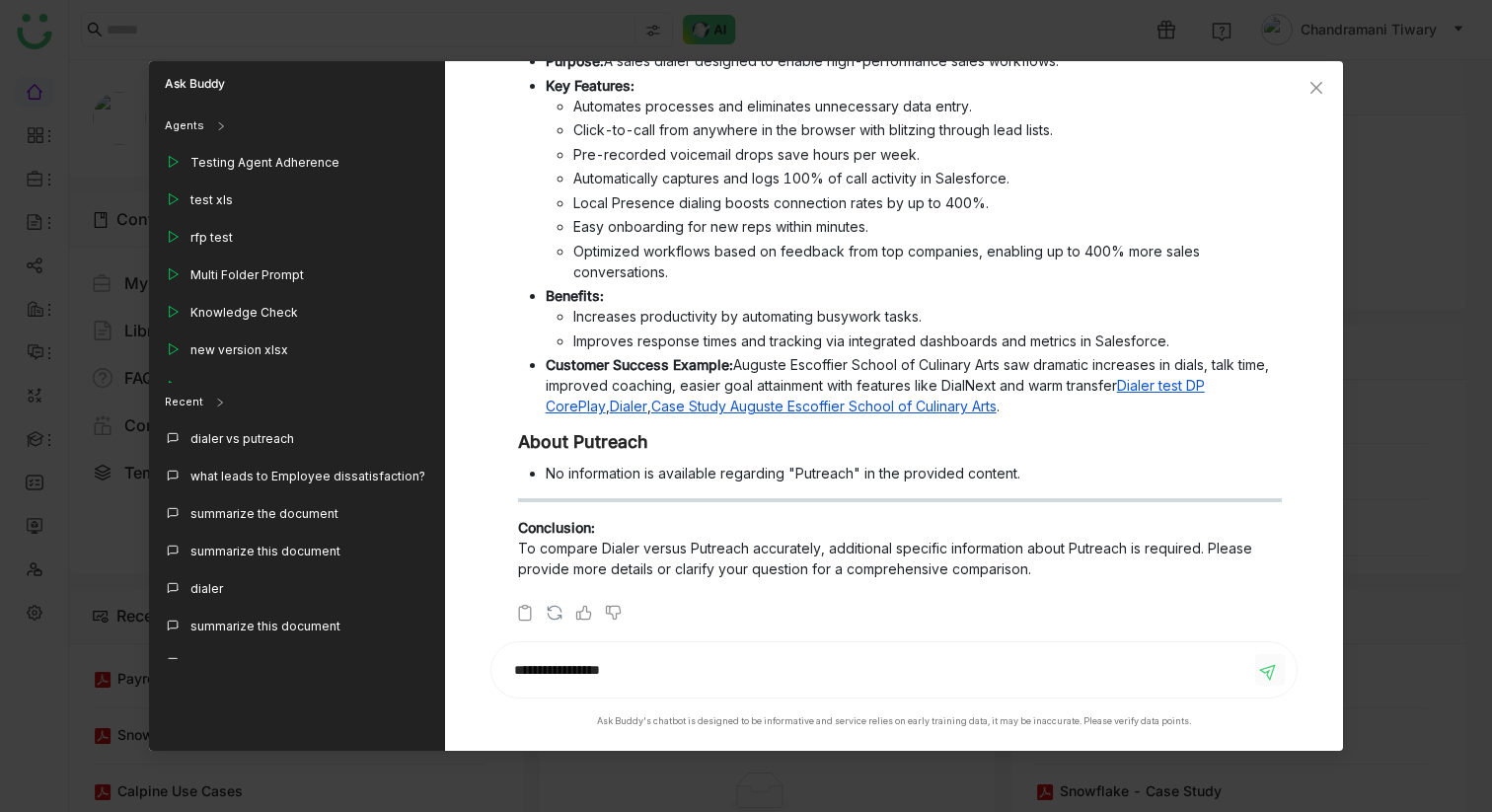 type 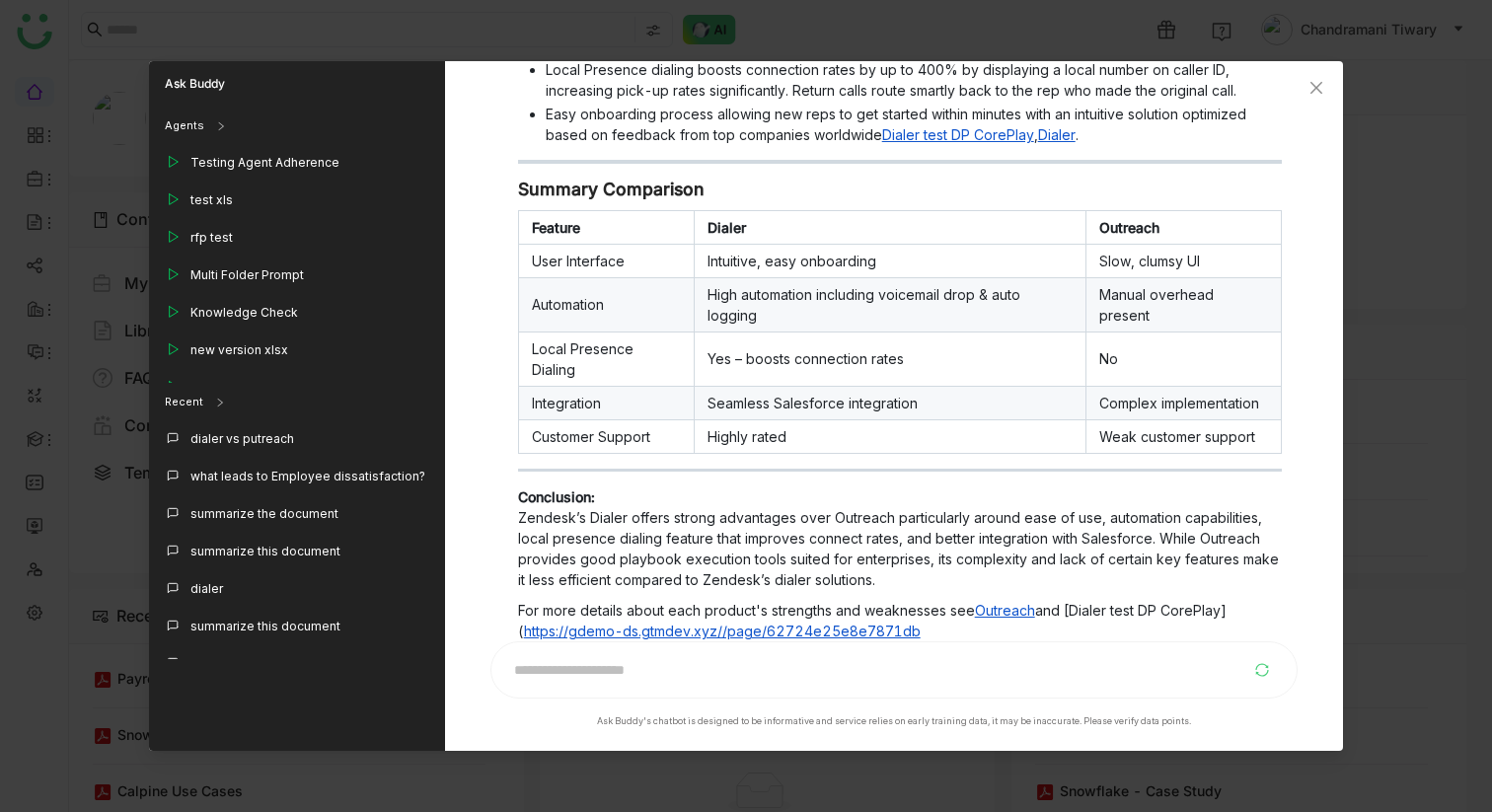 scroll, scrollTop: 1430, scrollLeft: 0, axis: vertical 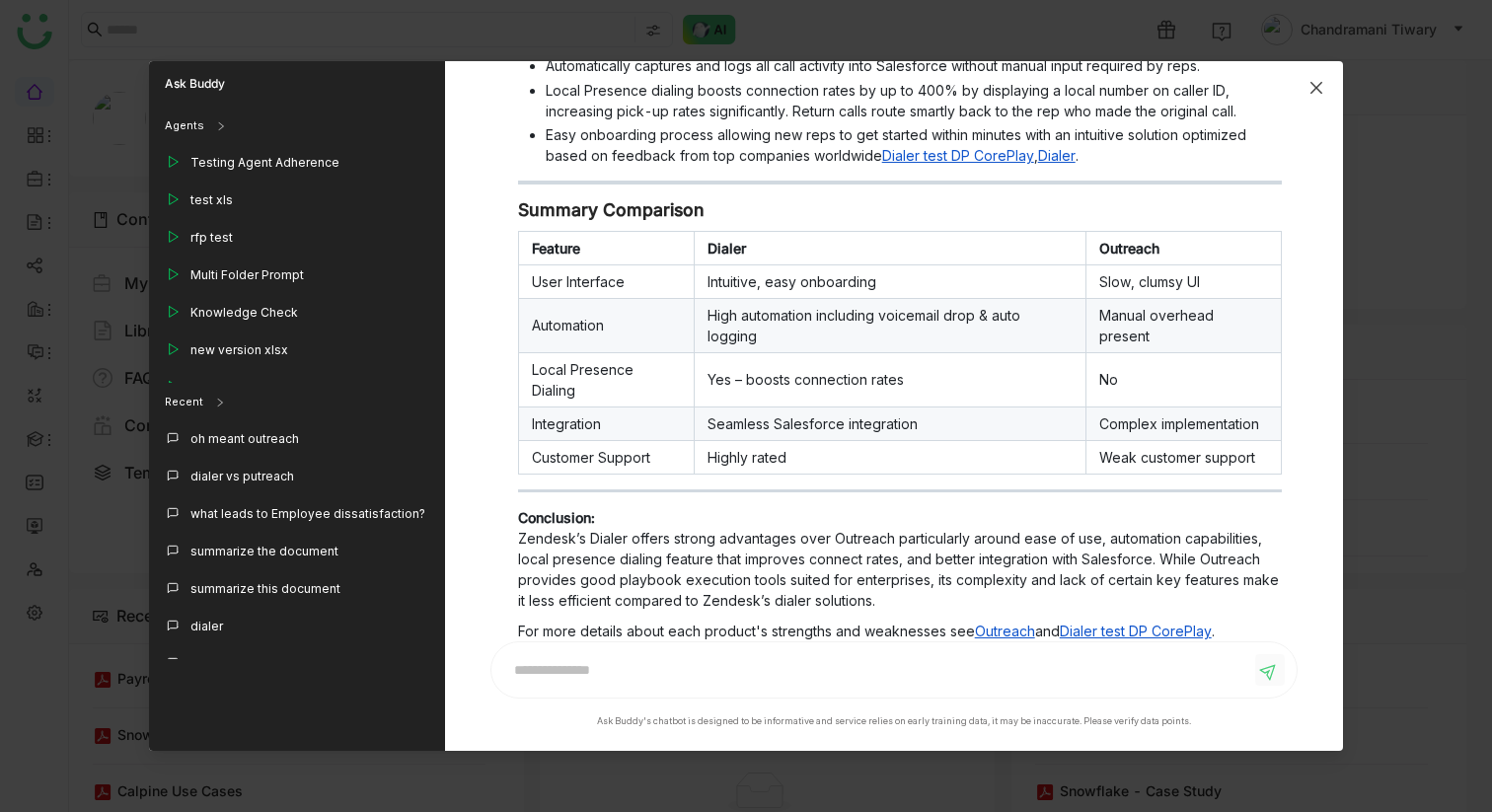 click 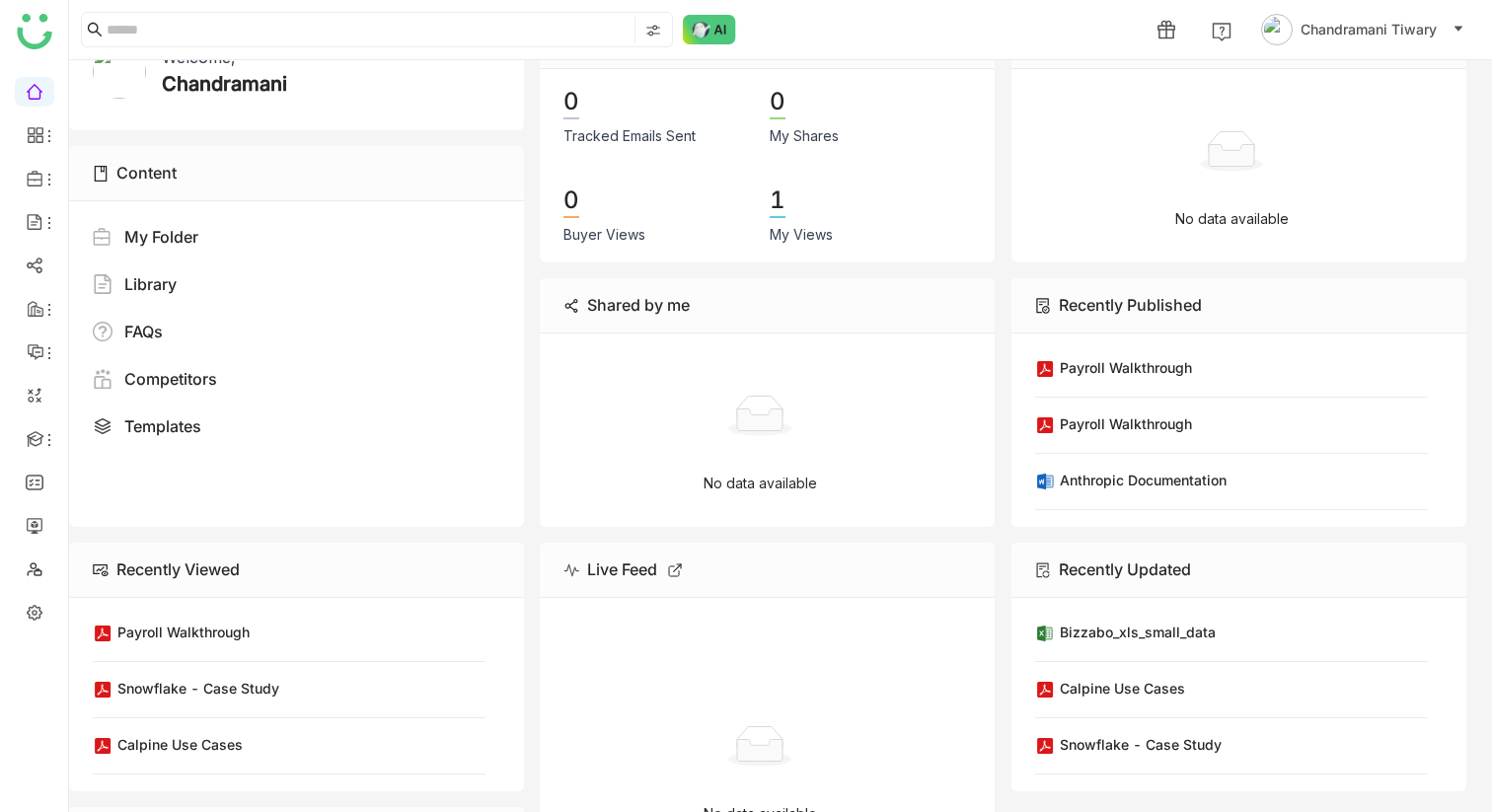scroll, scrollTop: 47, scrollLeft: 0, axis: vertical 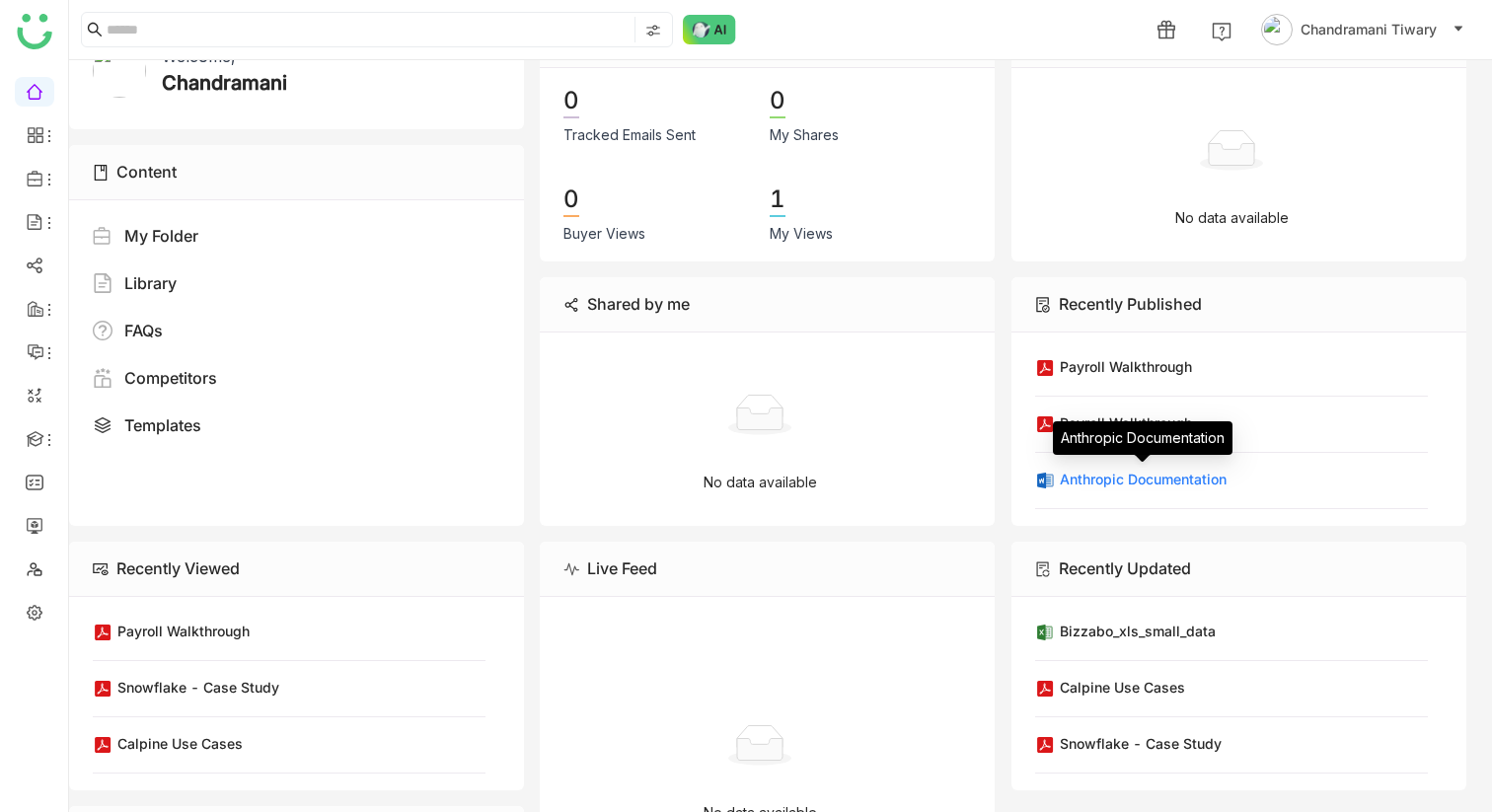 click on "Anthropic Documentation" 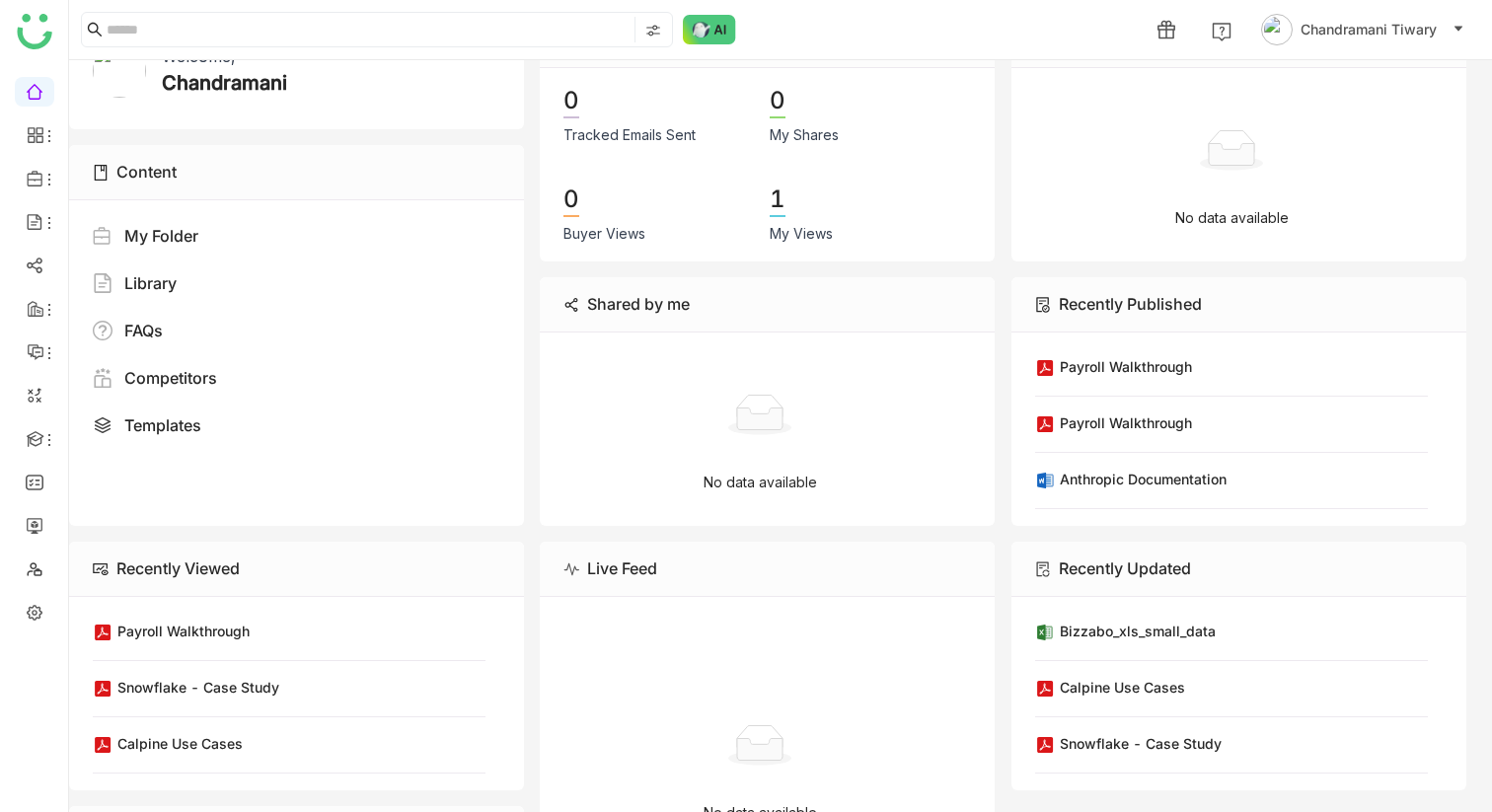 click on "1 Chandramani Tiwary" 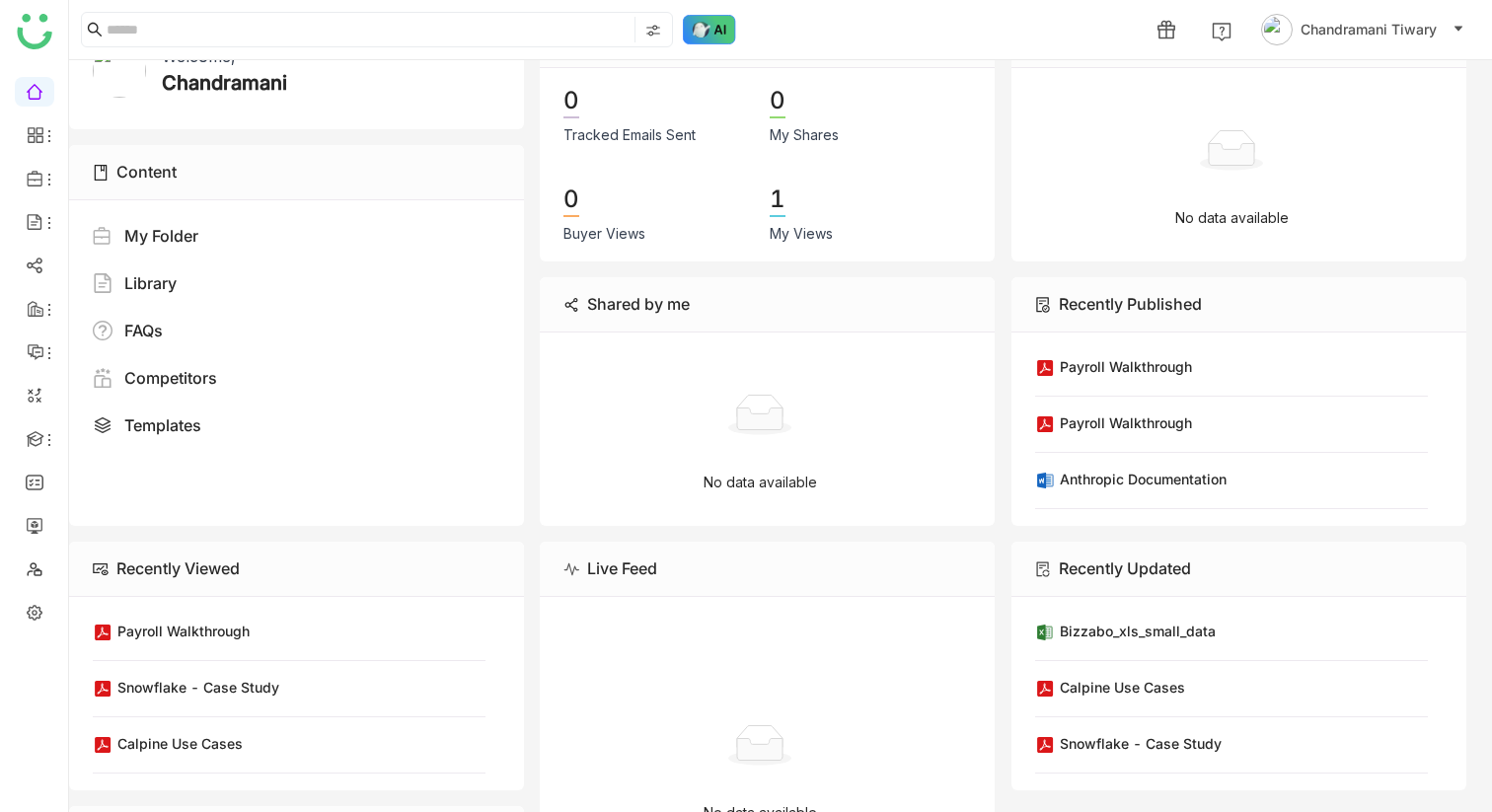 click 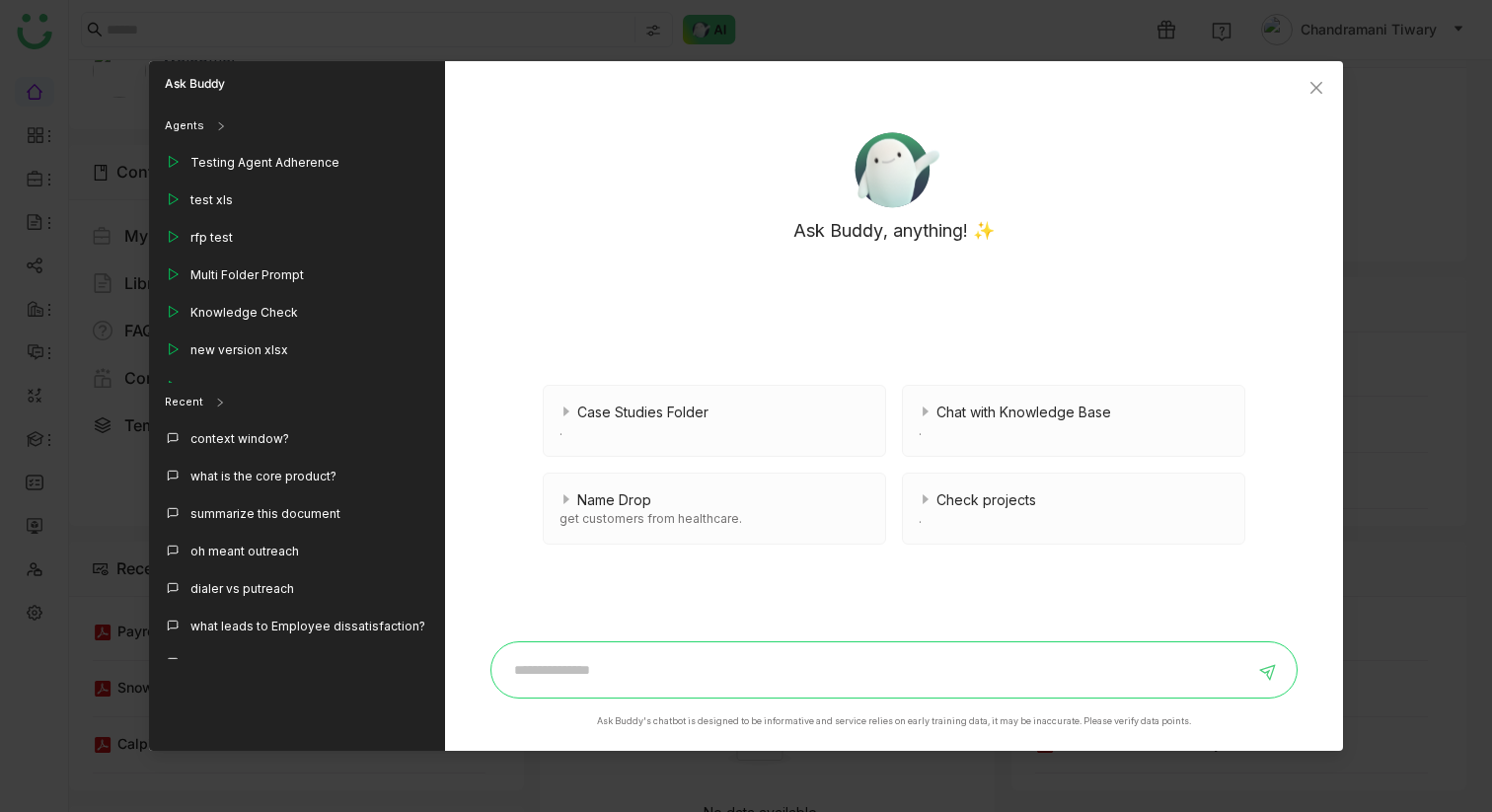 click at bounding box center (879, 670) 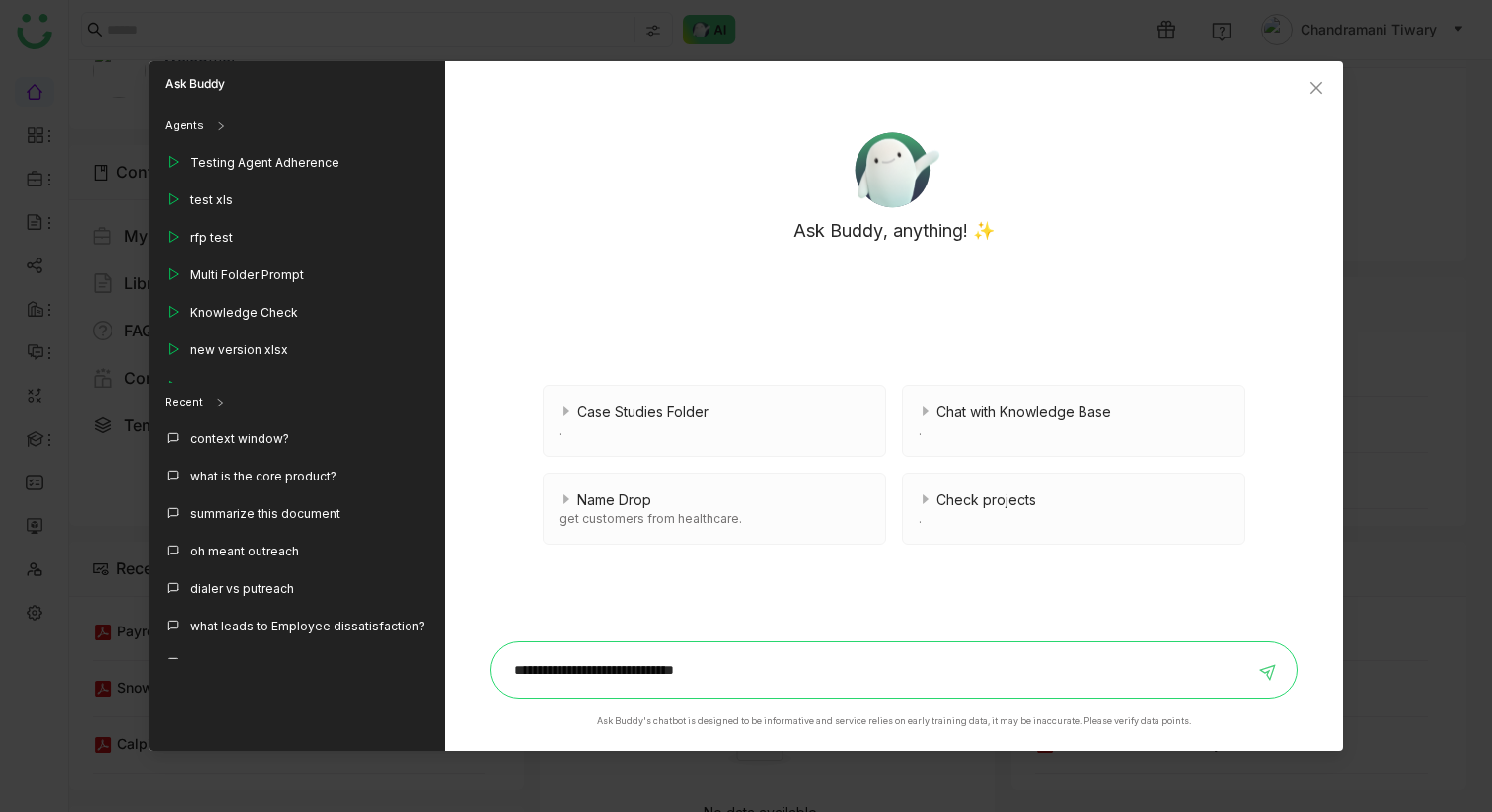 type on "**********" 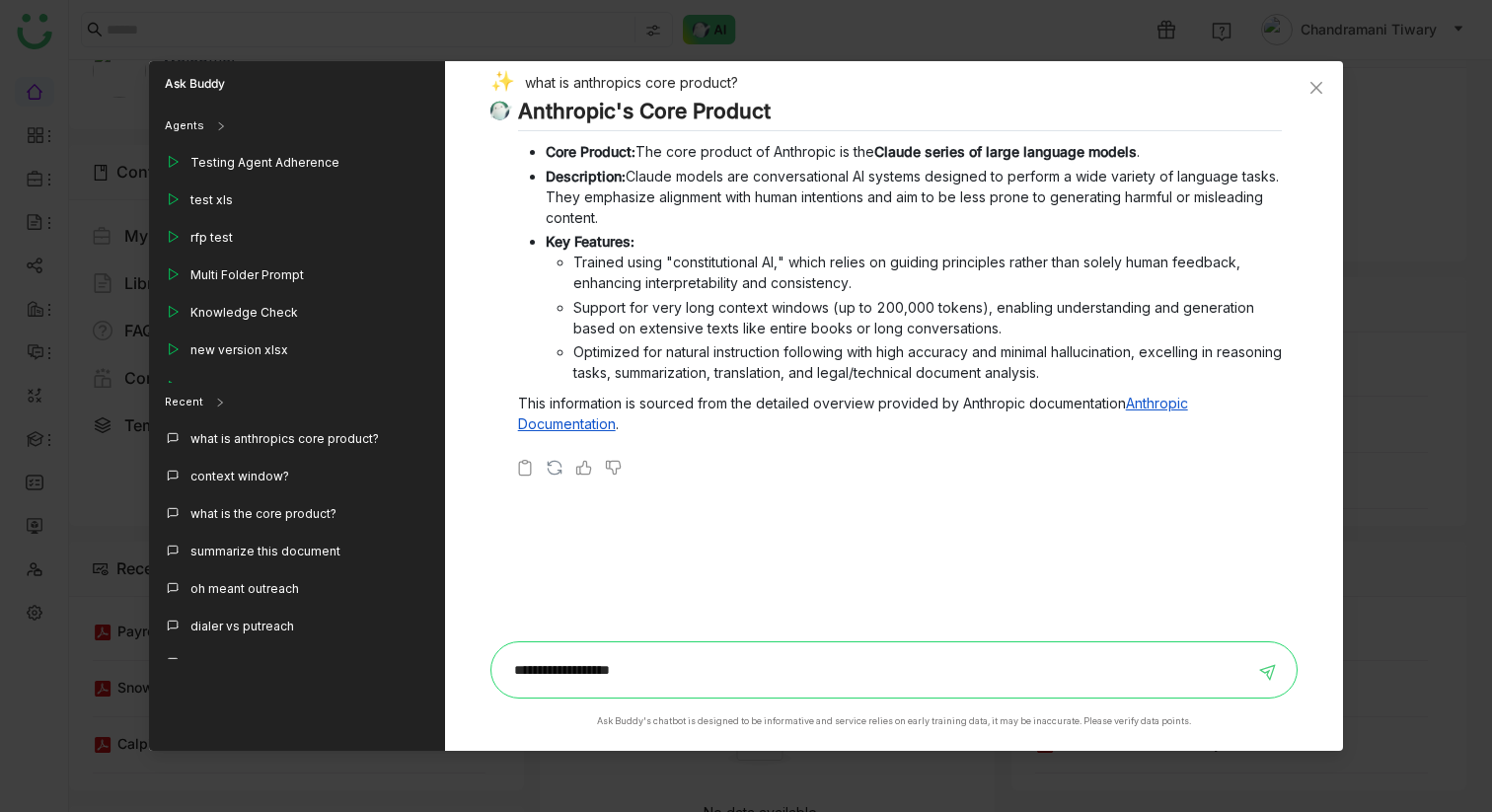 type on "**********" 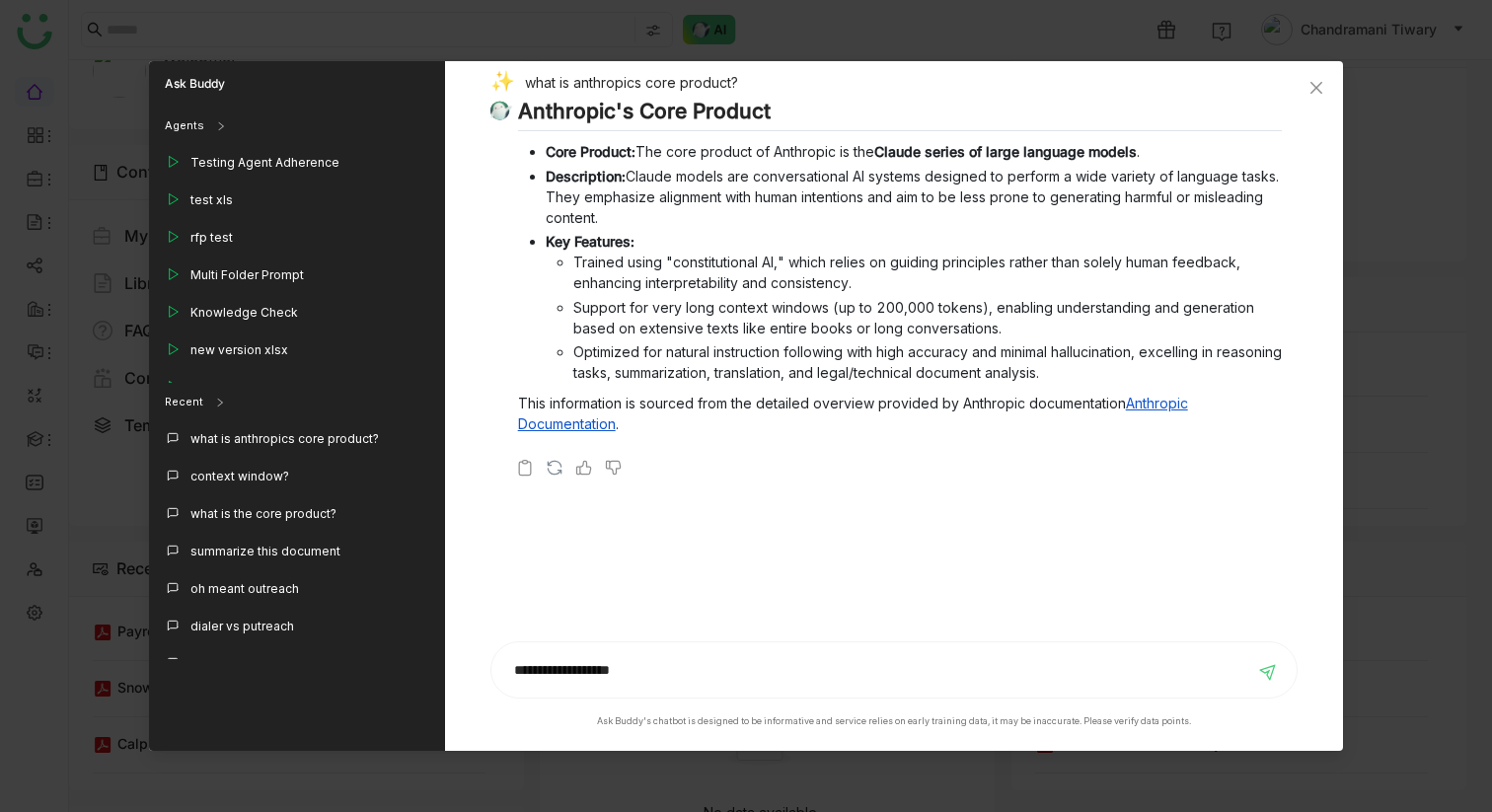 type 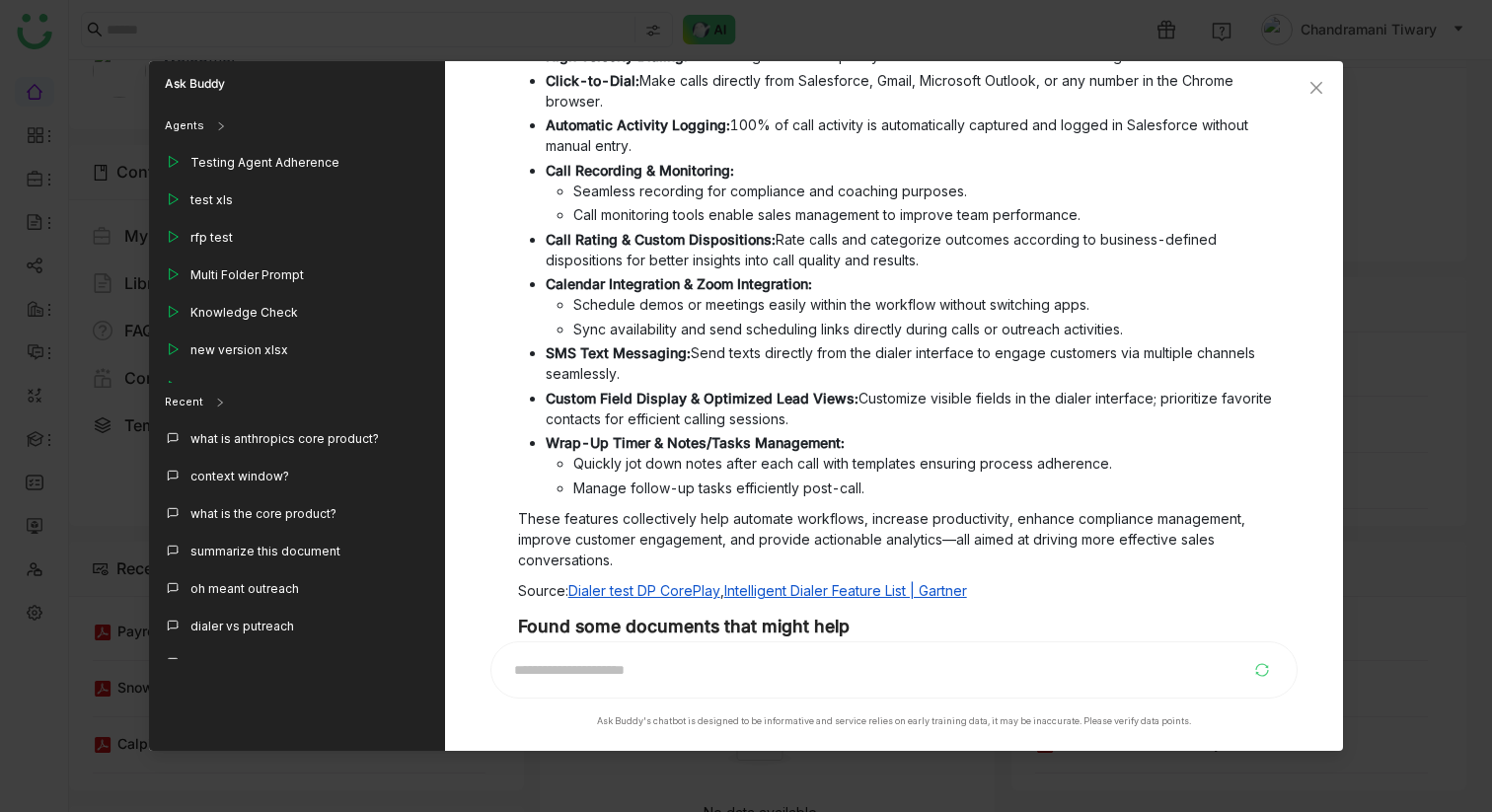 scroll, scrollTop: 815, scrollLeft: 0, axis: vertical 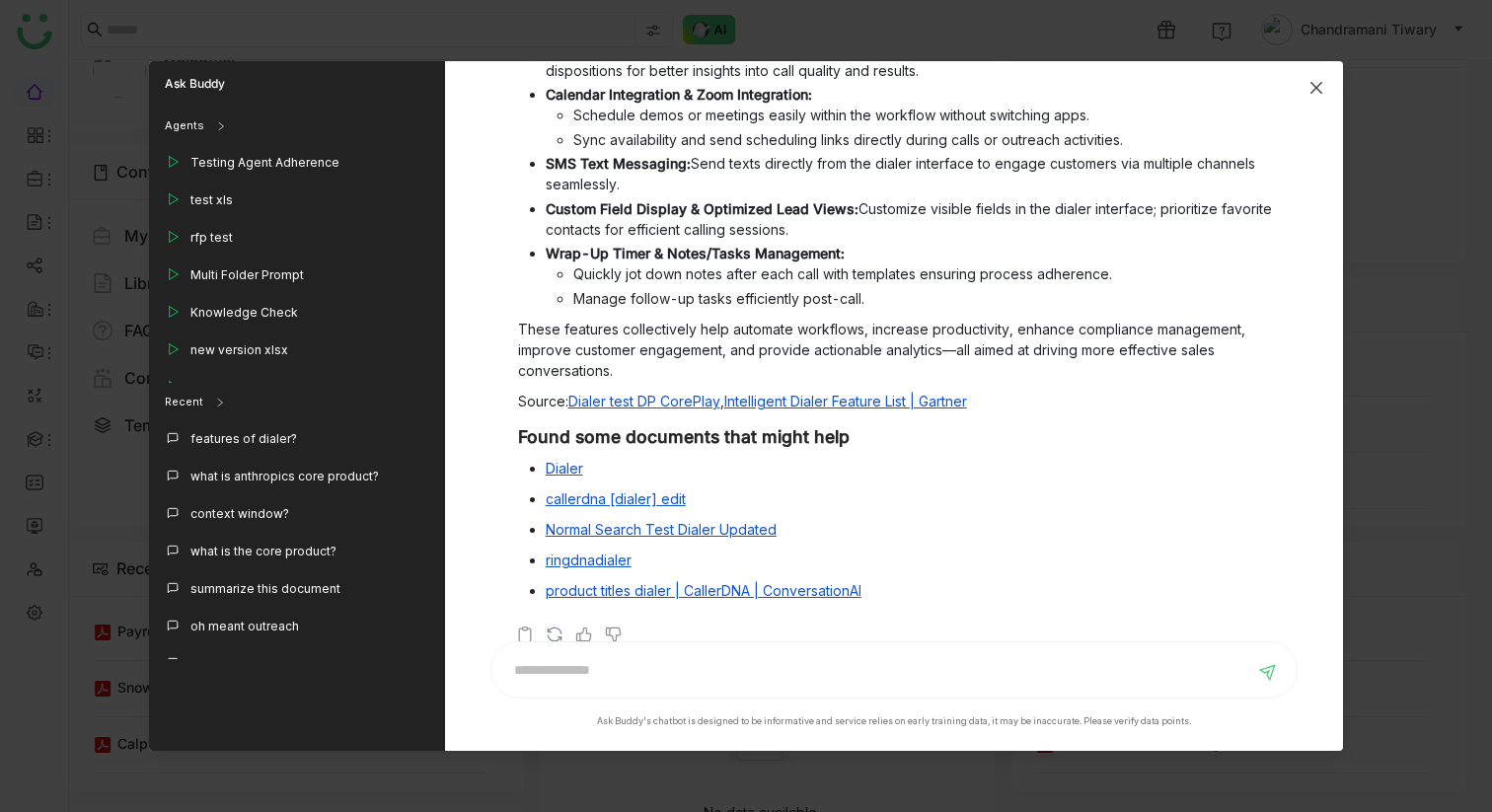 click 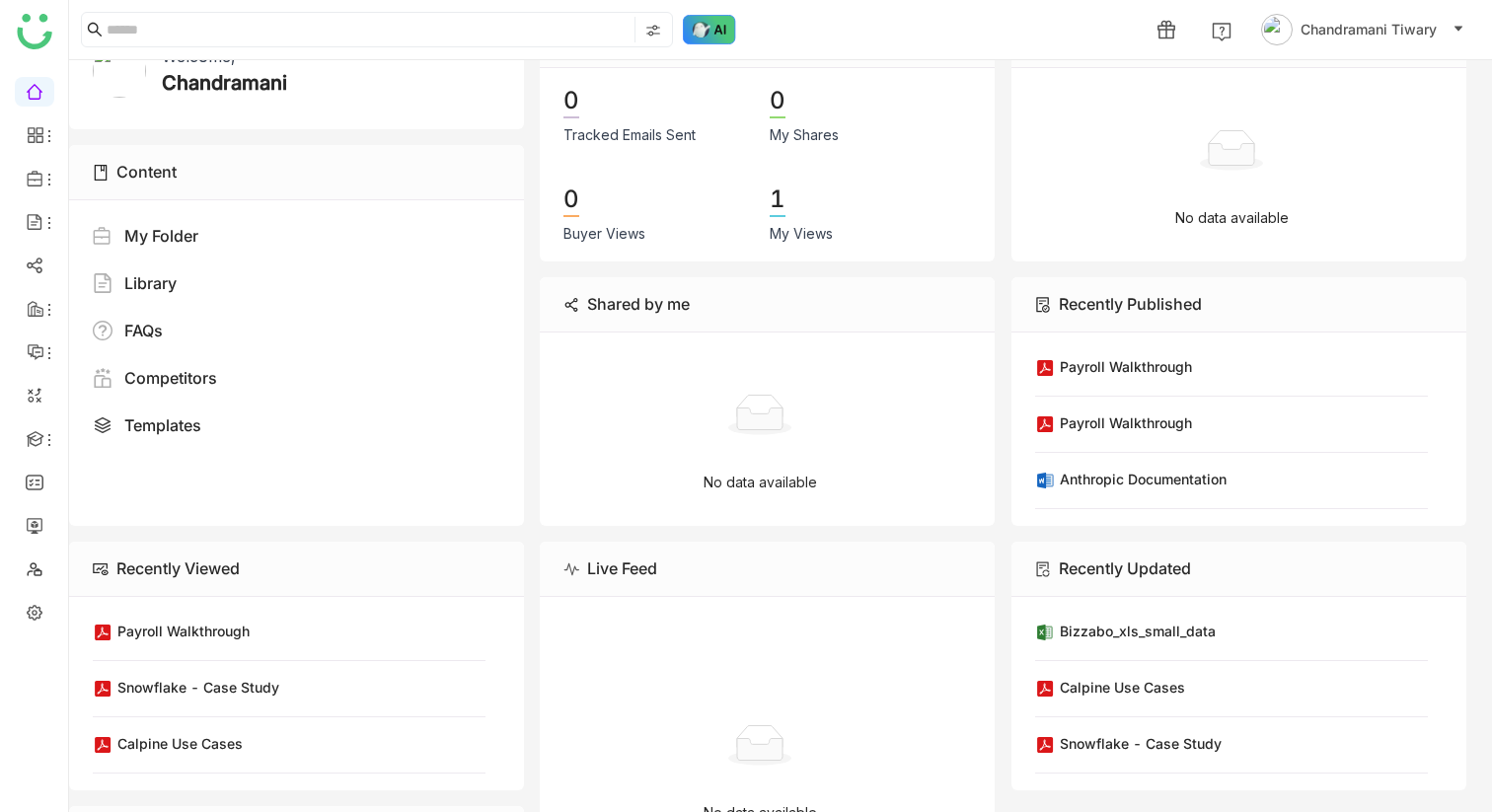 click 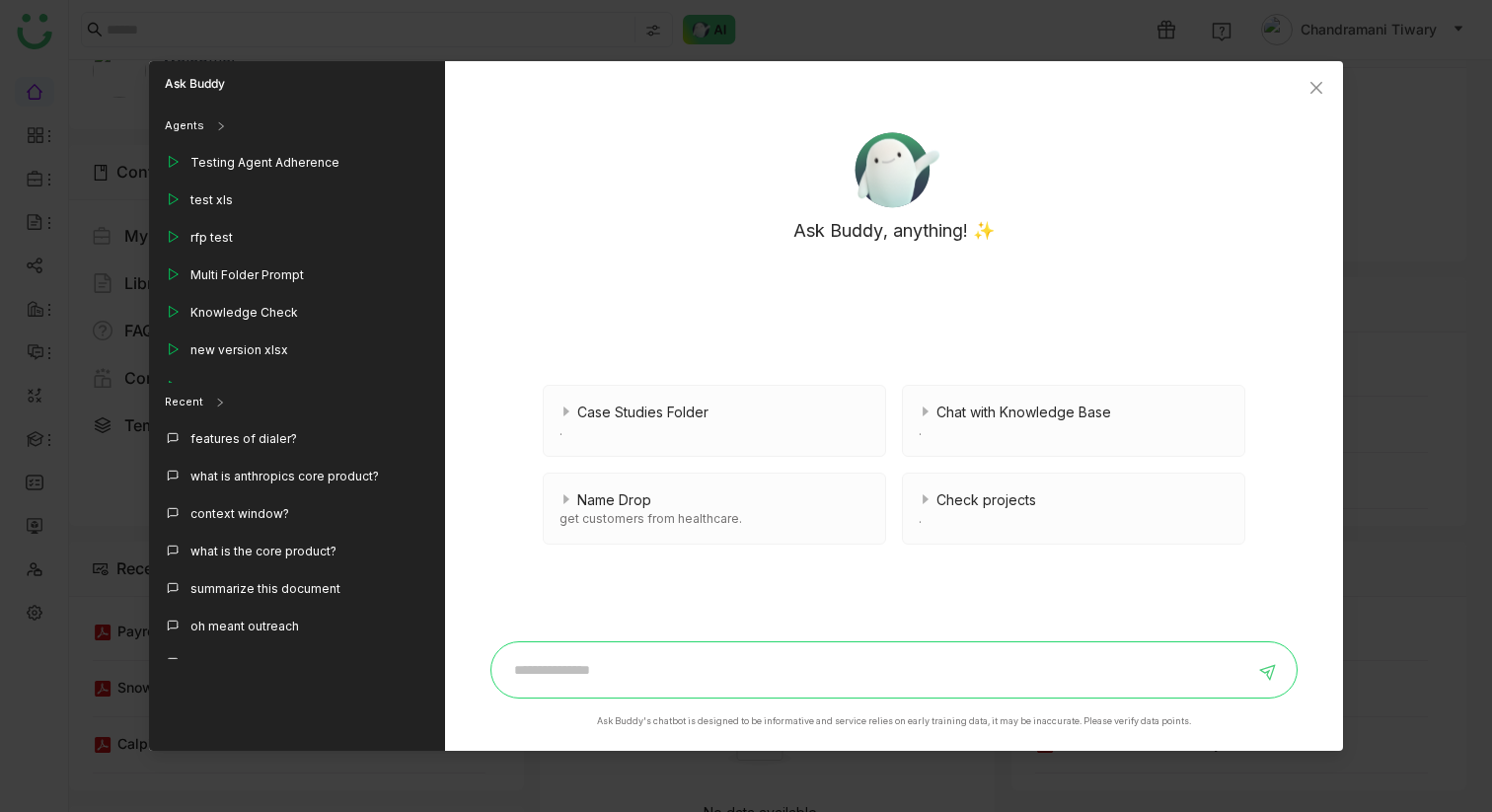 click at bounding box center [879, 670] 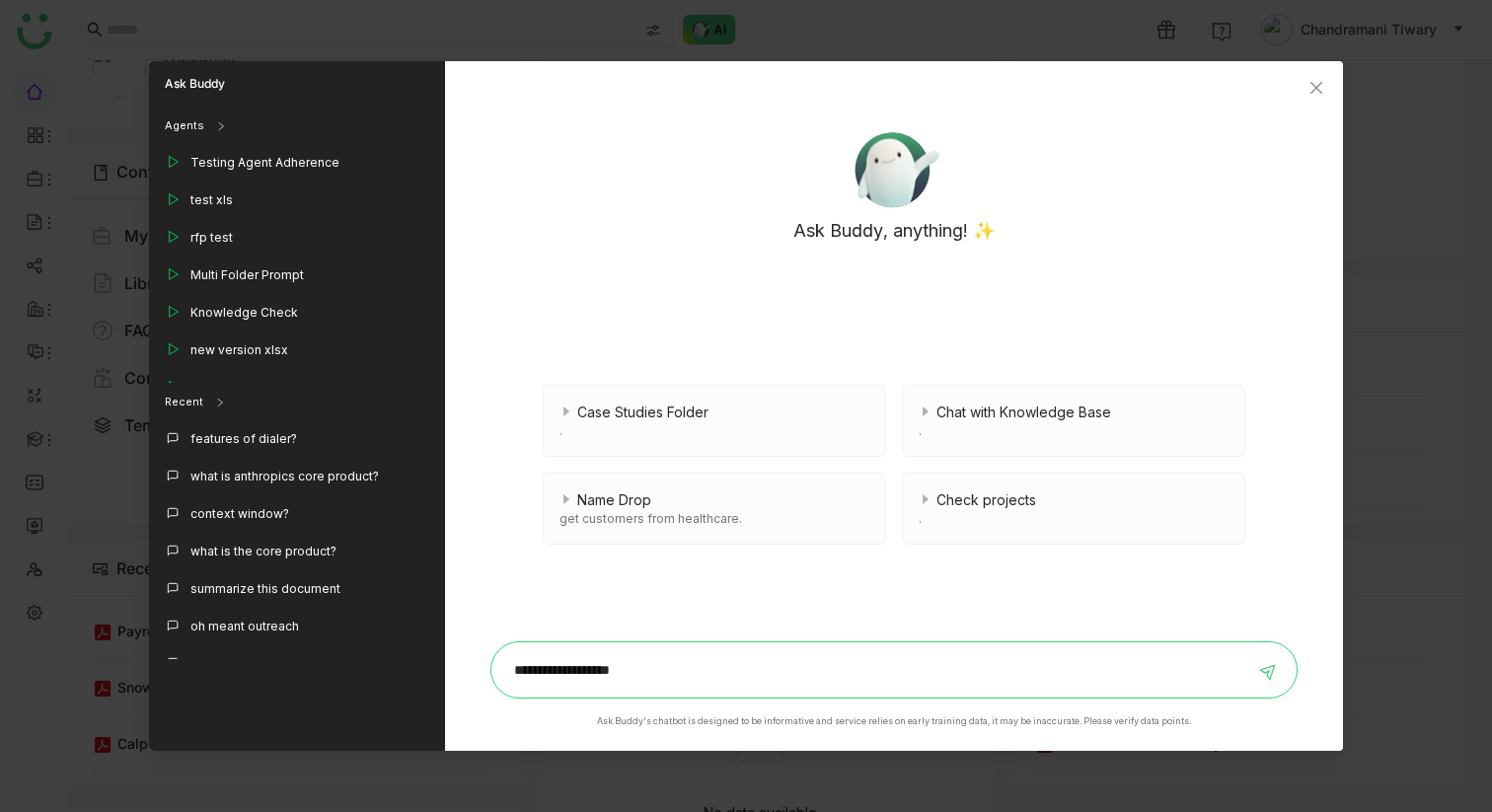 type on "**********" 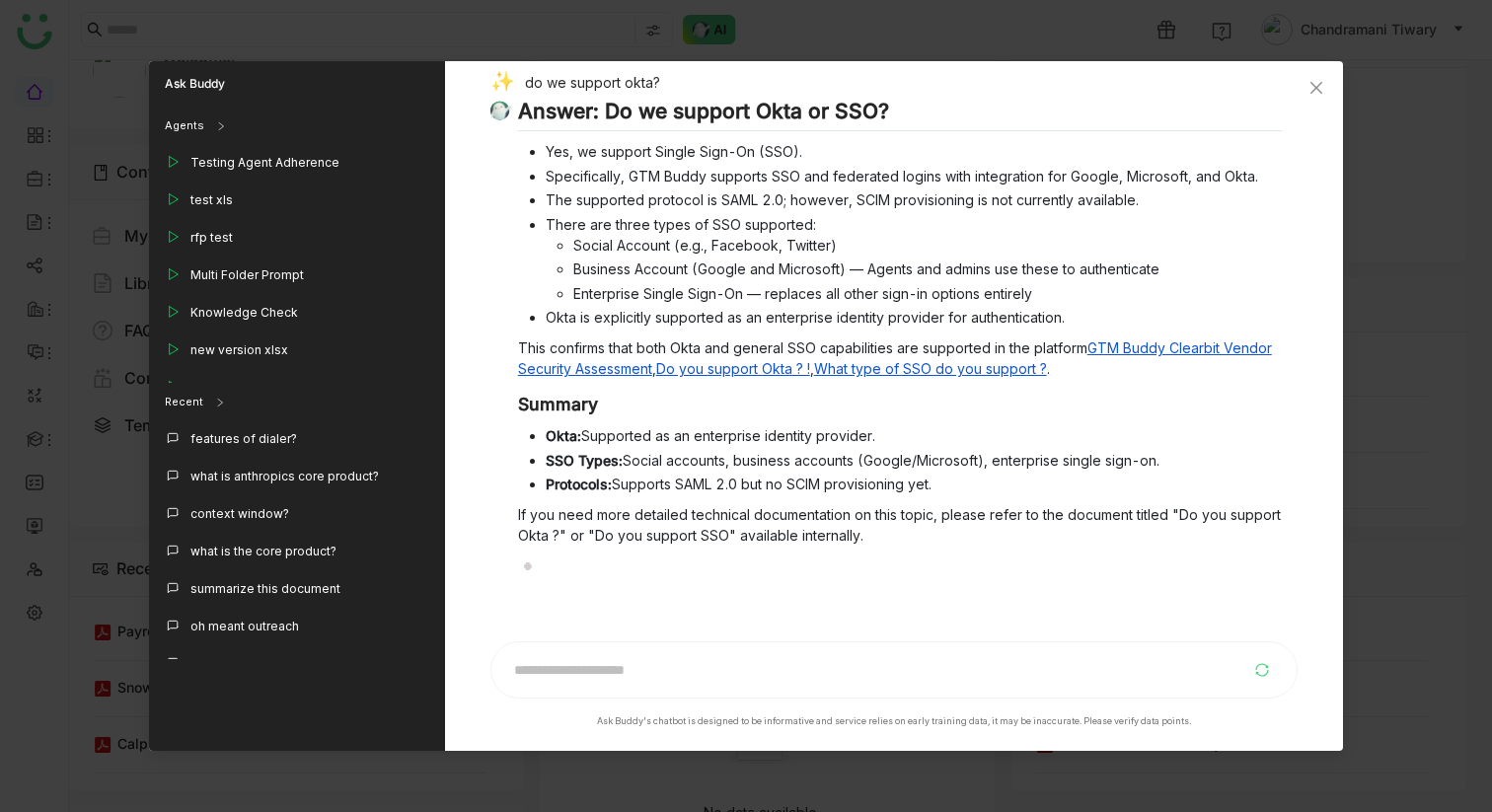 scroll, scrollTop: 13, scrollLeft: 0, axis: vertical 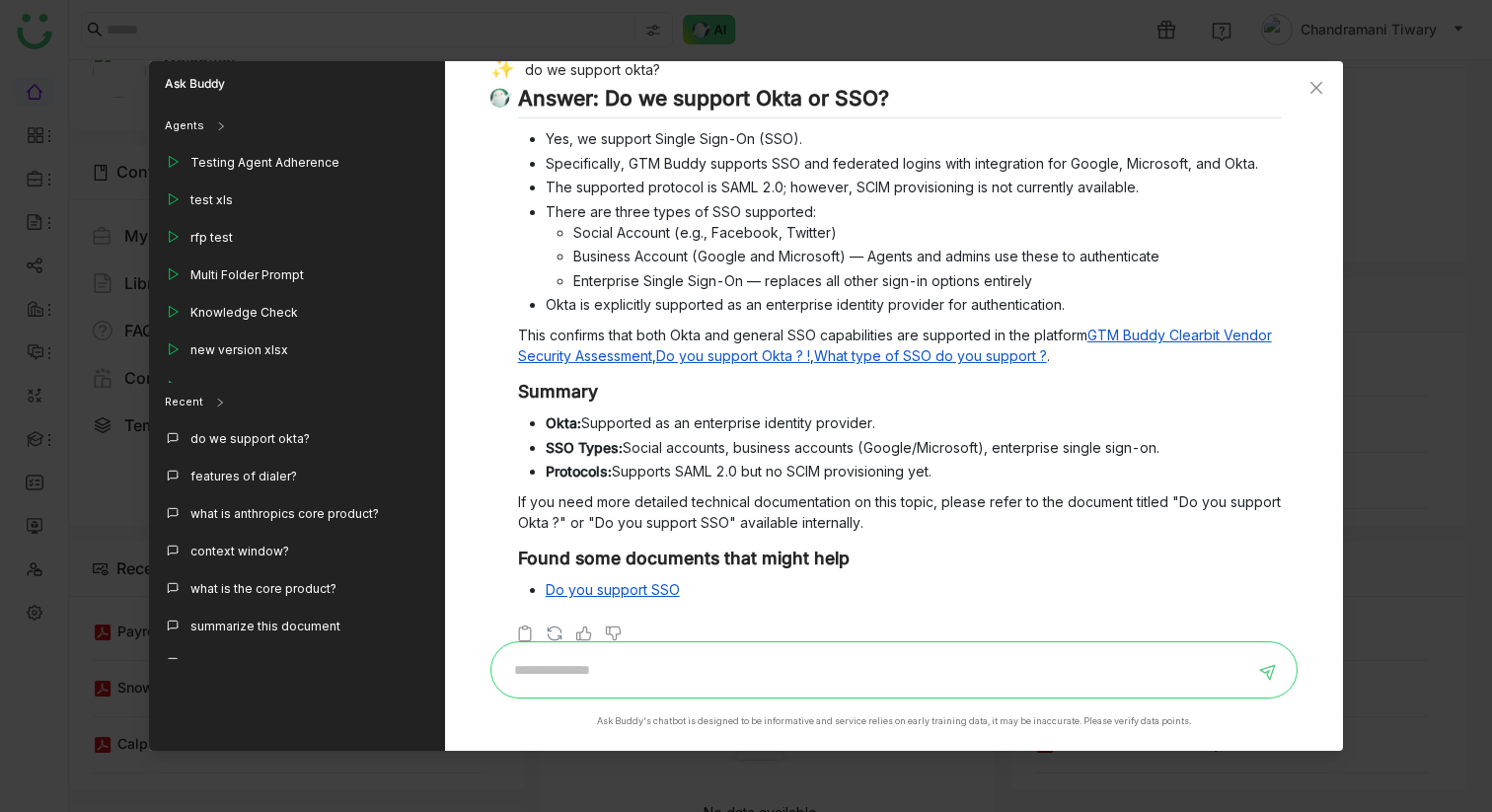 click at bounding box center (879, 670) 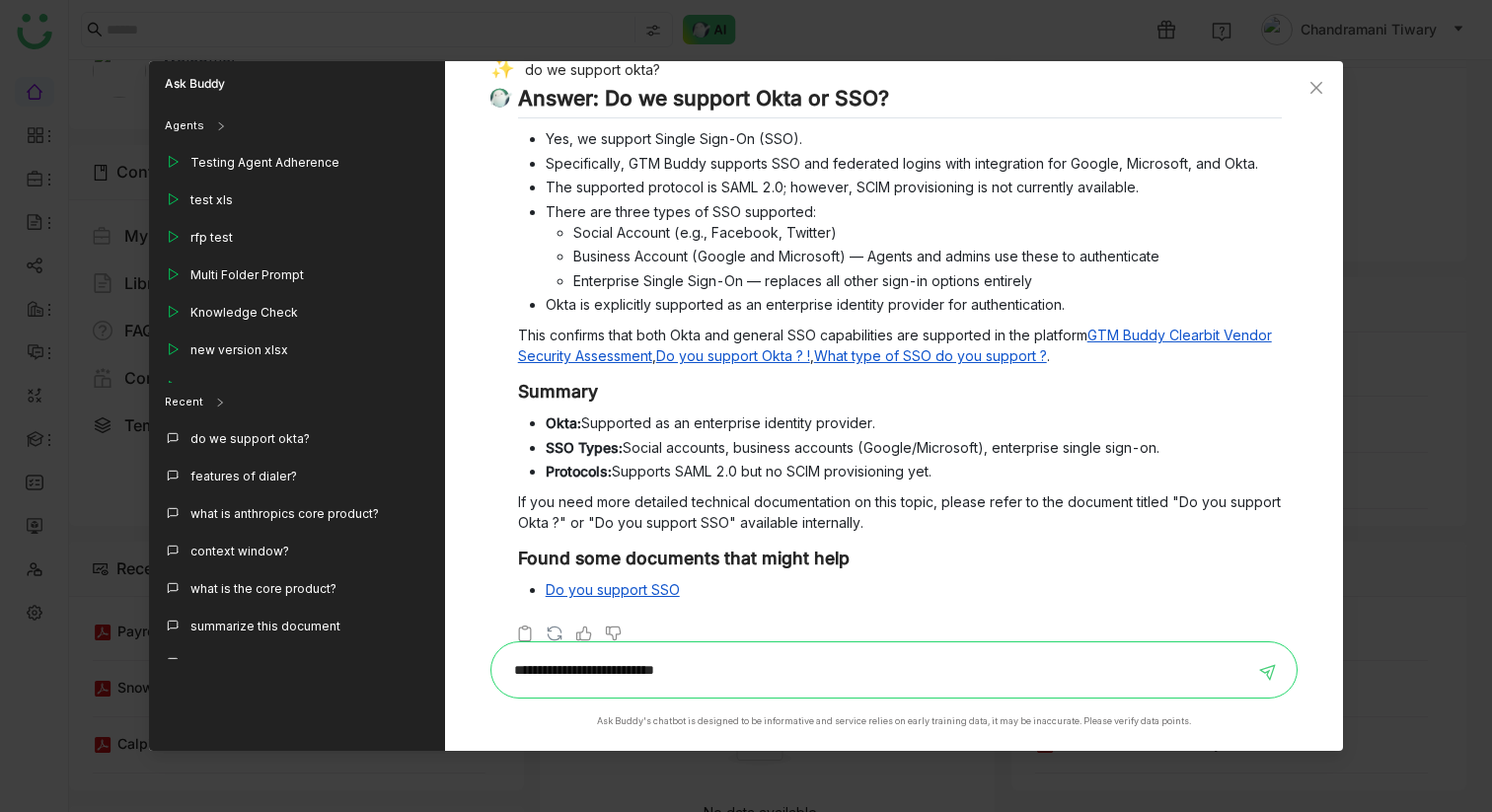 type on "**********" 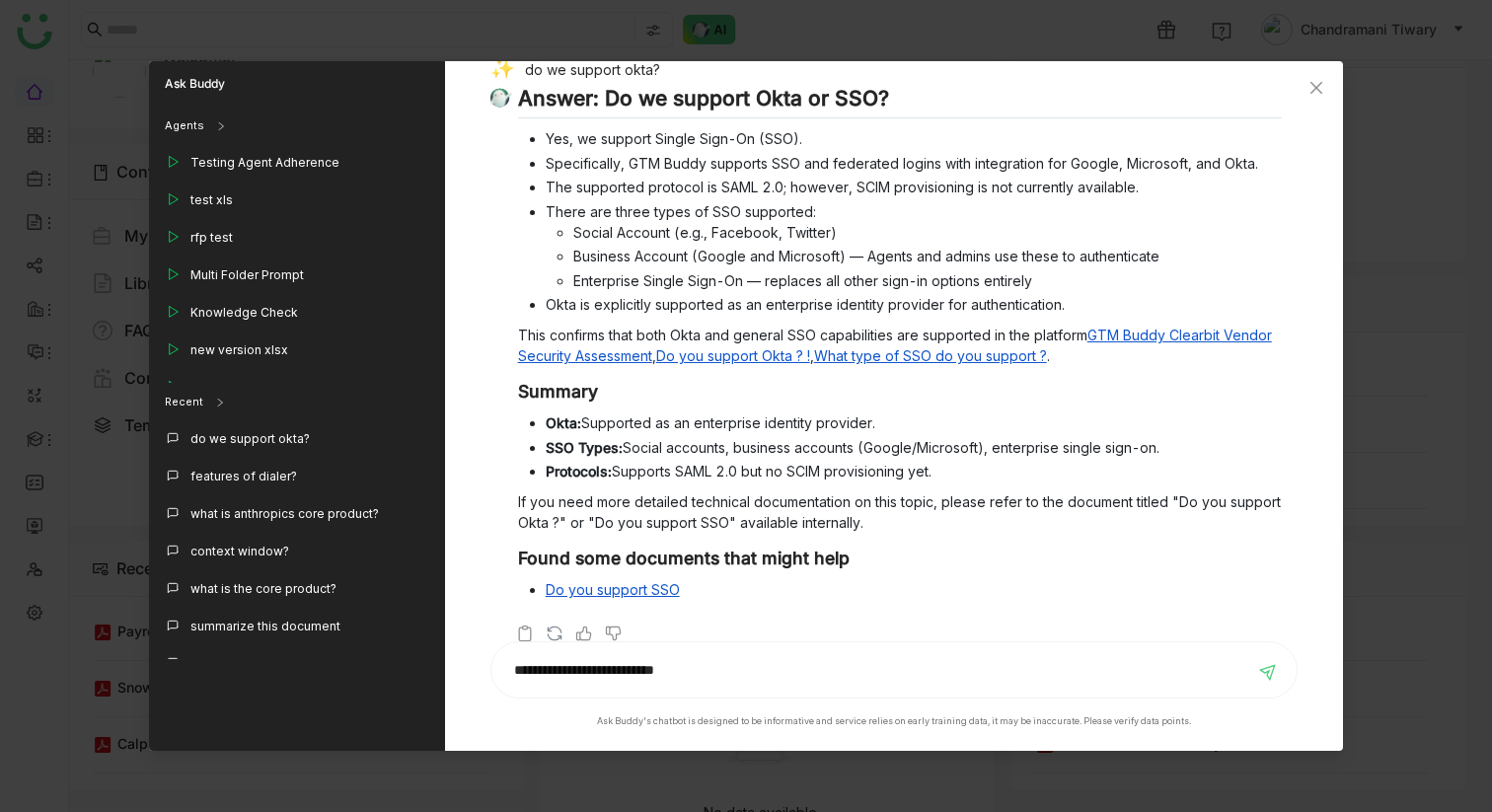 type 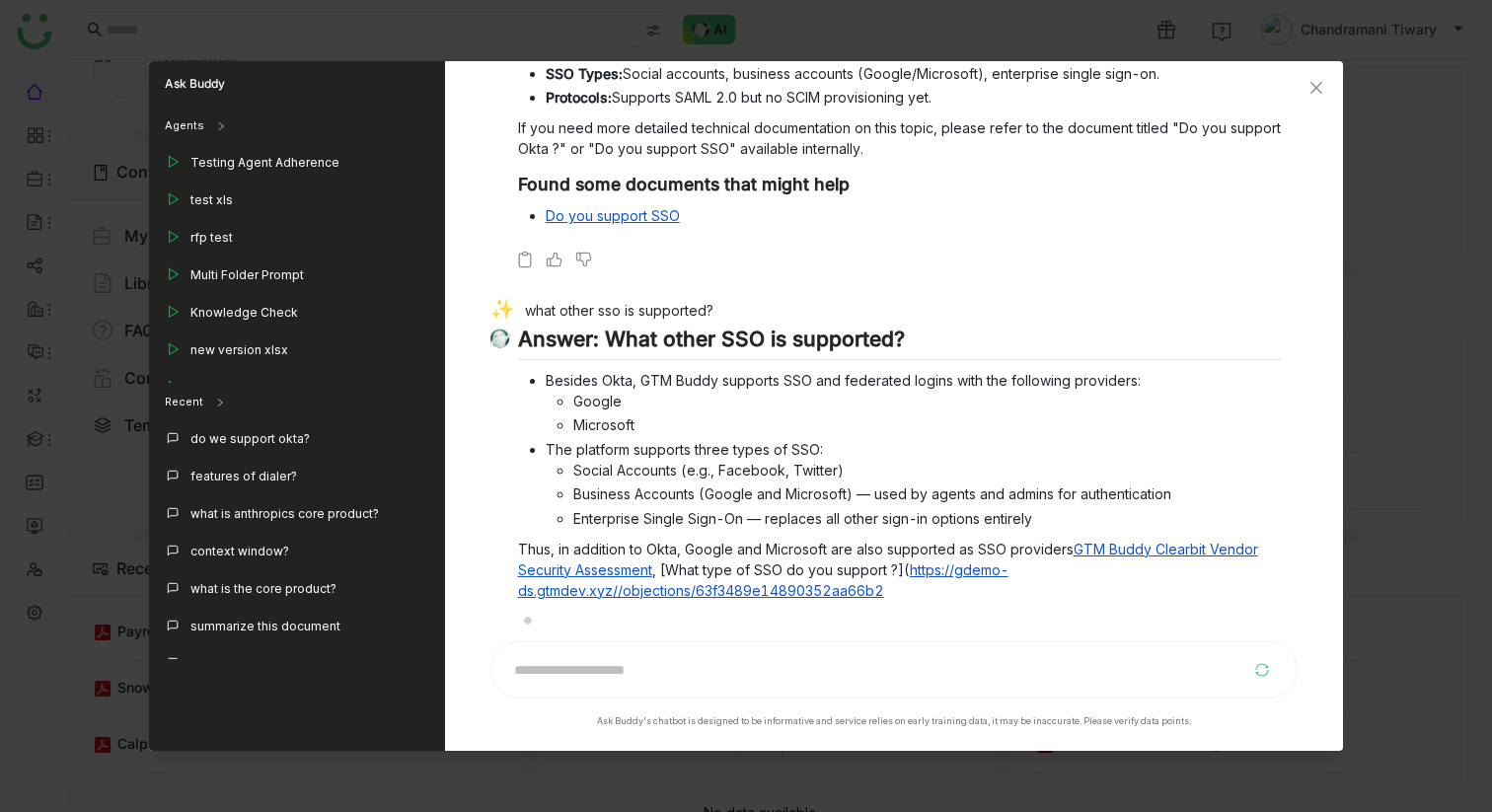 scroll, scrollTop: 366, scrollLeft: 0, axis: vertical 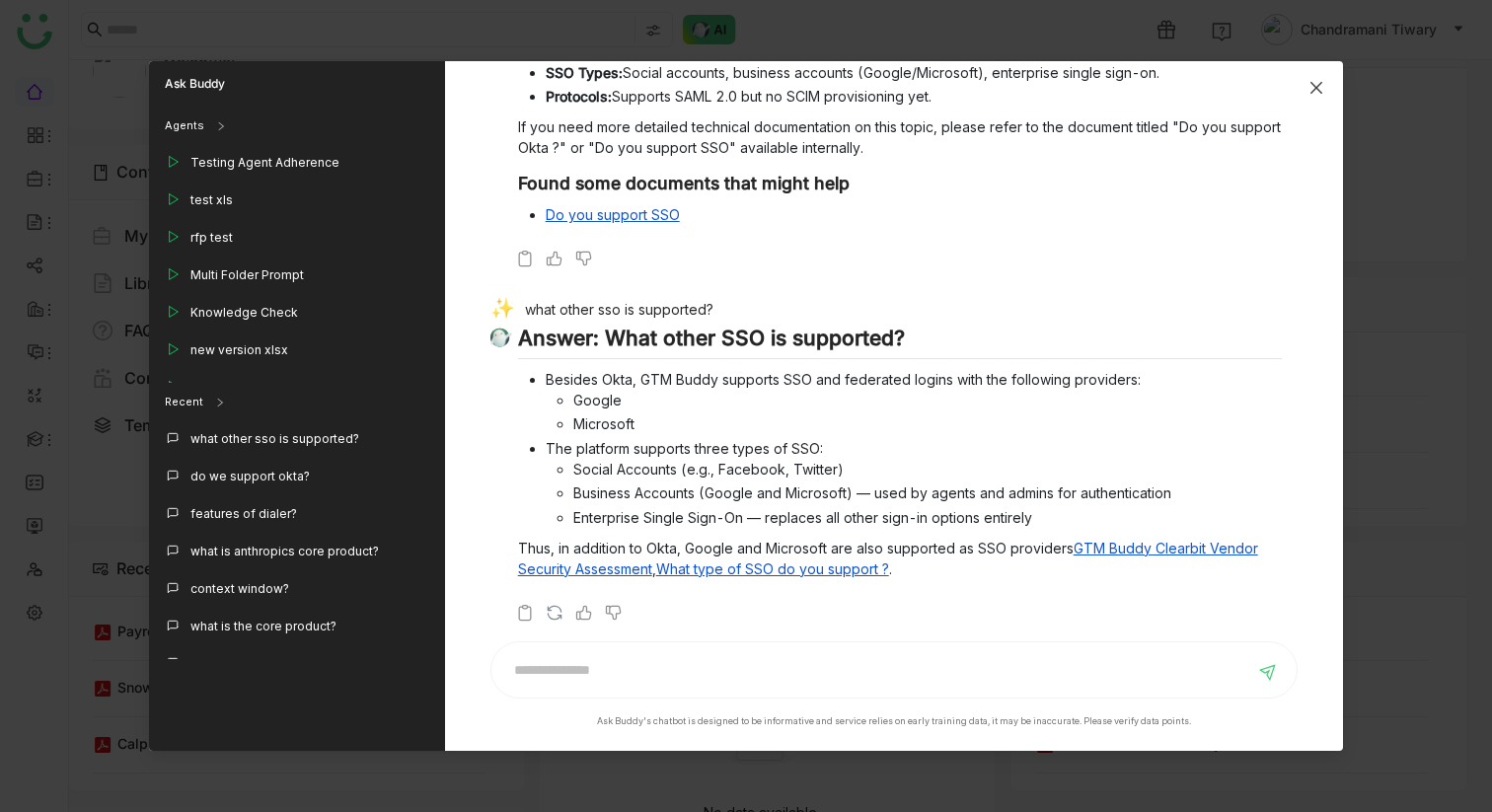 click at bounding box center (1316, 88) 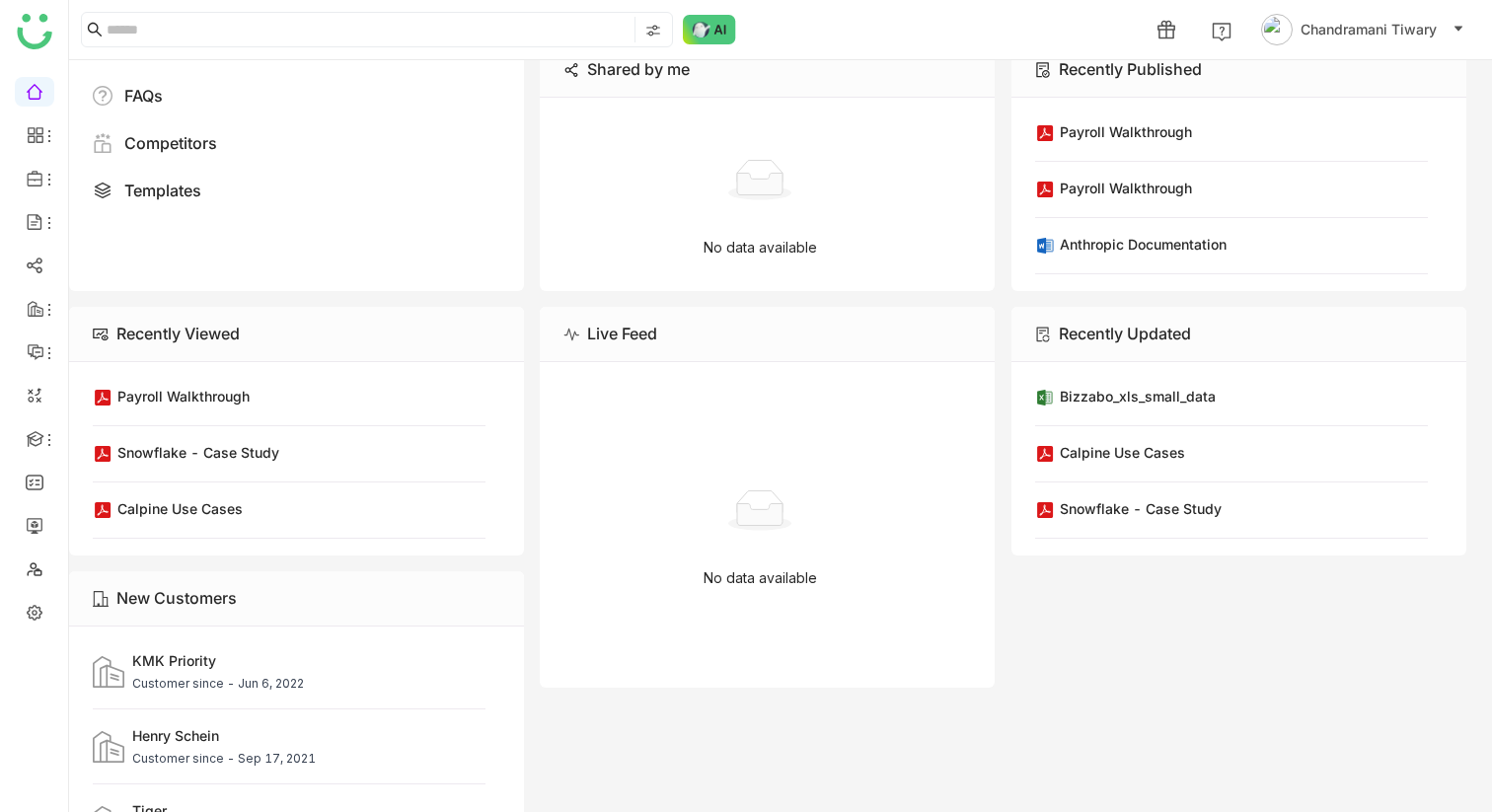 scroll, scrollTop: 290, scrollLeft: 0, axis: vertical 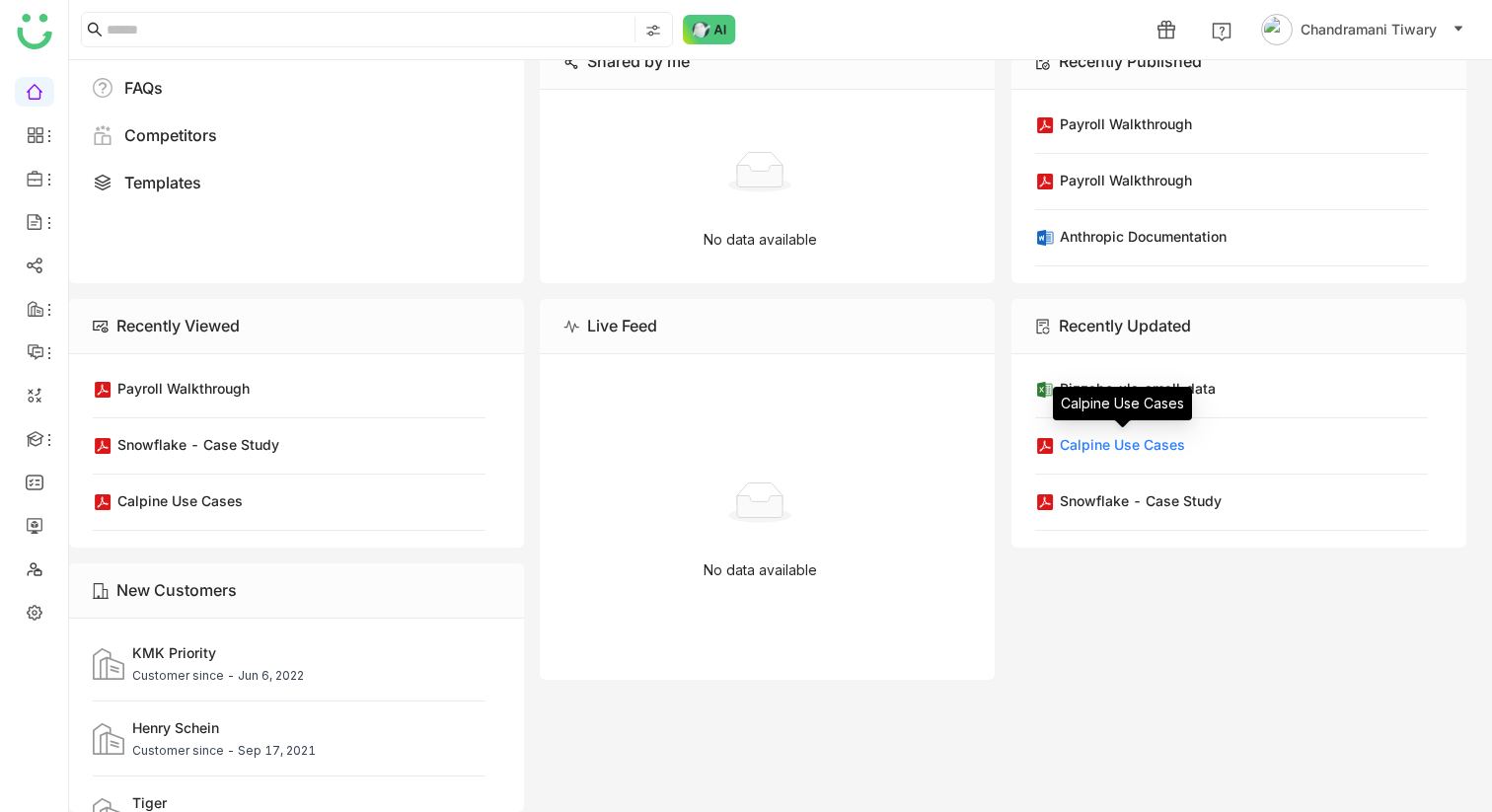 click on "Calpine Use Cases" 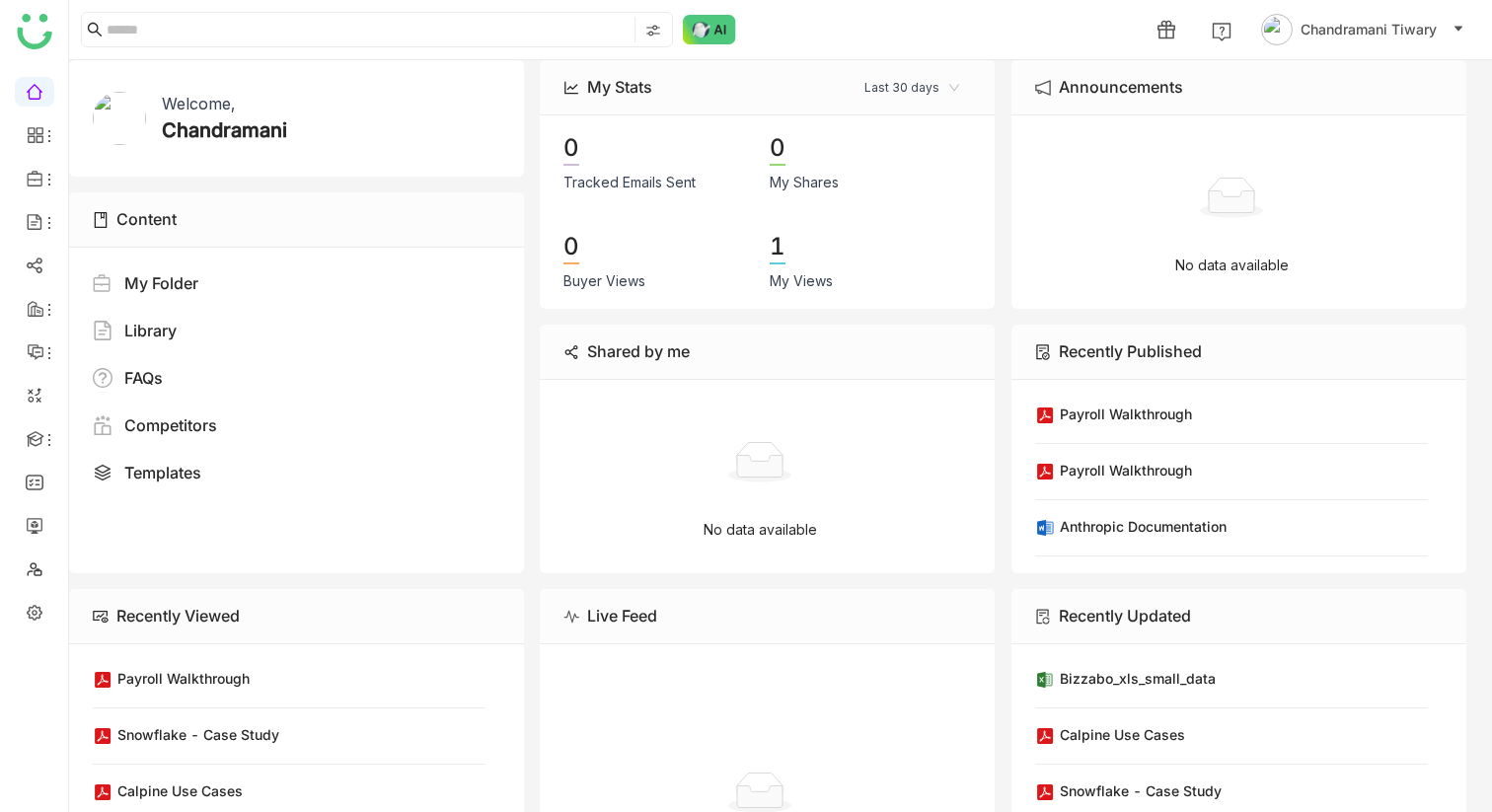 scroll, scrollTop: 0, scrollLeft: 0, axis: both 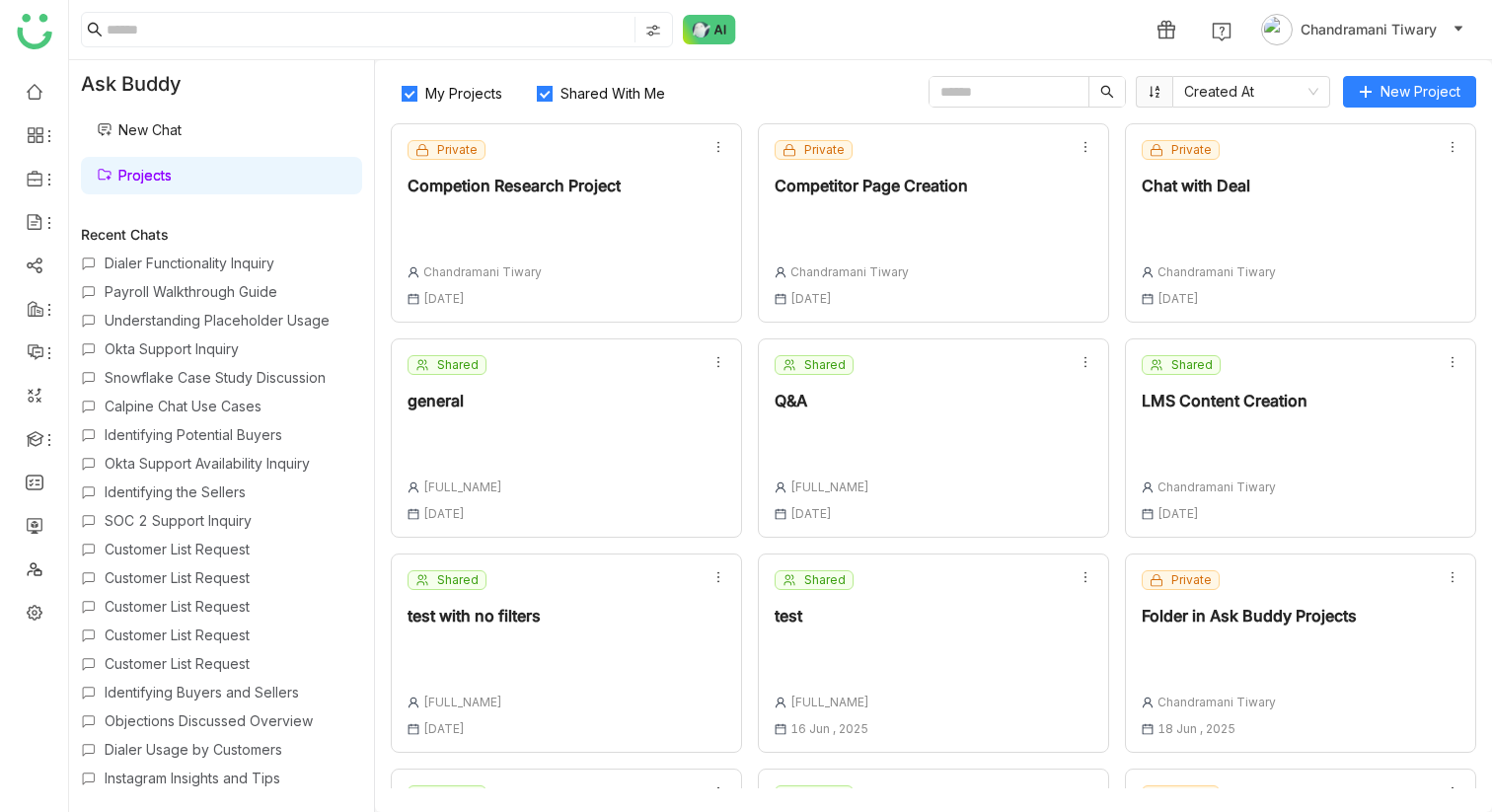 click on "Dialer Functionality Inquiry" at bounding box center (233, 262) 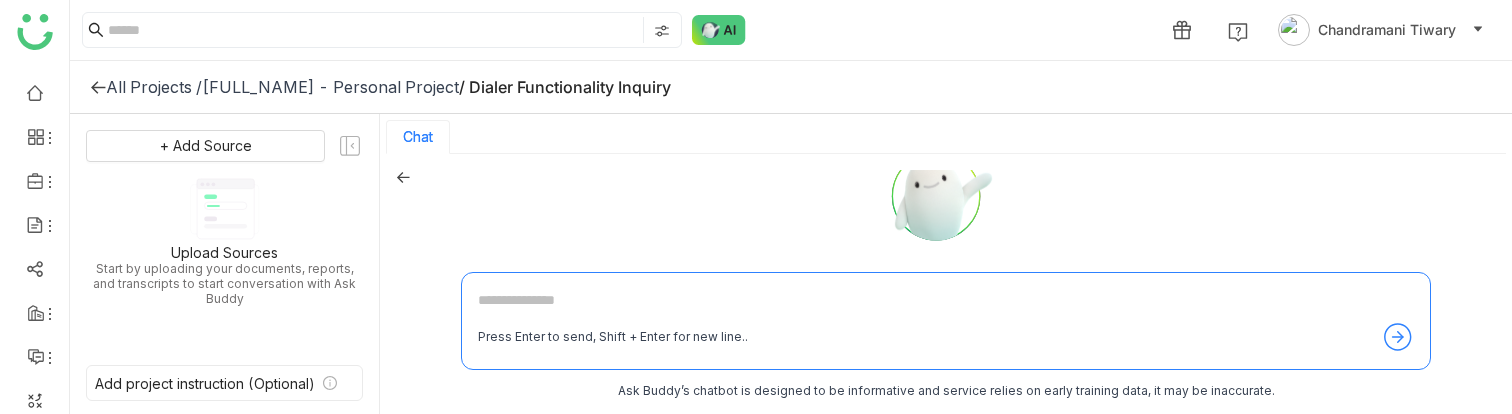 click on "Chandramani Tiwary - Personal Project" 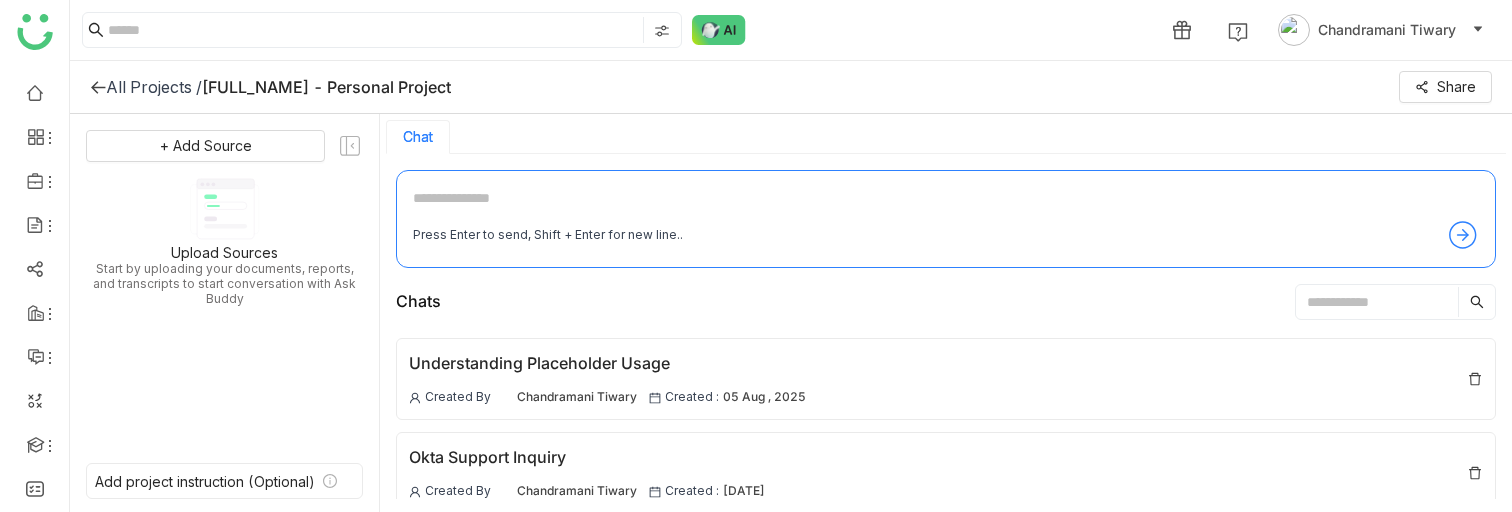 scroll, scrollTop: 274, scrollLeft: 0, axis: vertical 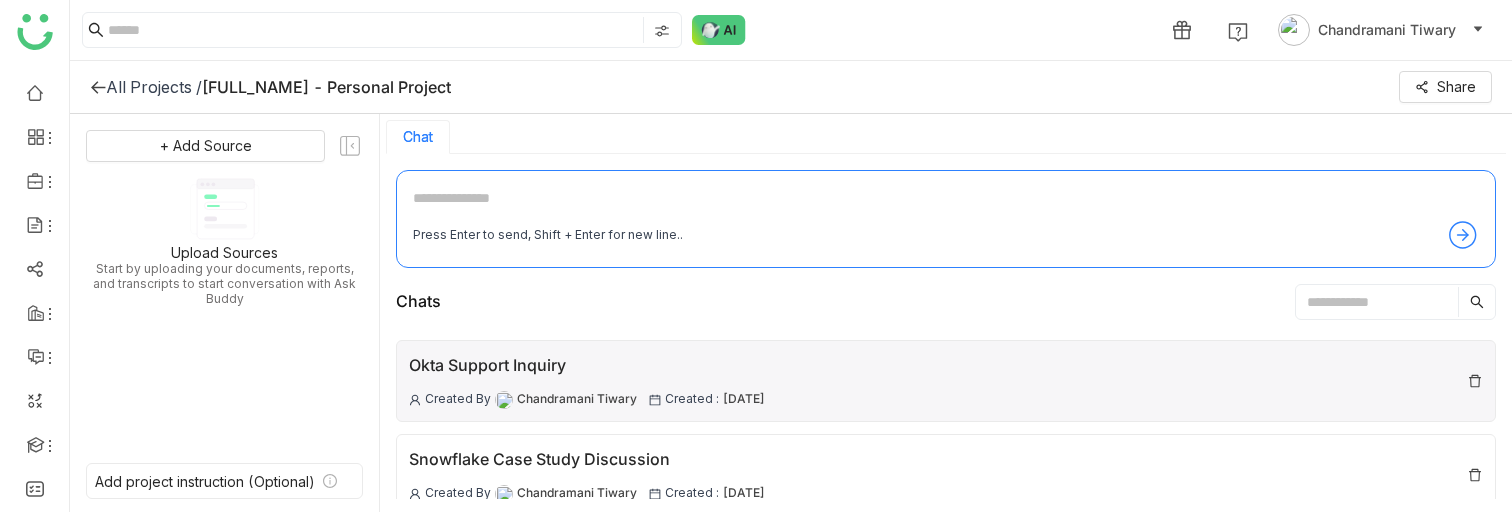 click on "Okta Support Inquiry  Created By  Chandramani Tiwary Created : 04 Aug , 2025" at bounding box center [946, 381] 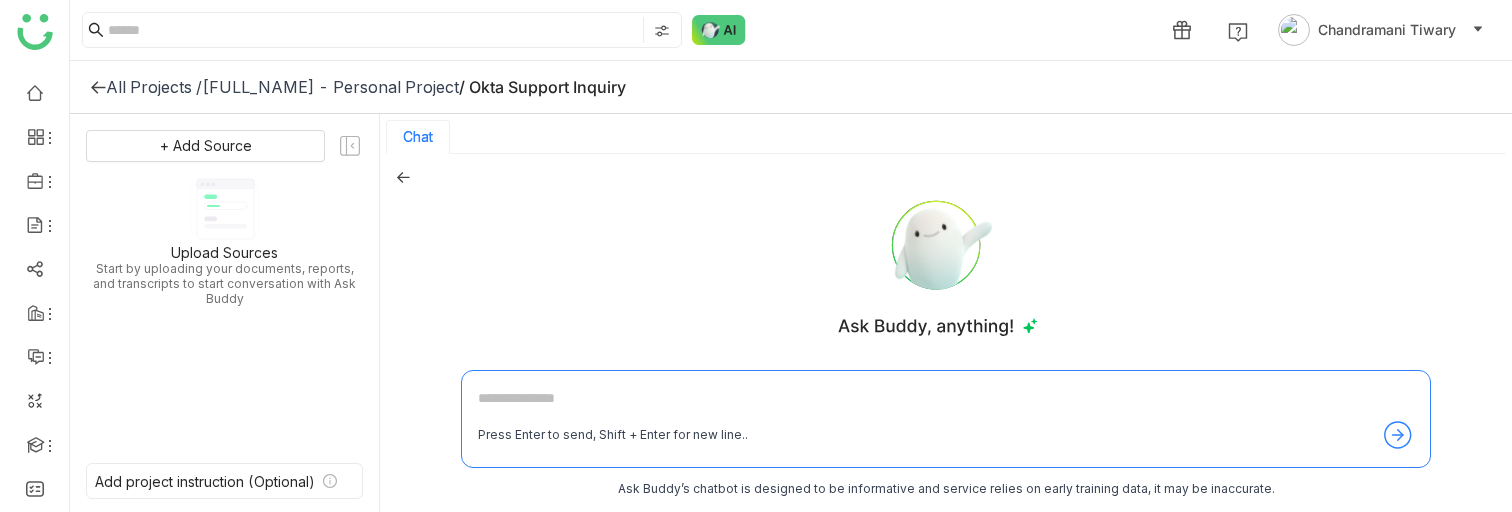 click on "Chandramani Tiwary - Personal Project" 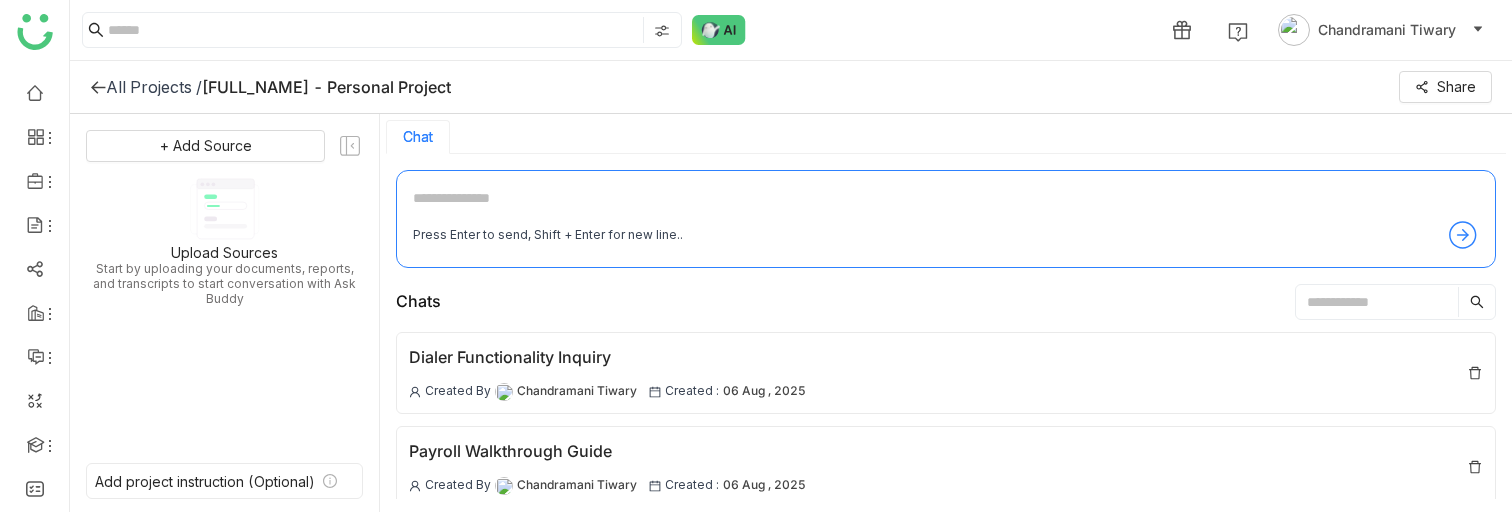 click on "All Projects /" 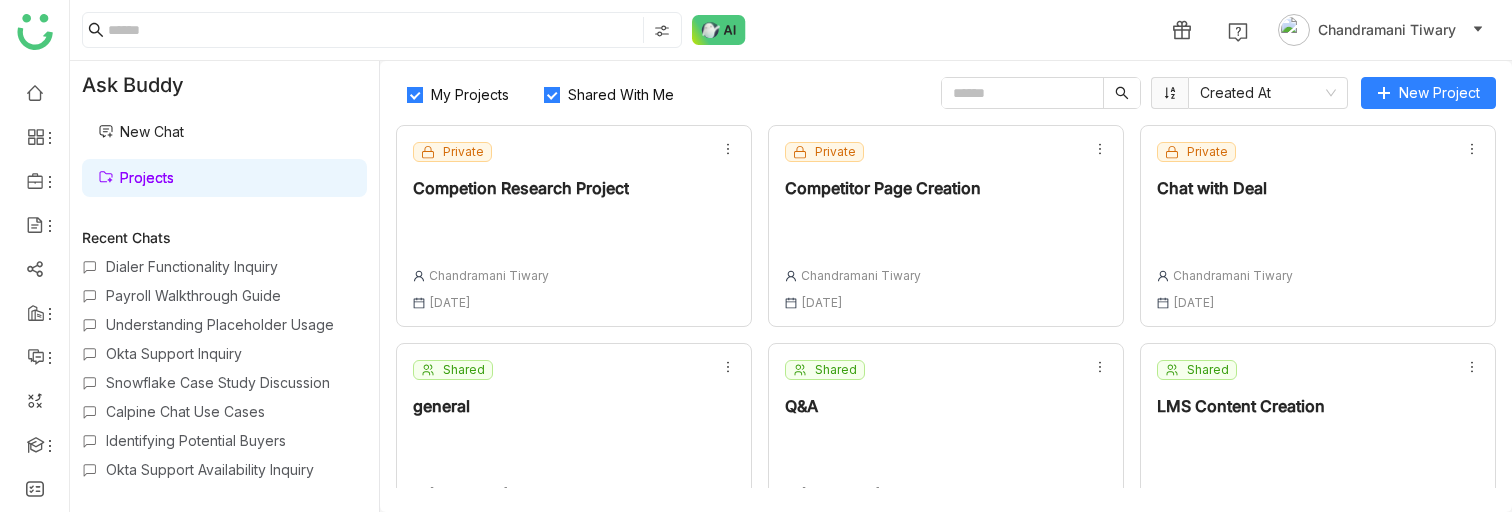 click on "Snowflake Case Study Discussion" at bounding box center [236, 382] 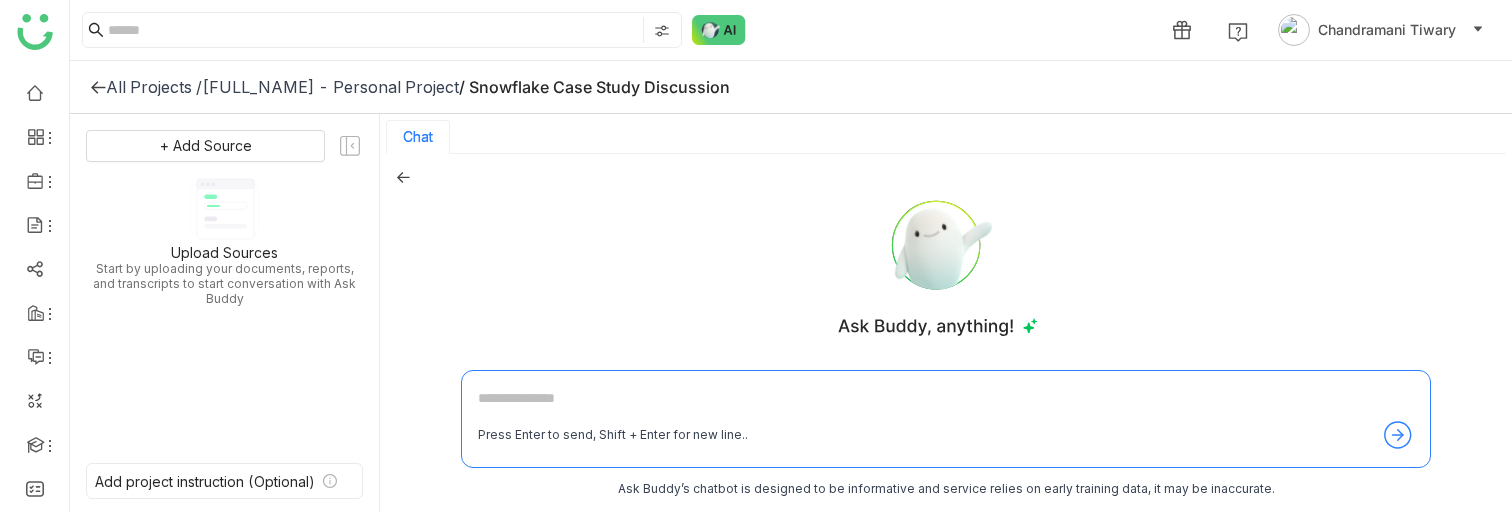 click on "Chandramani Tiwary - Personal Project" 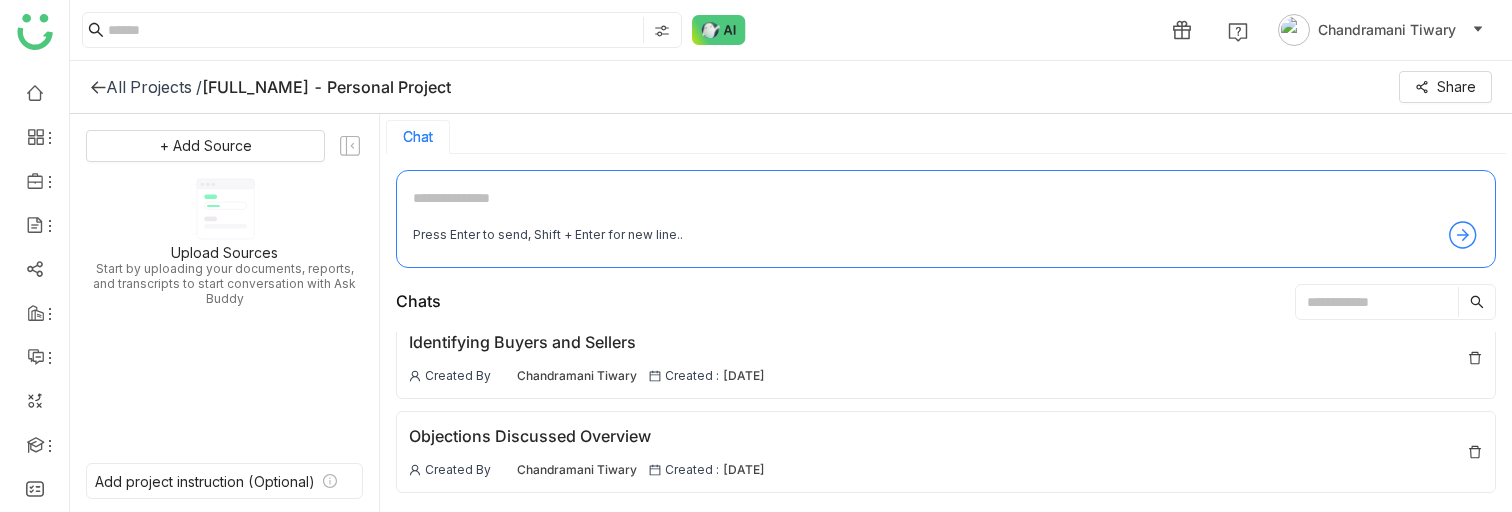 scroll, scrollTop: 1220, scrollLeft: 0, axis: vertical 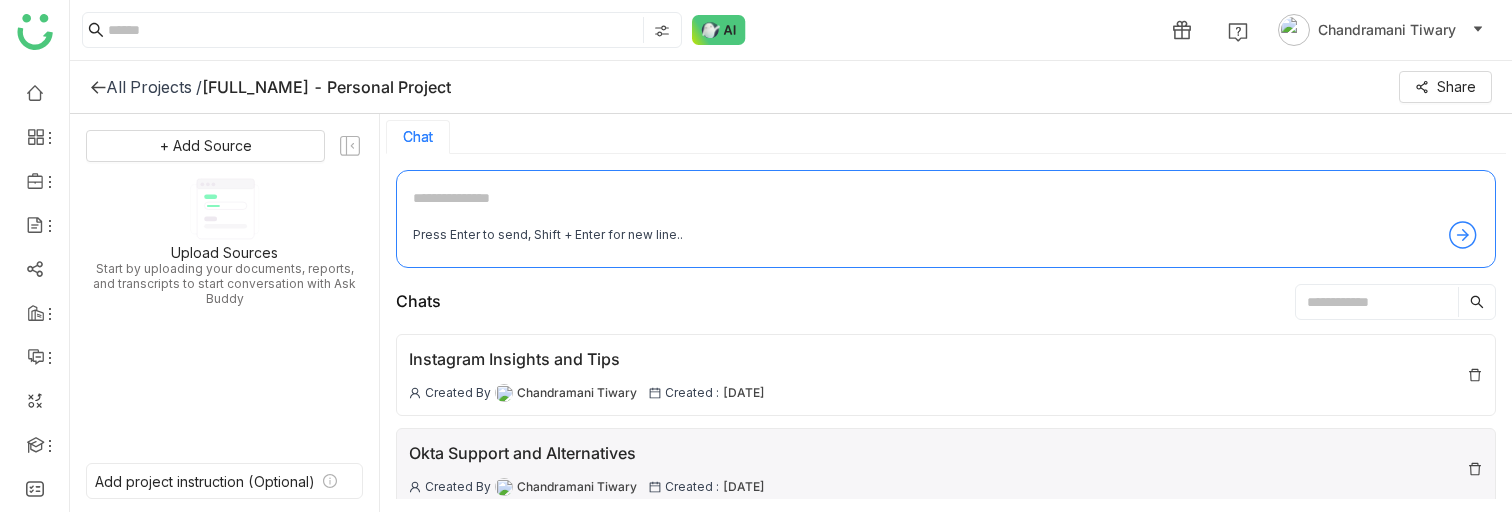 click on "Okta Support and Alternatives" at bounding box center (587, 453) 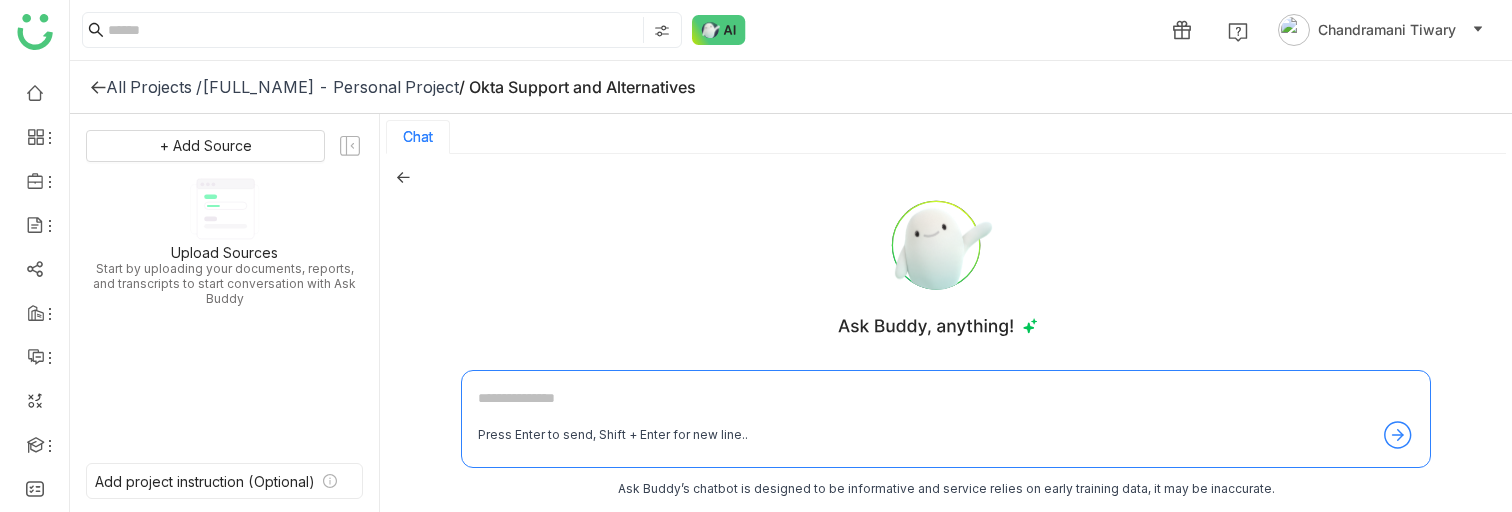 click on "All Projects /" 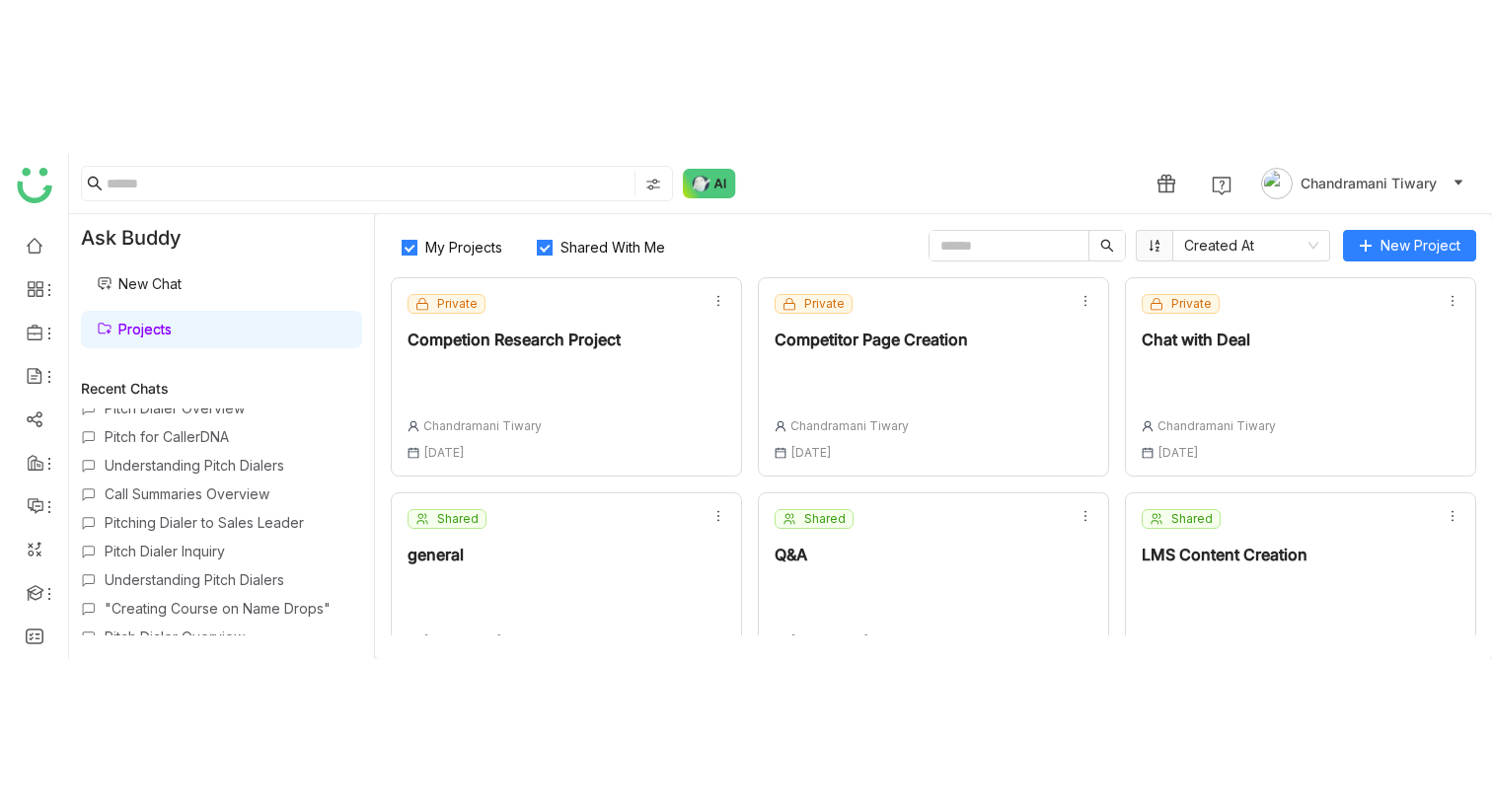 scroll, scrollTop: 1192, scrollLeft: 0, axis: vertical 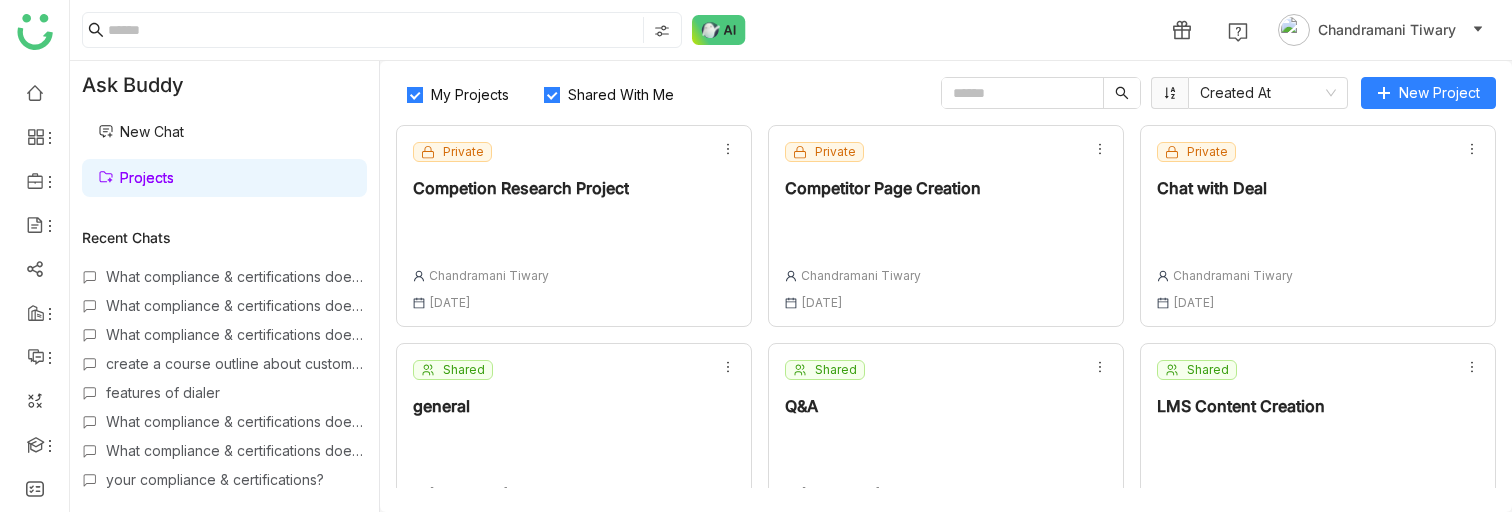 click on "Private  Competion Research Project  Chandramani Tiwary 30 Apr , 2025" 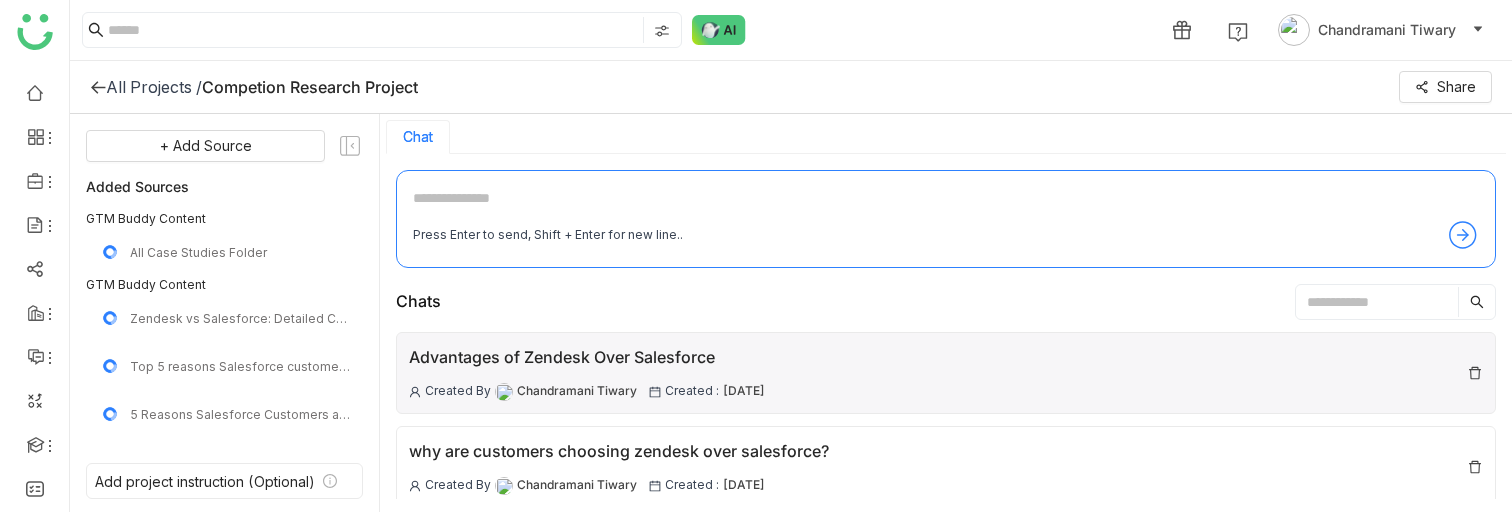 click on "Advantages of Zendesk Over Salesforce" at bounding box center (587, 357) 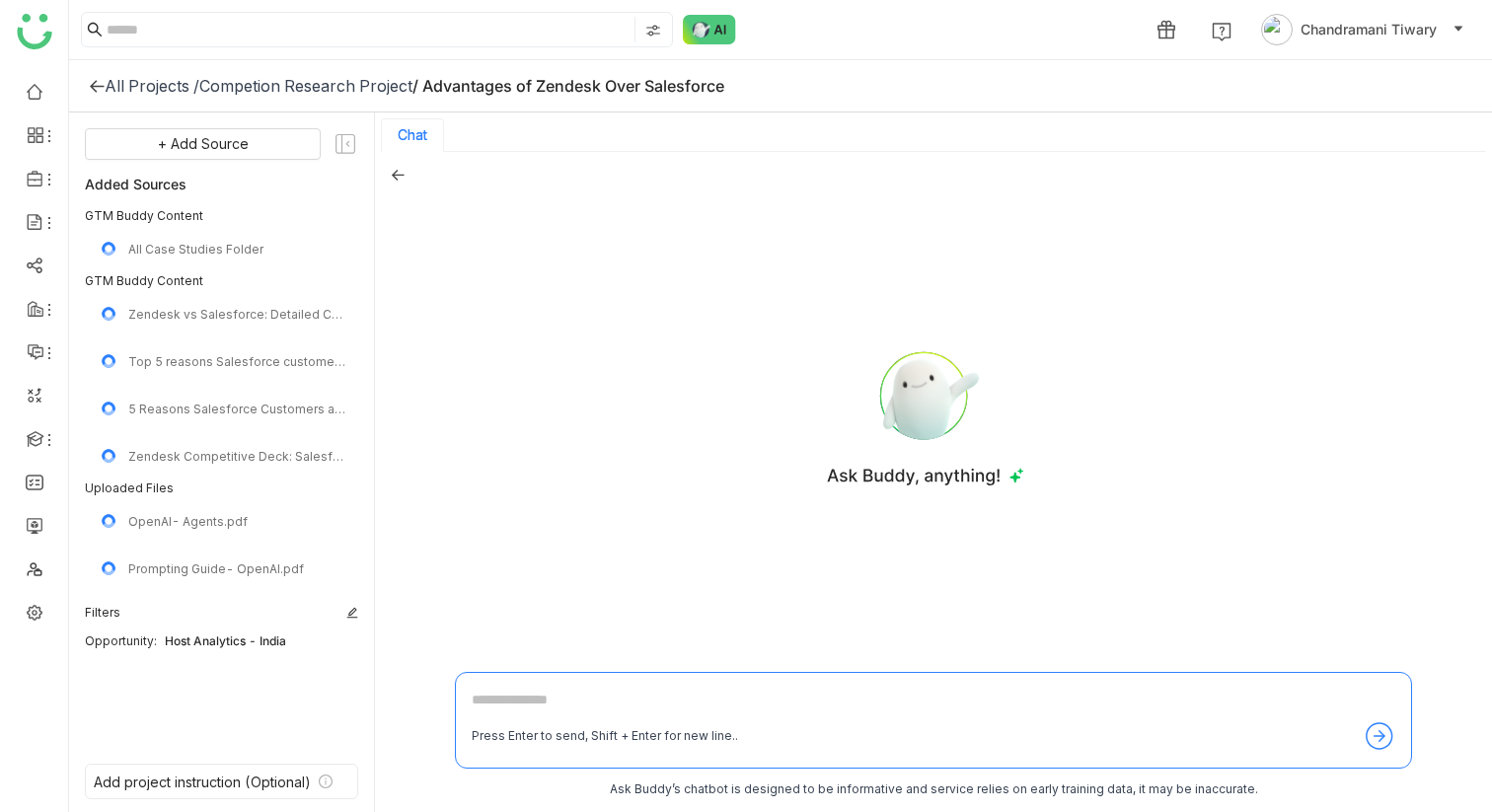 click on "All Projects /    Competion Research Project    / Advantages of Zendesk Over Salesforce" 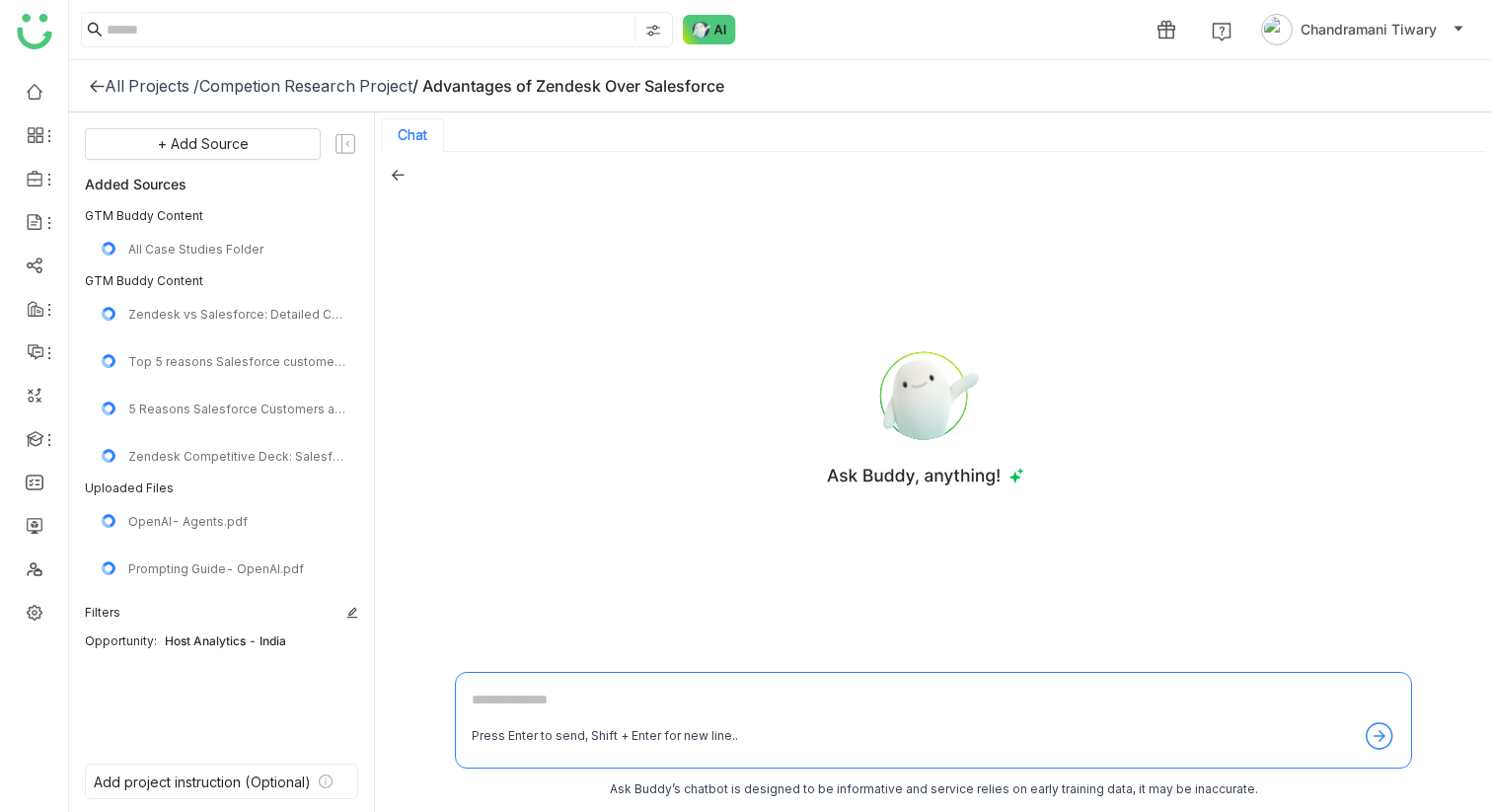 click on "Competion Research Project" 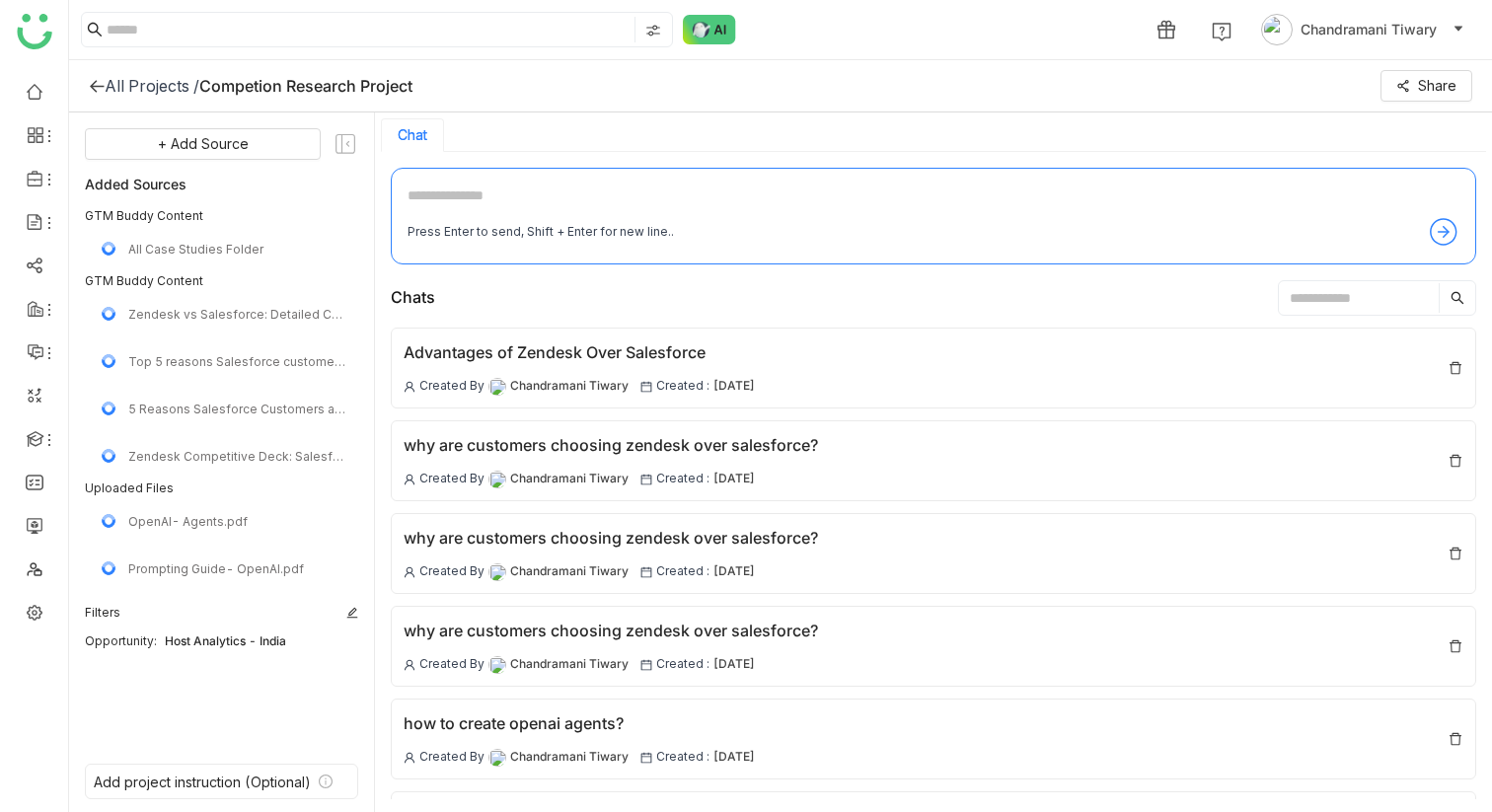click on "All Projects /" 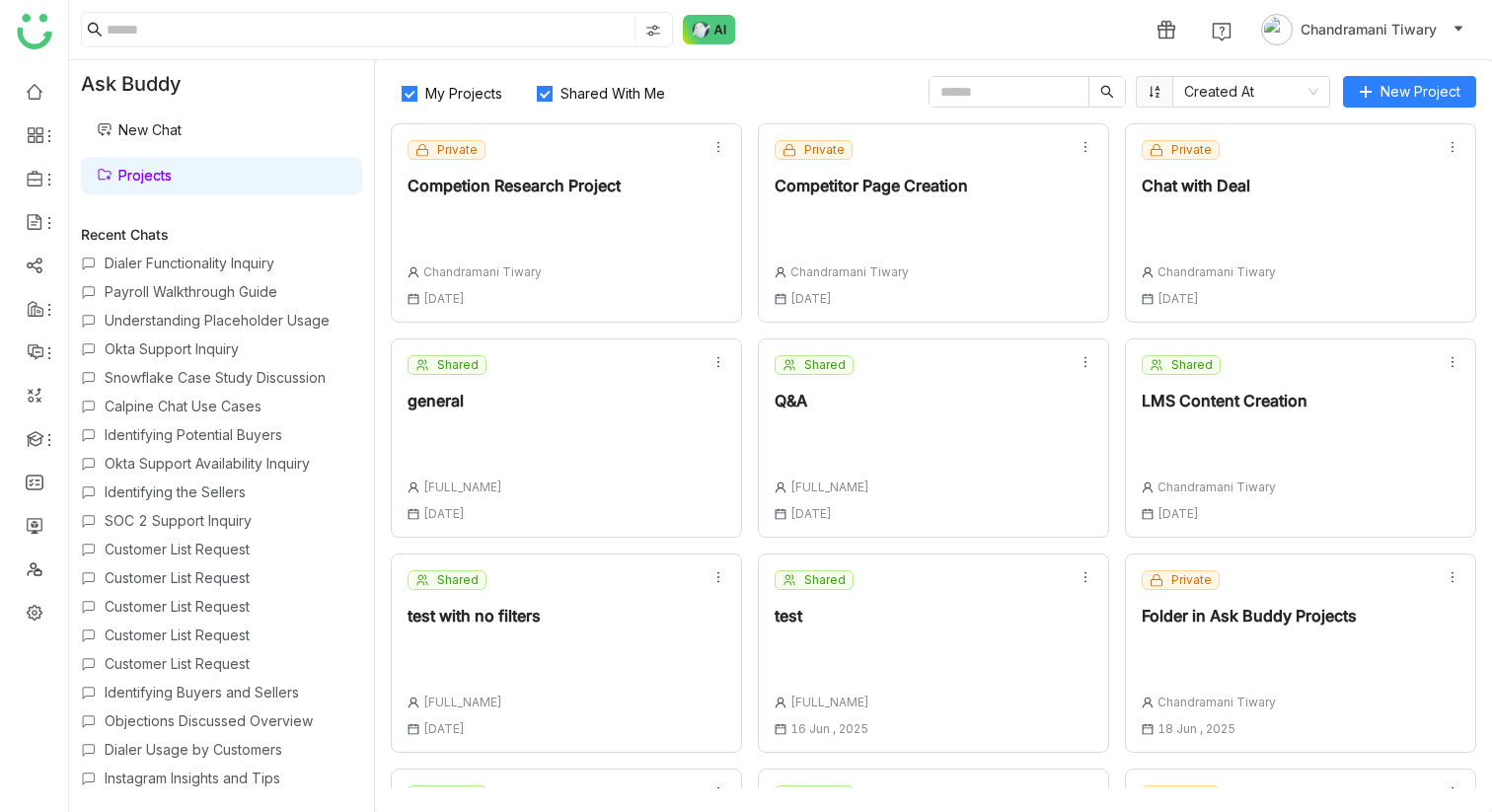 click 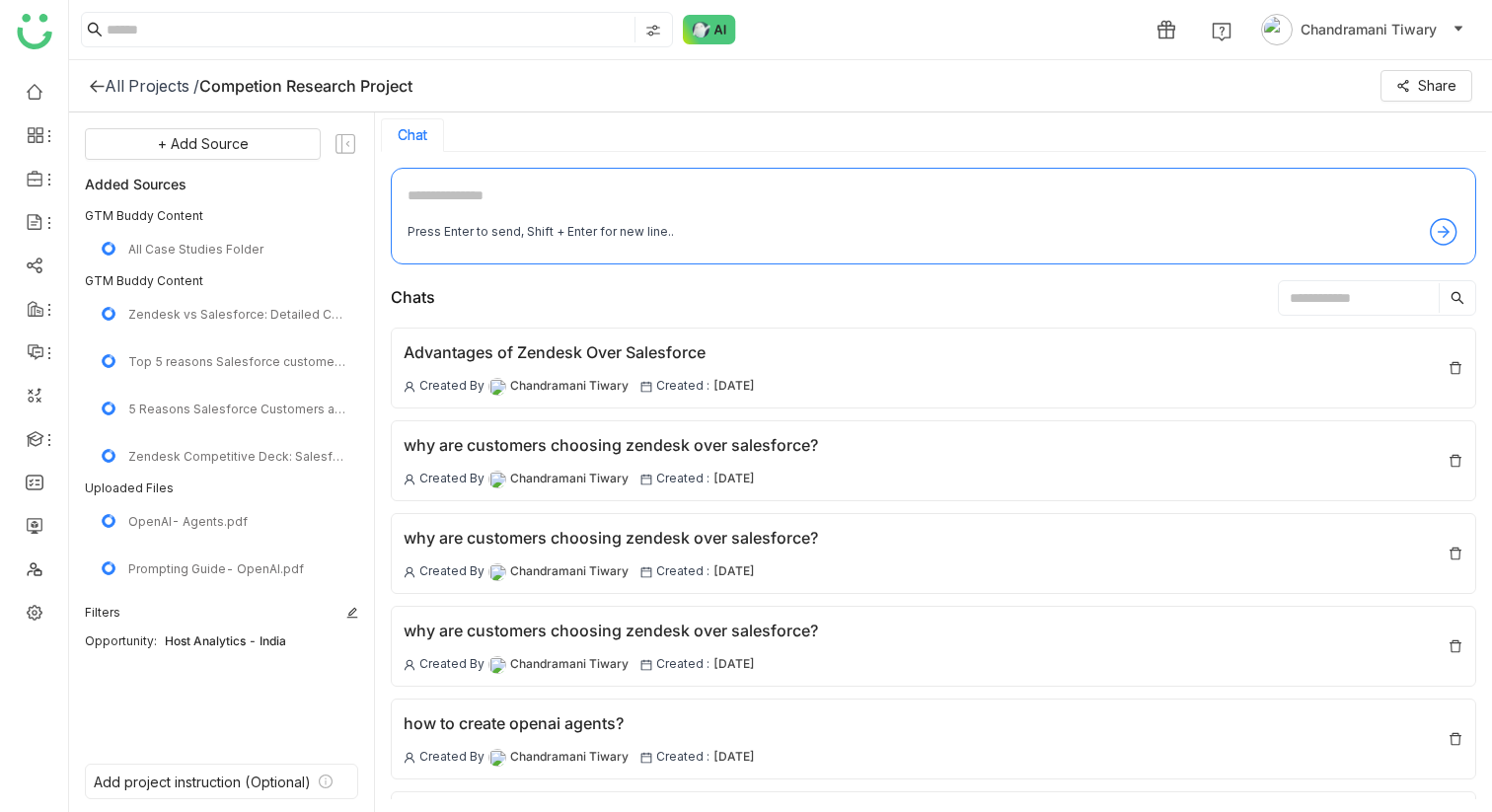 click on "All Projects /" 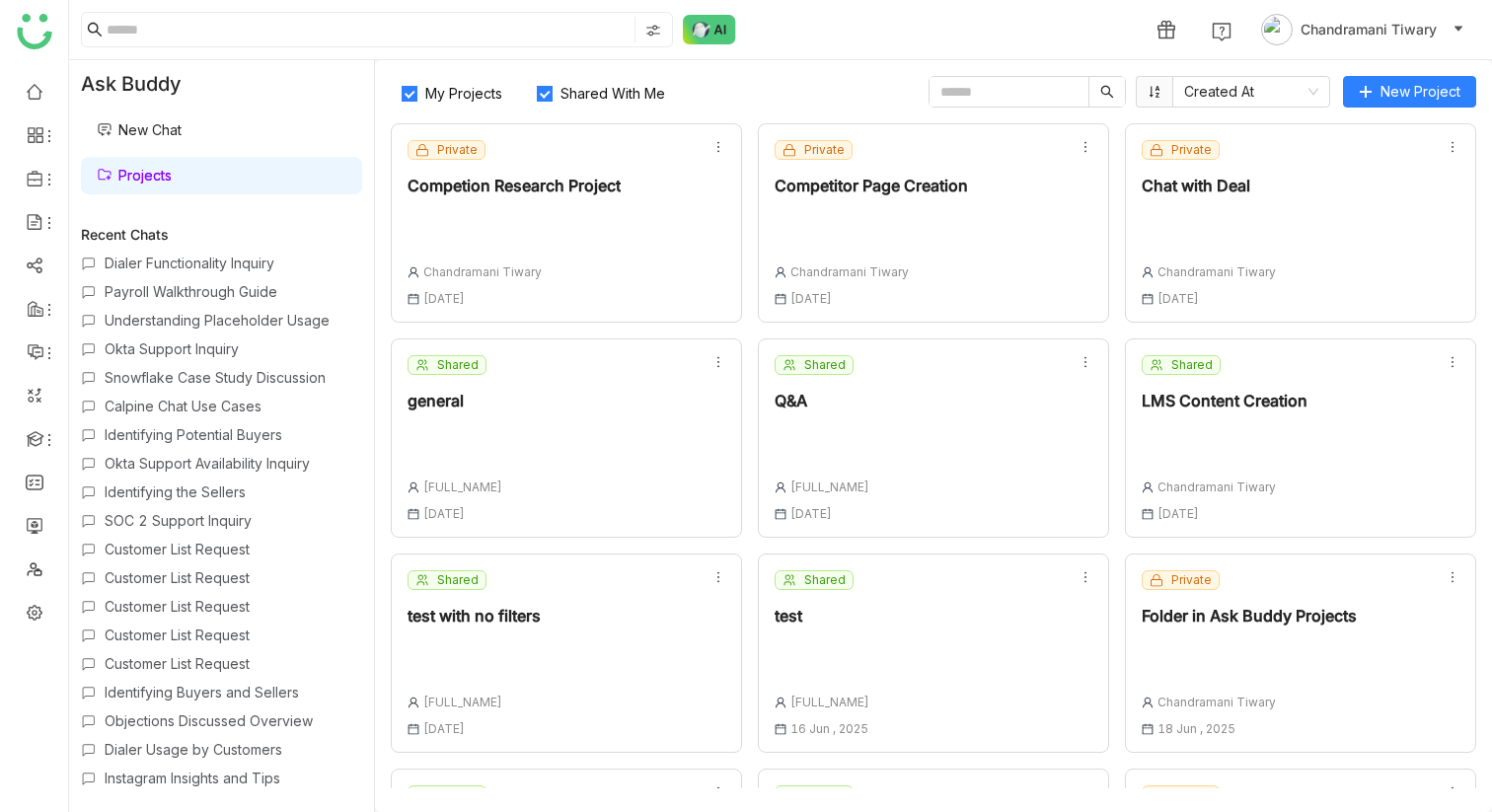click 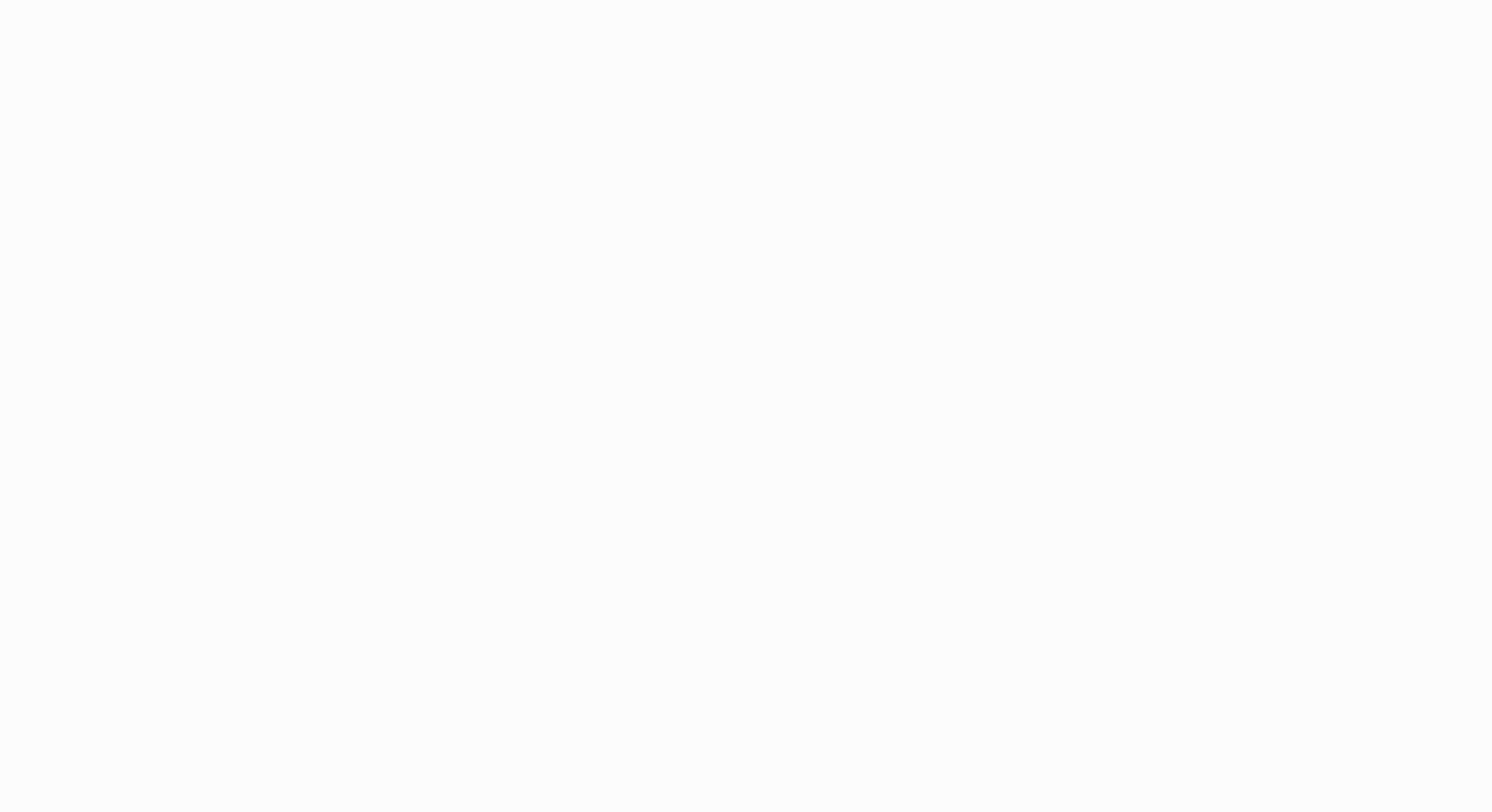 scroll, scrollTop: 0, scrollLeft: 0, axis: both 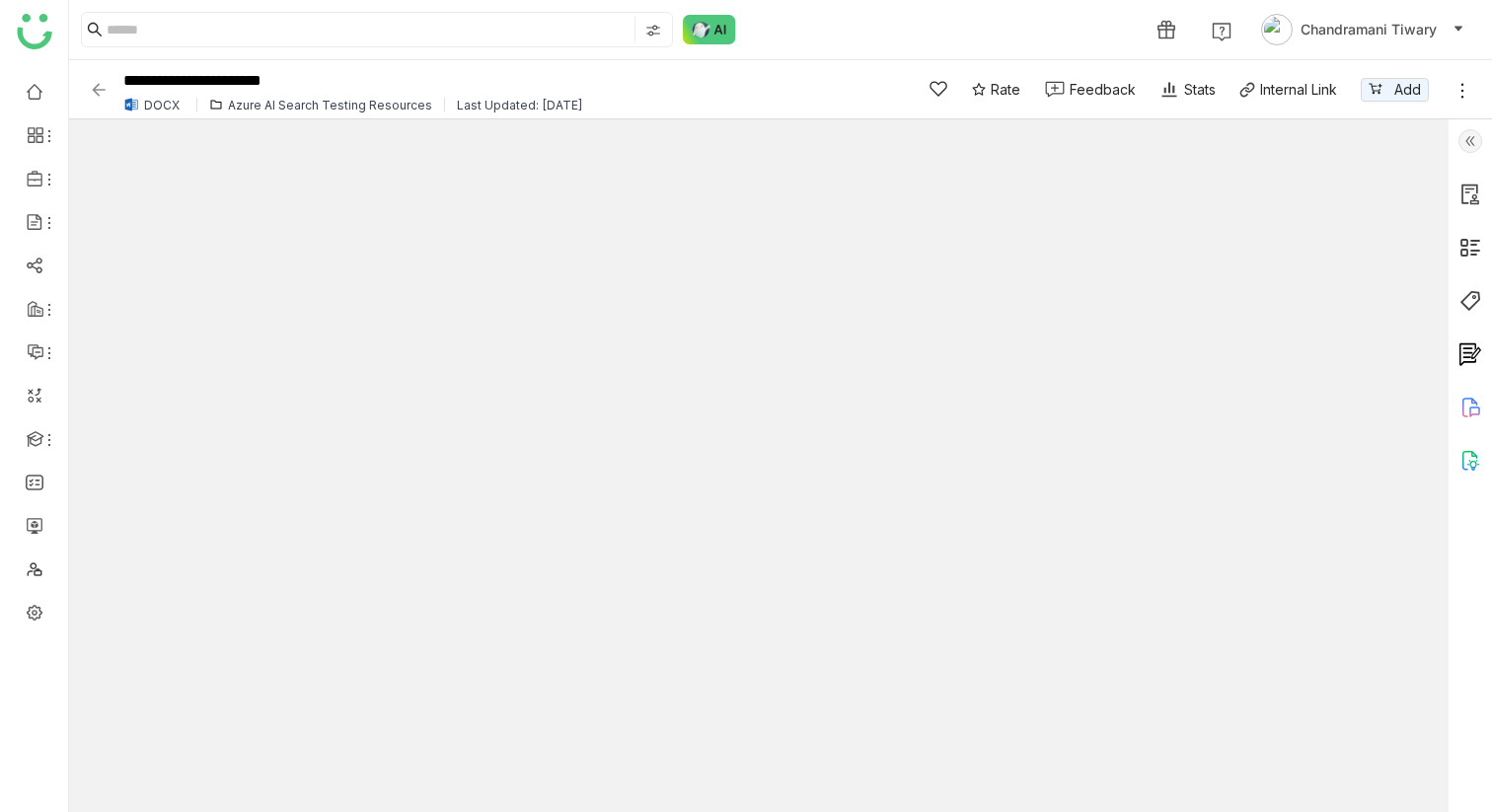 click 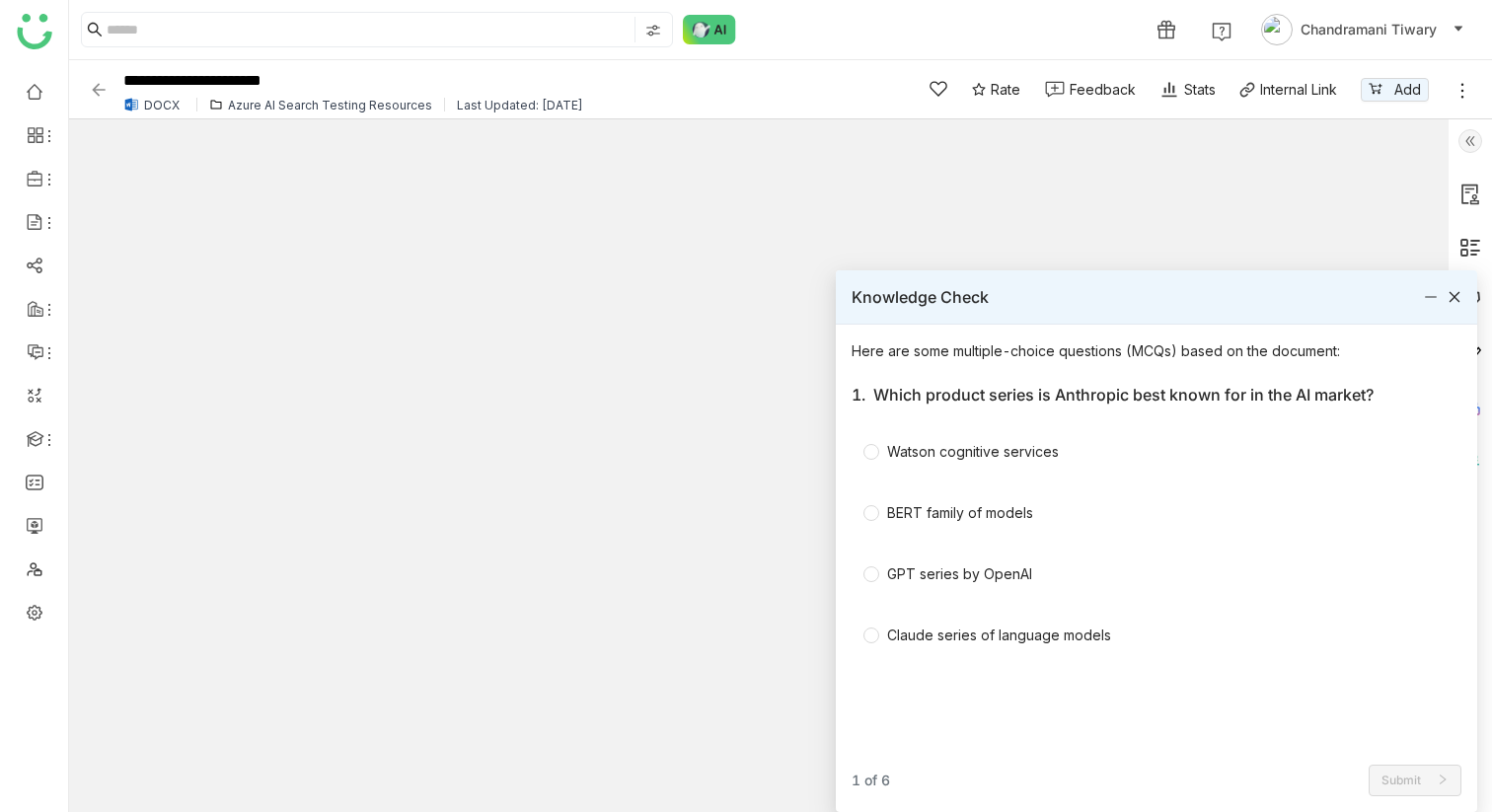 click 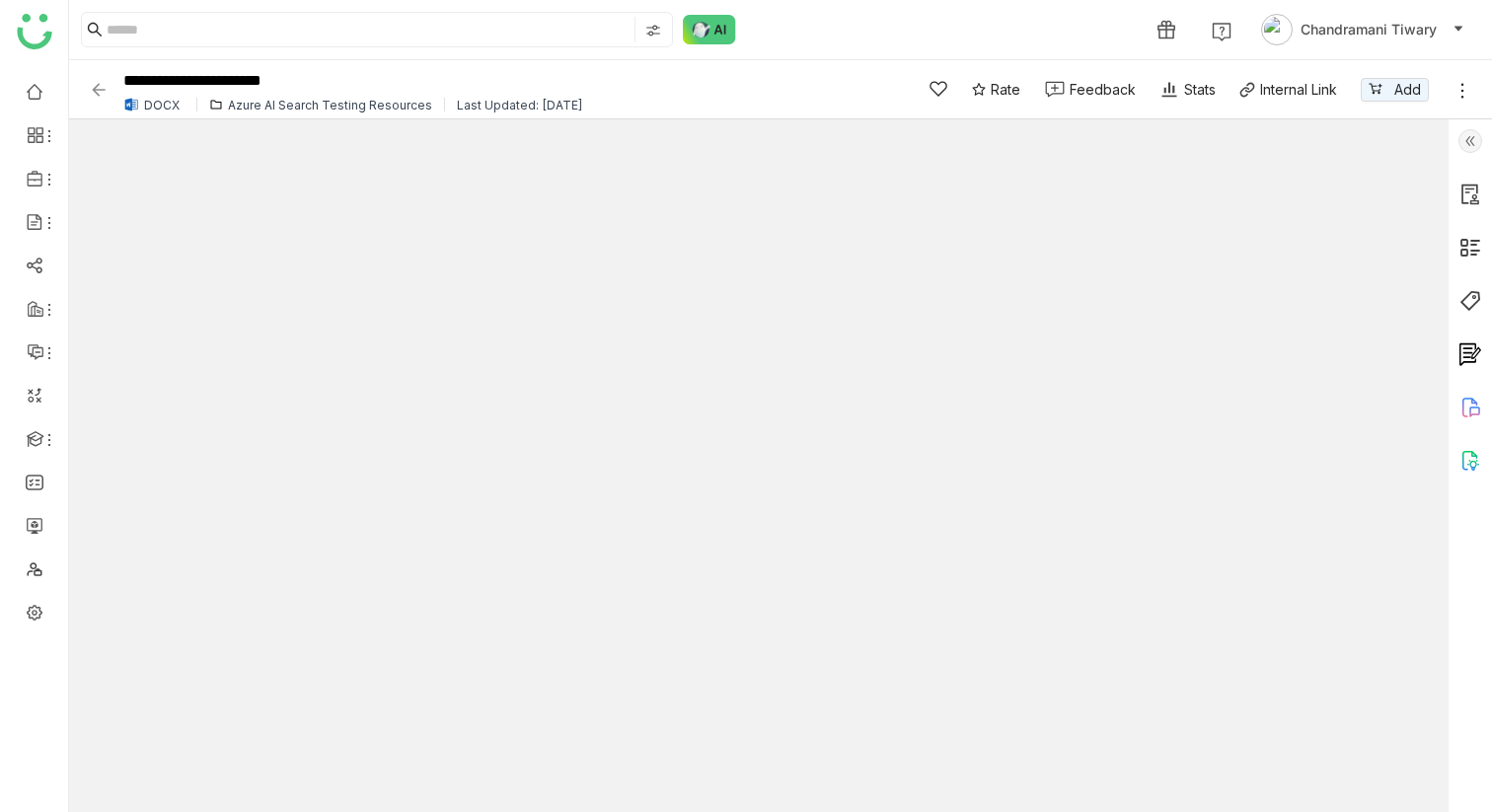 click 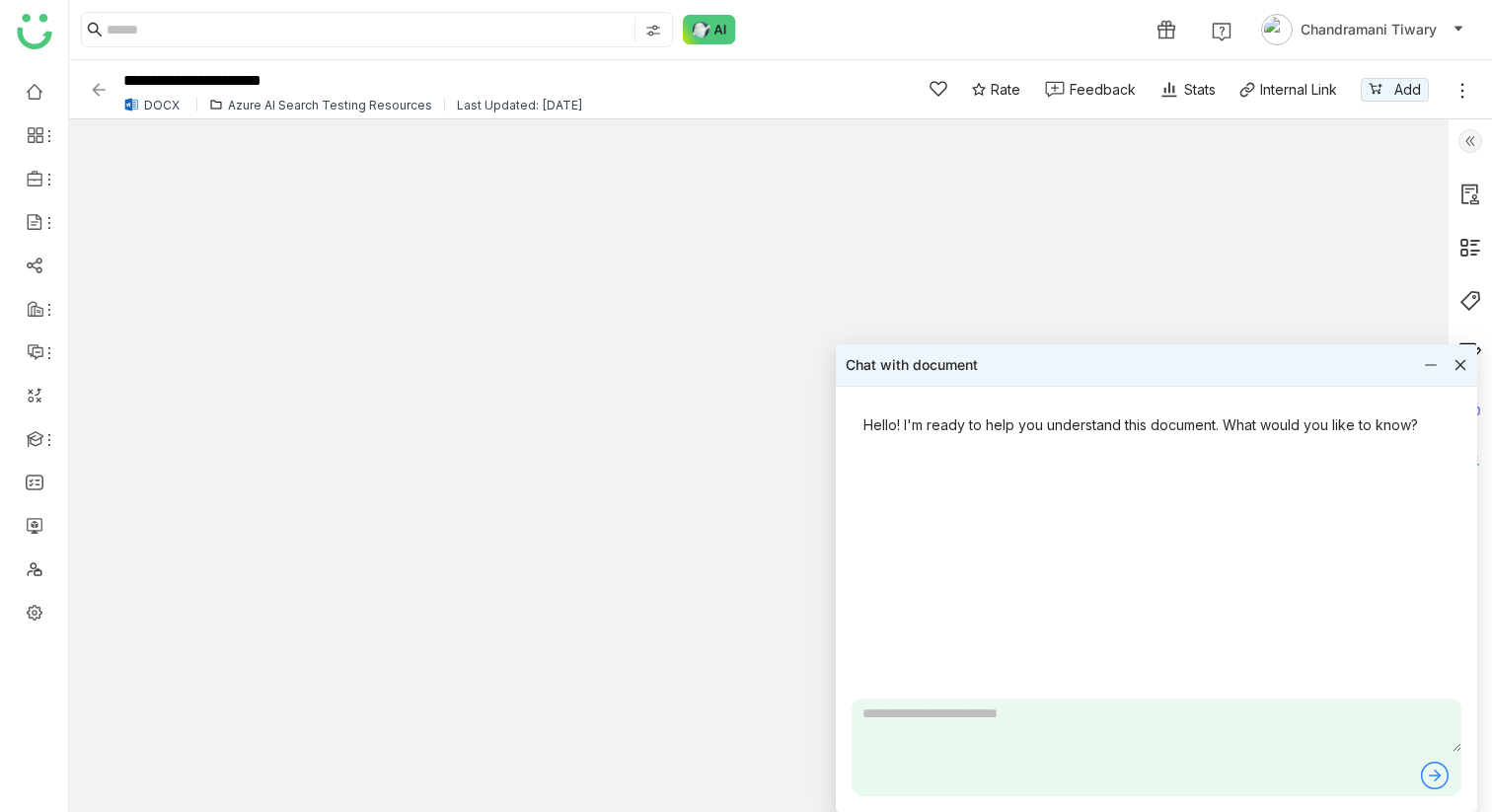 click at bounding box center (1156, 725) 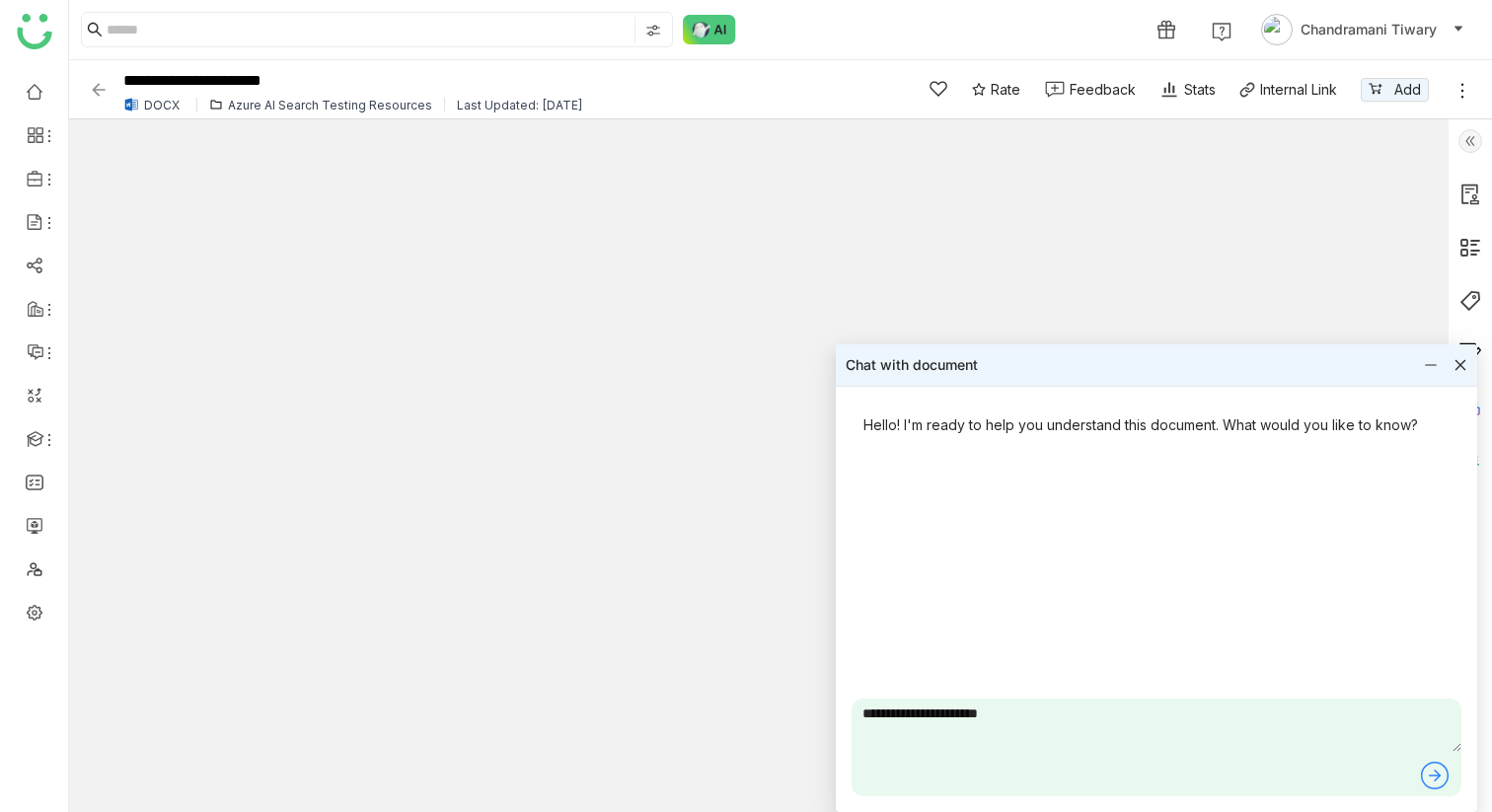 type on "**********" 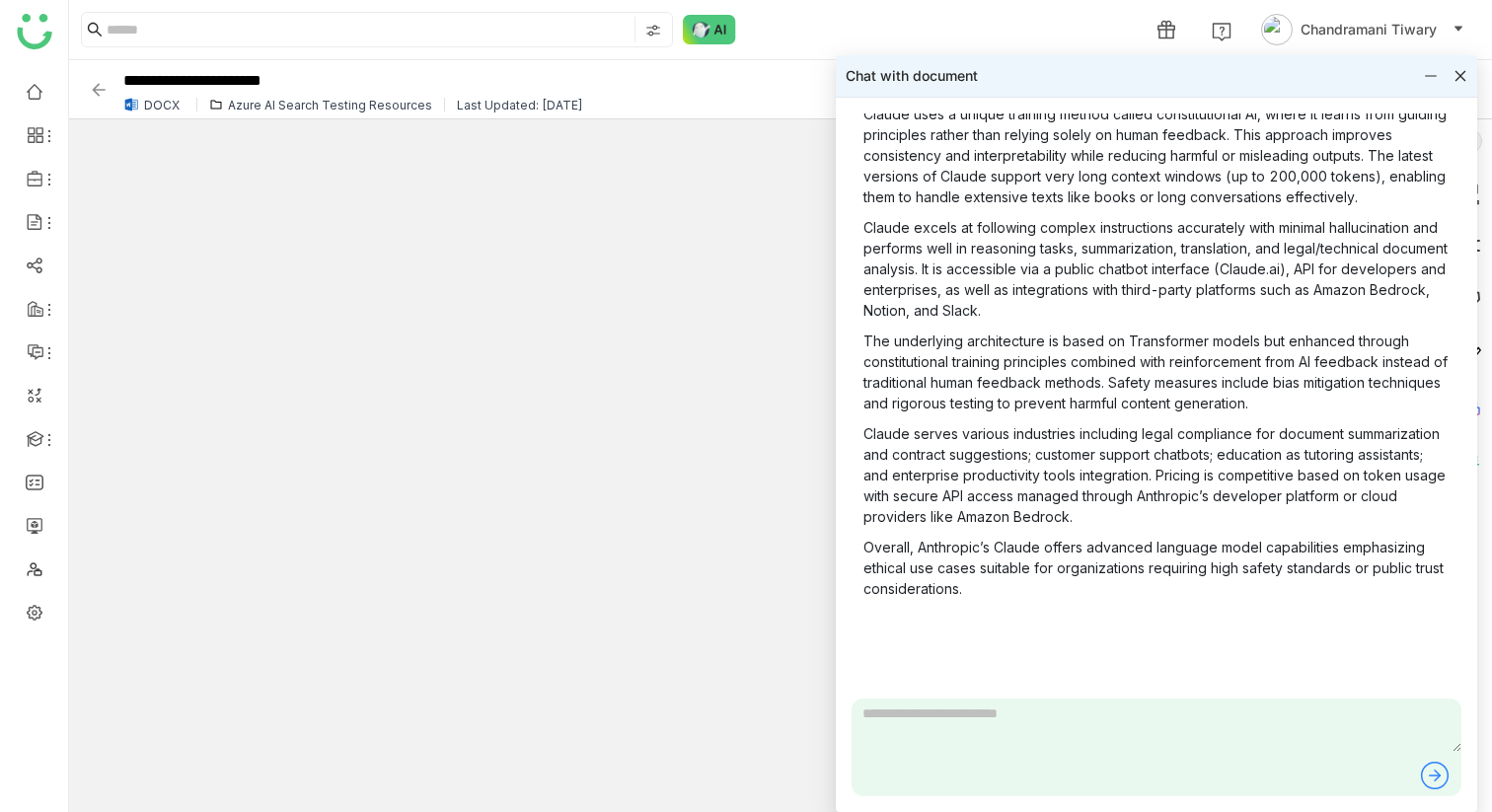 scroll, scrollTop: 264, scrollLeft: 0, axis: vertical 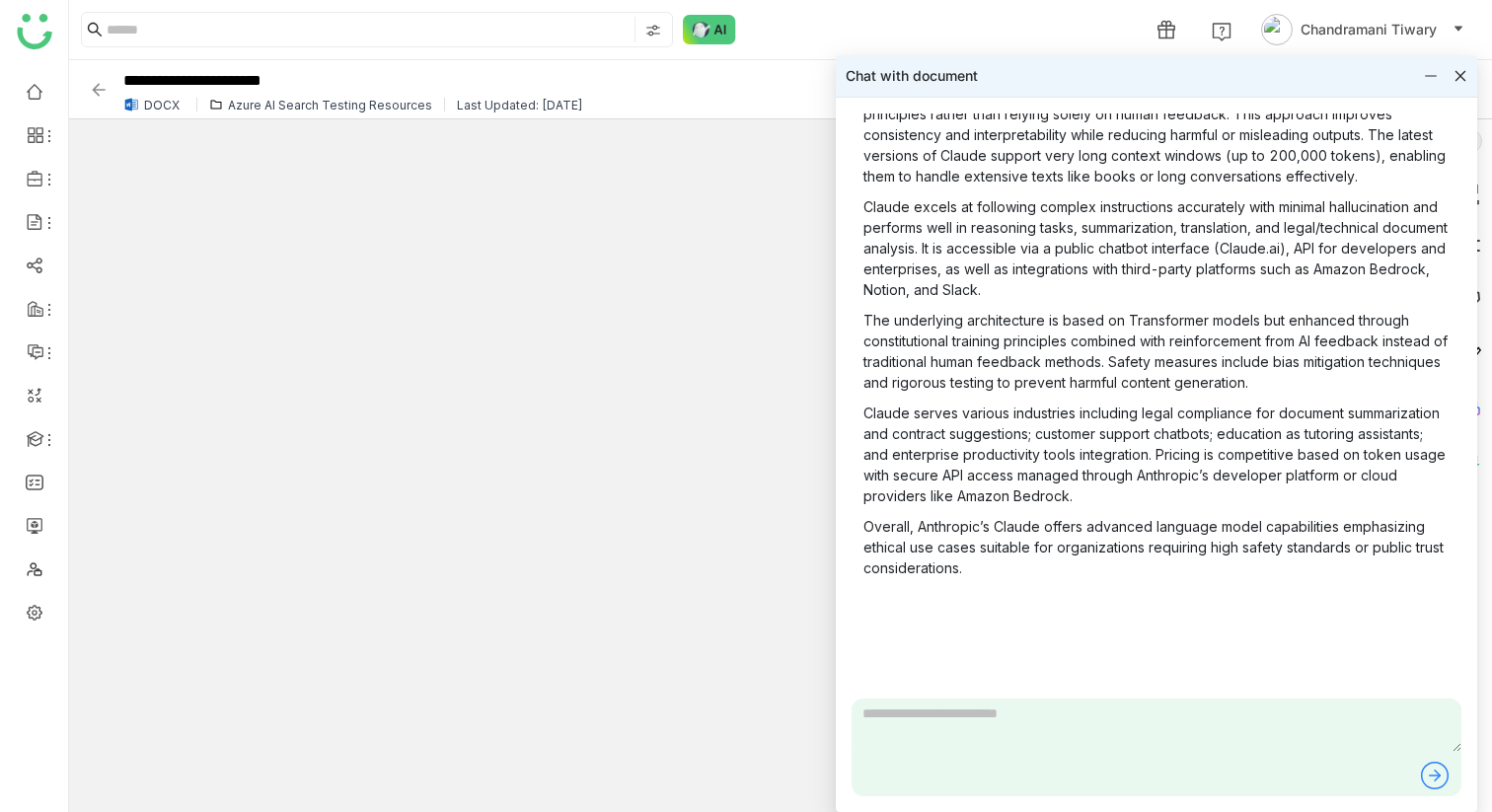 click at bounding box center (1156, 725) 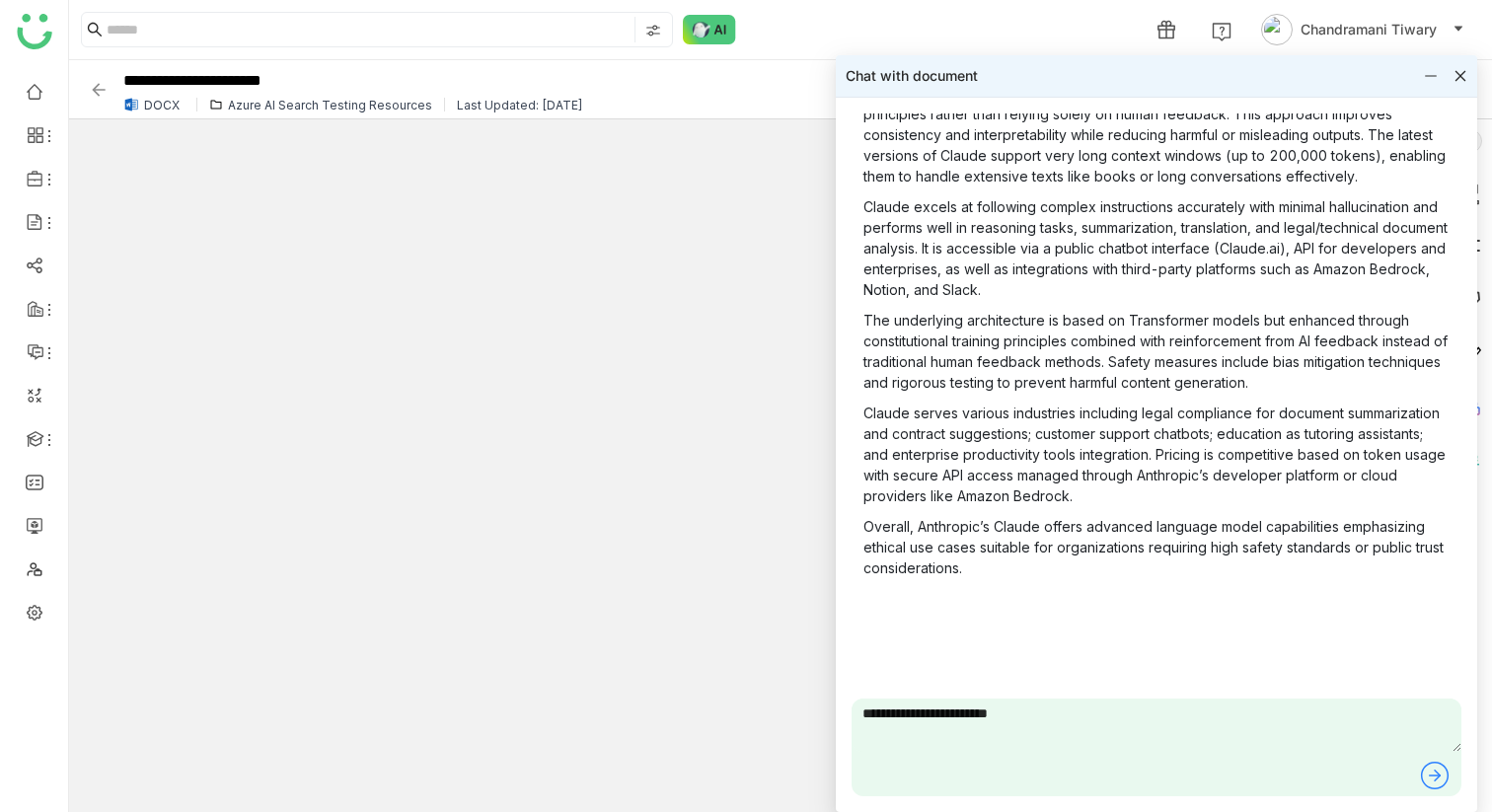 type on "**********" 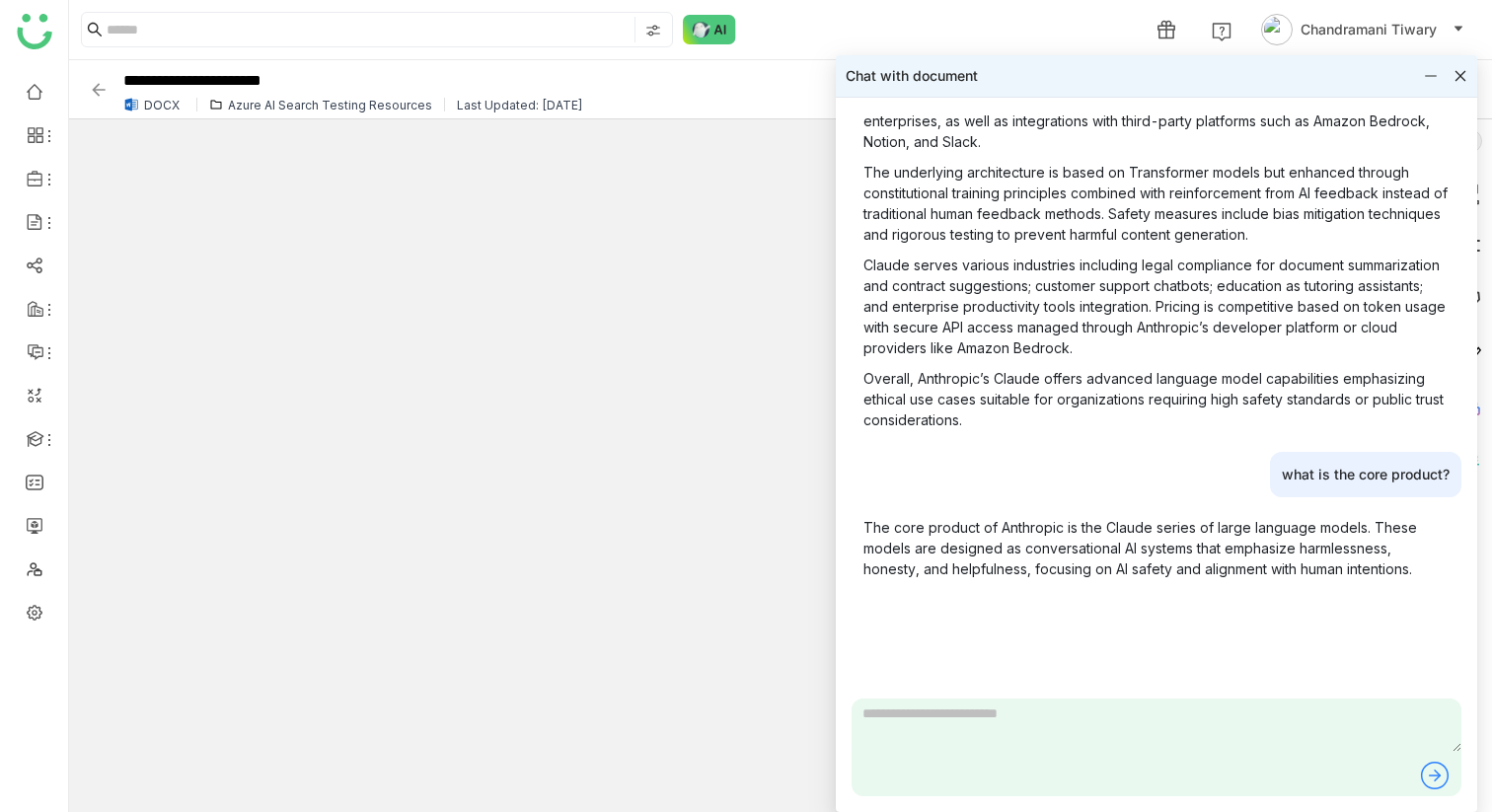 scroll, scrollTop: 413, scrollLeft: 0, axis: vertical 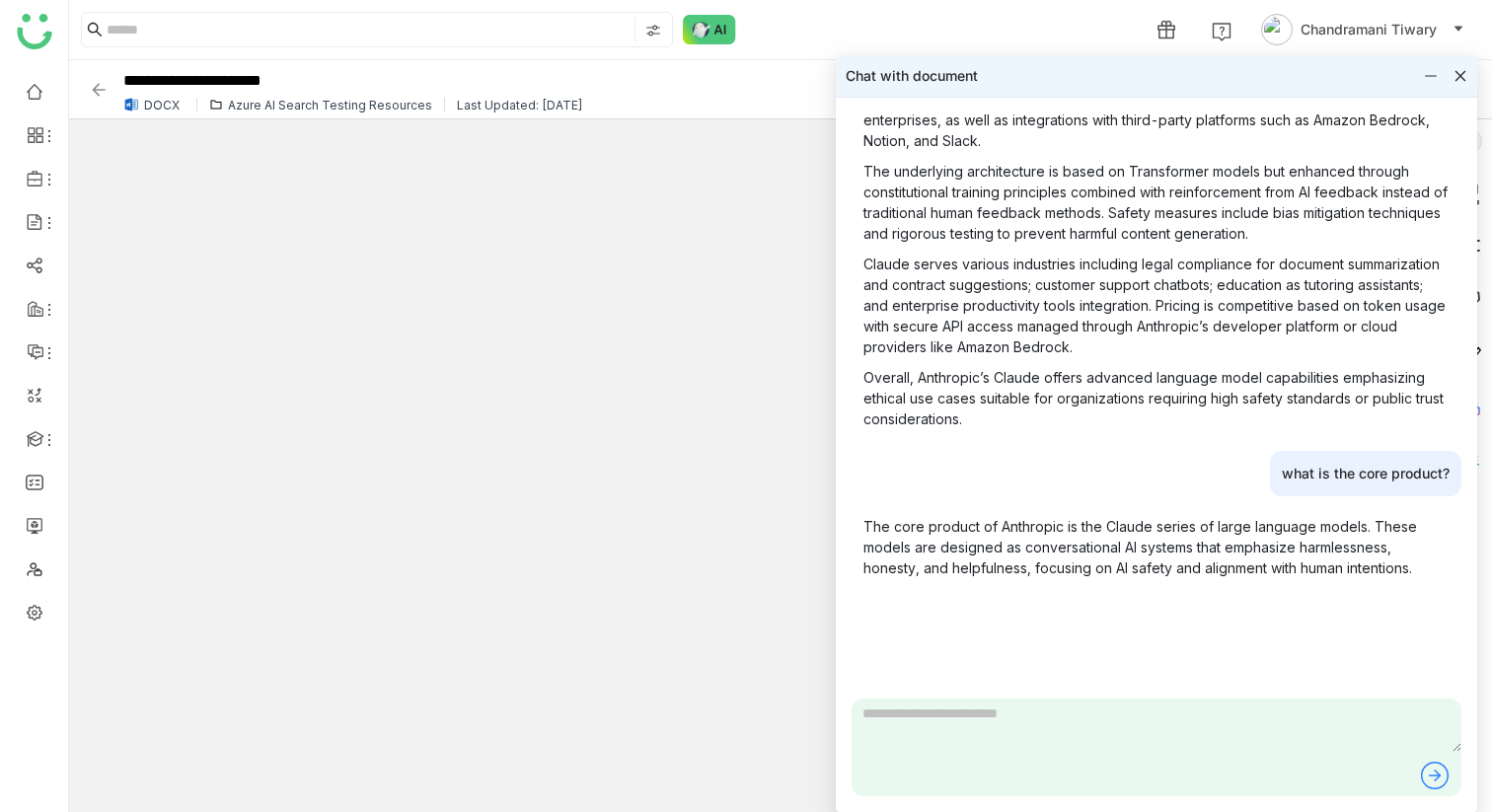 click at bounding box center (1156, 725) 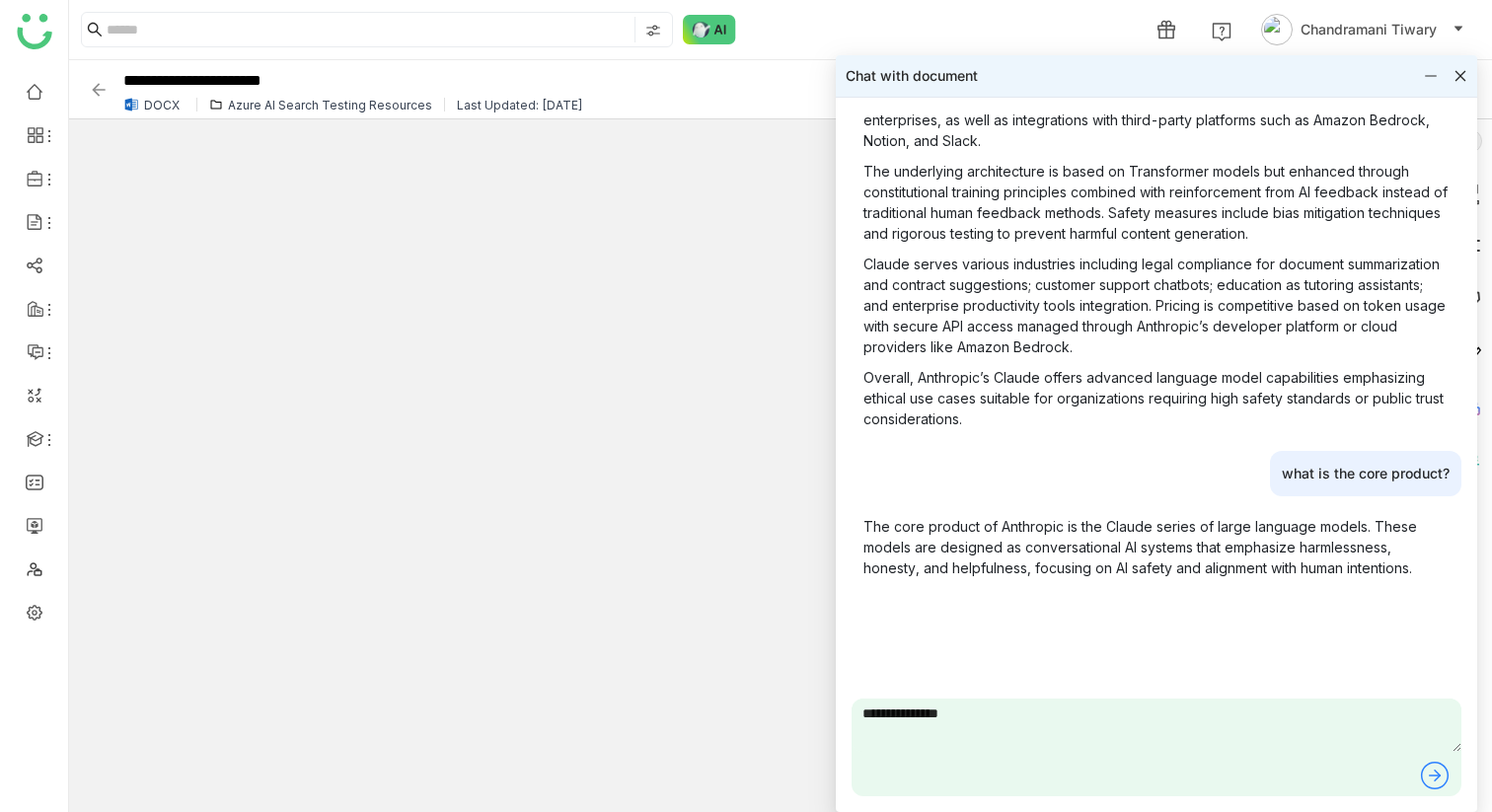 type on "**********" 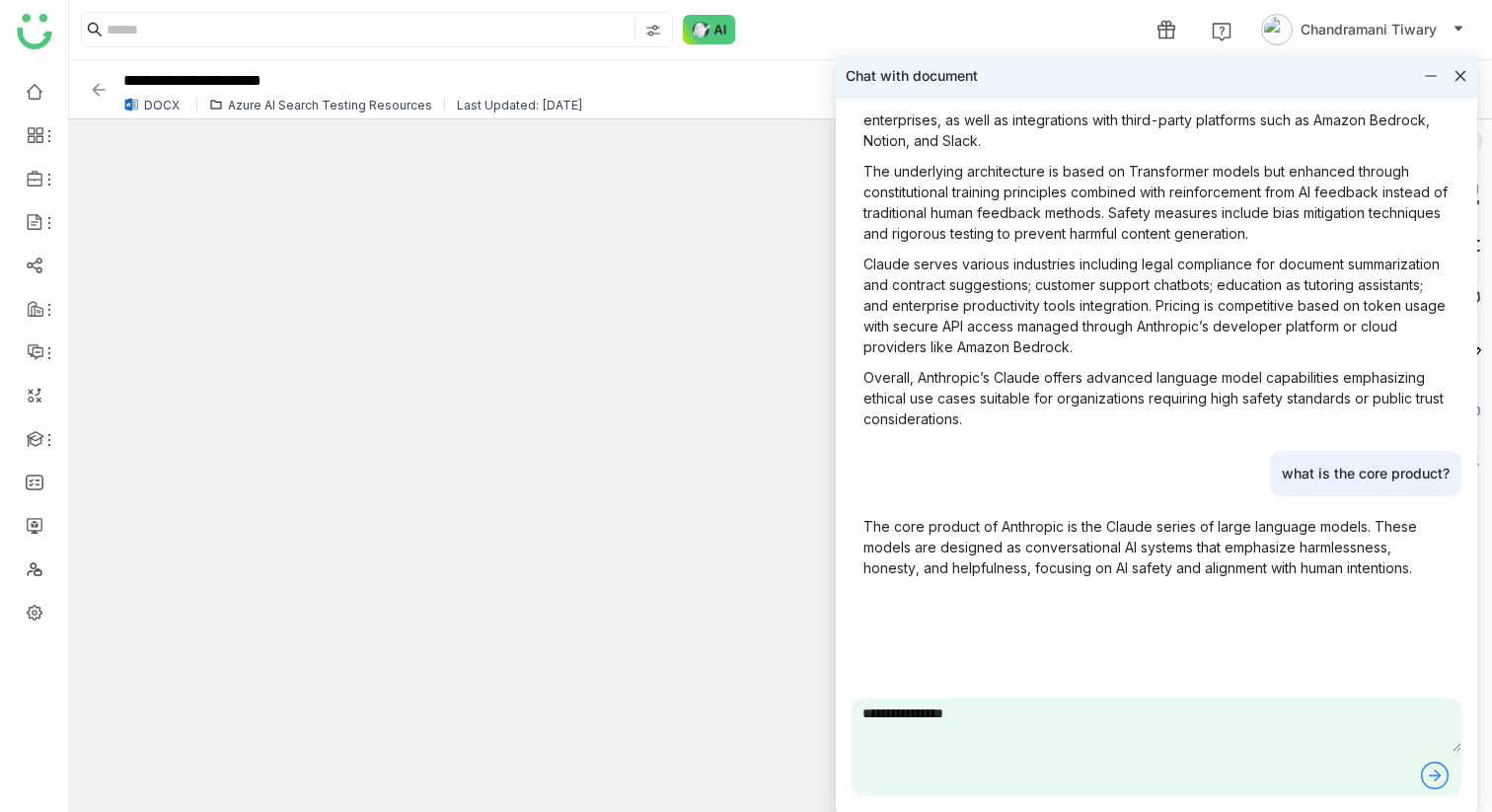 type 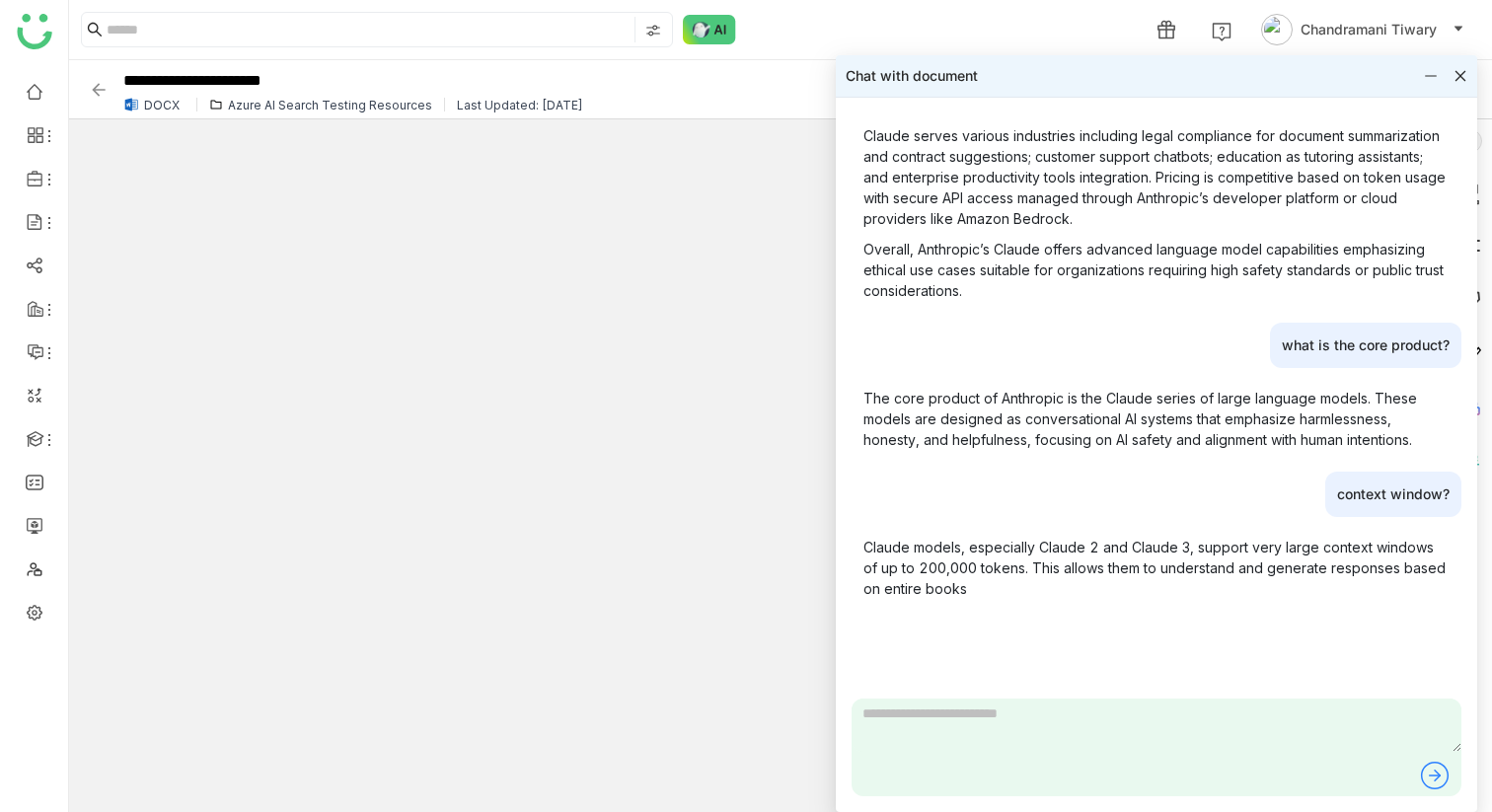 scroll, scrollTop: 562, scrollLeft: 0, axis: vertical 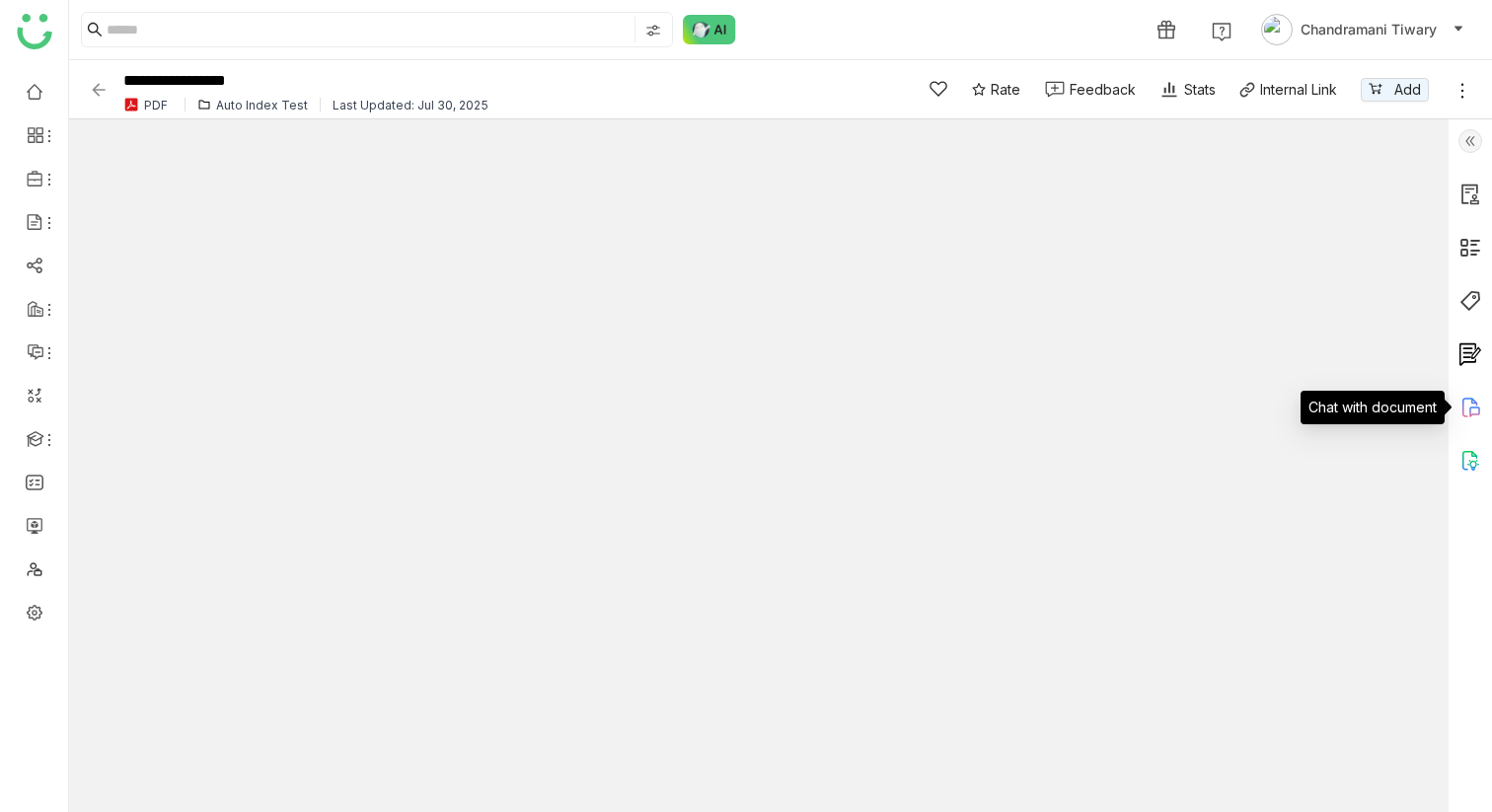 click 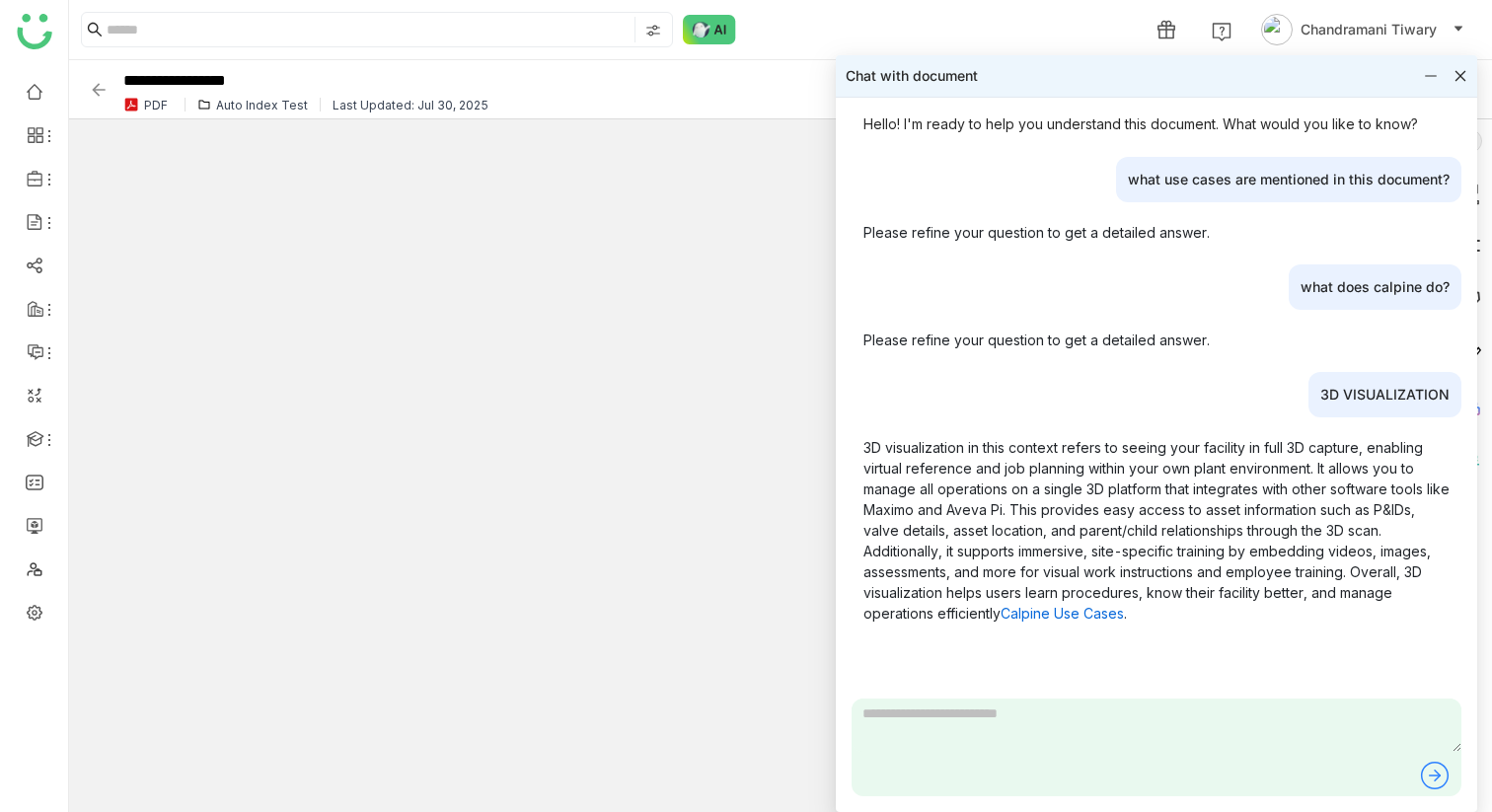 scroll, scrollTop: 57, scrollLeft: 0, axis: vertical 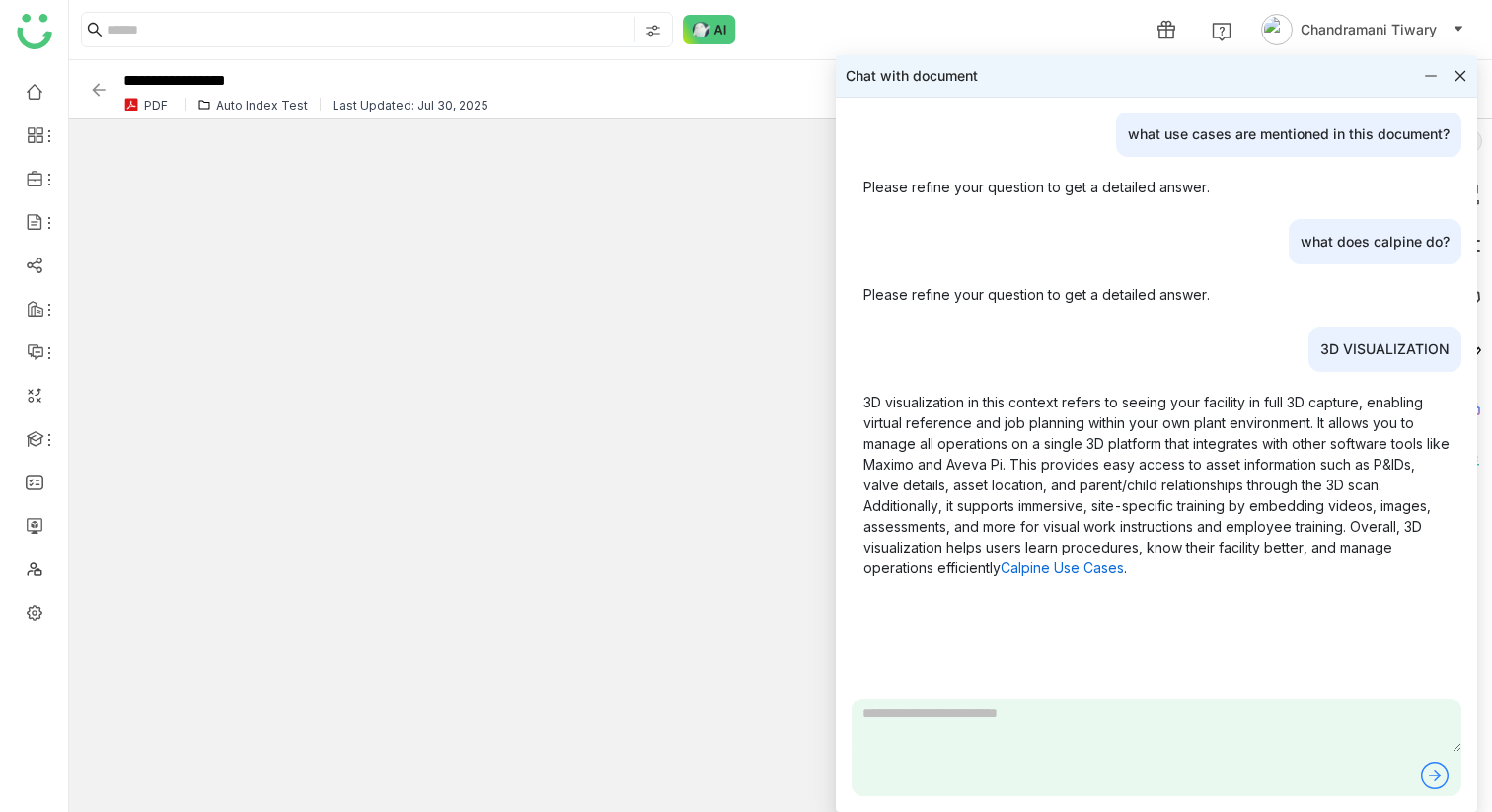 click 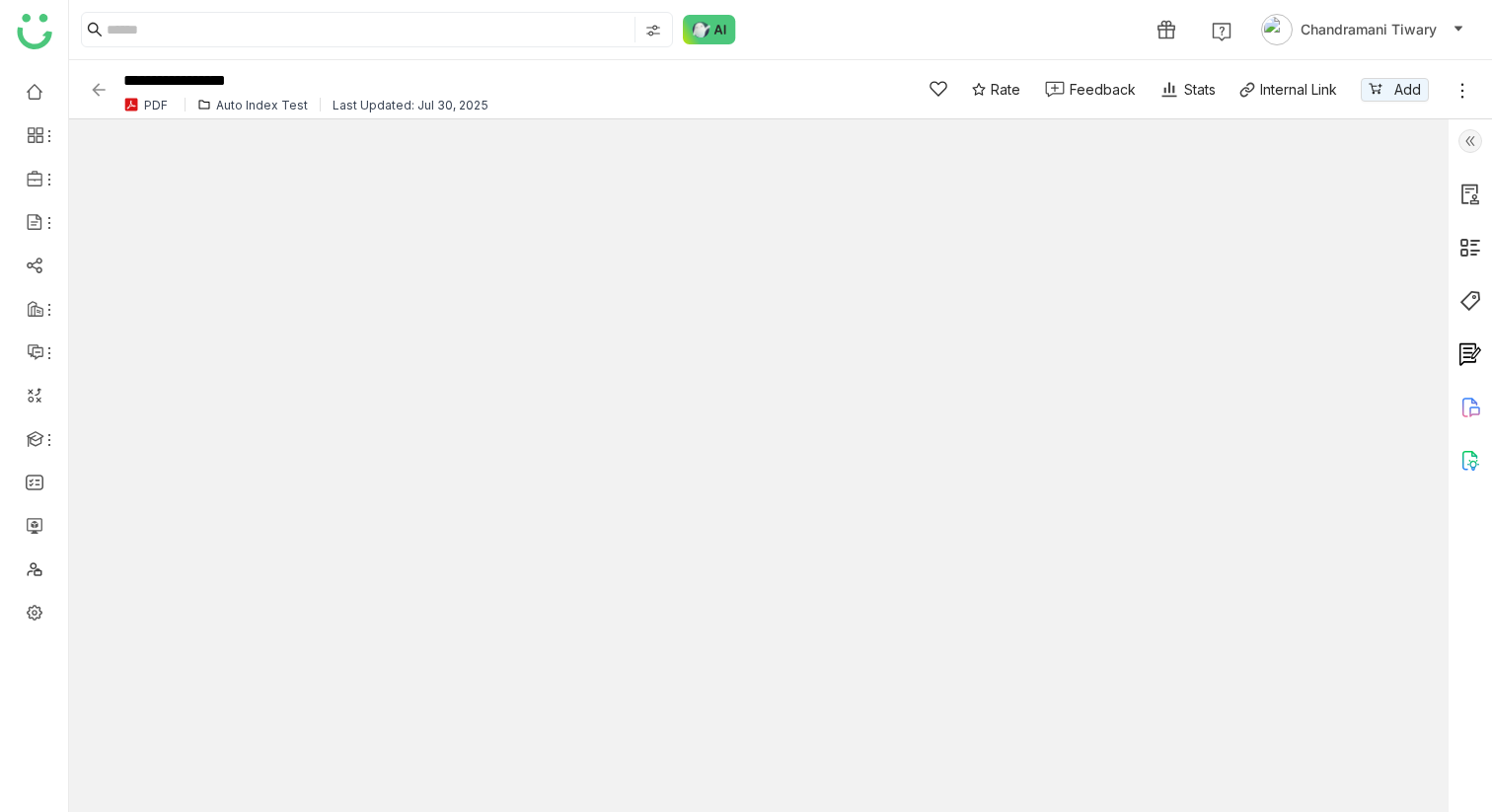 click 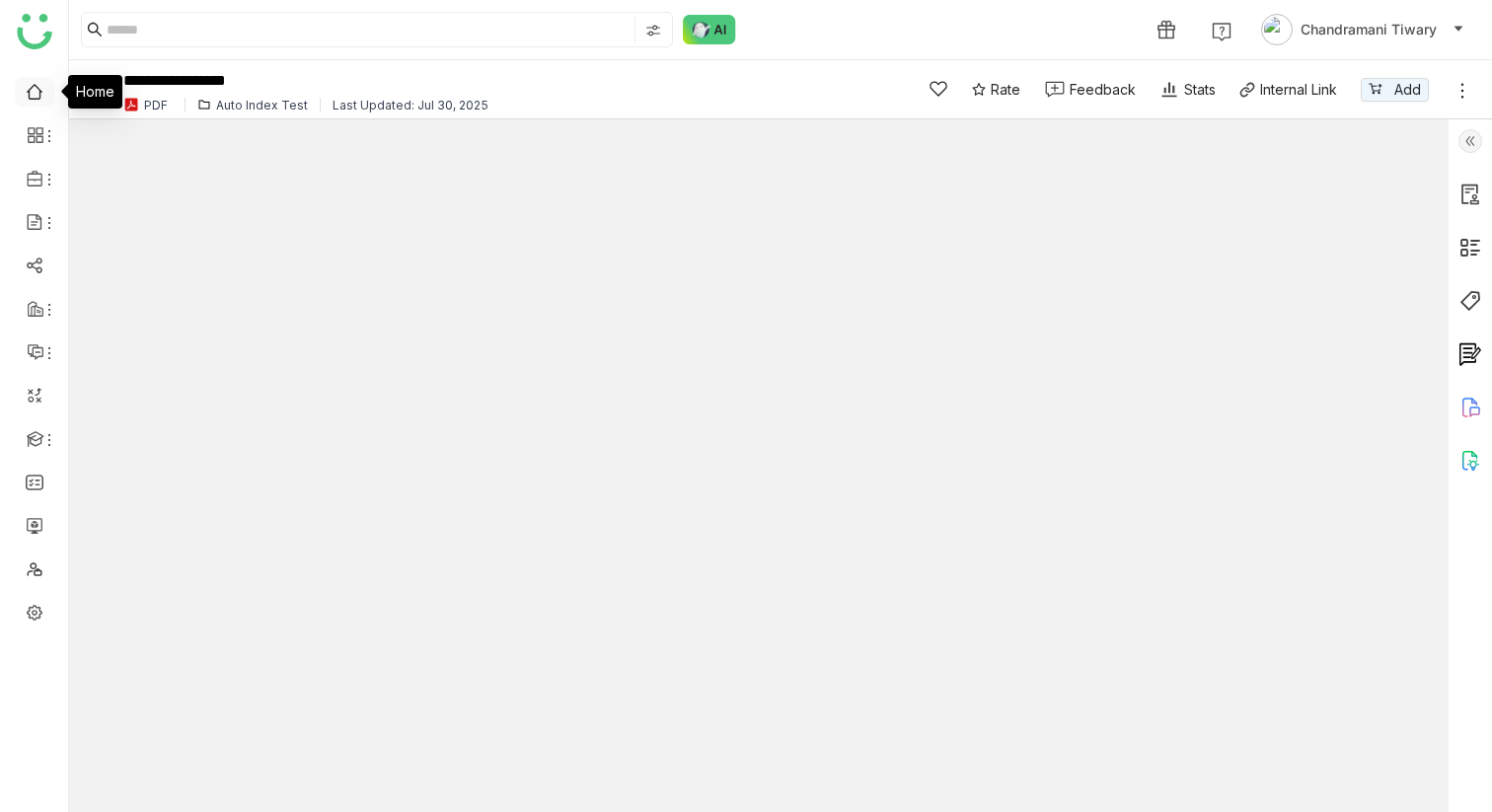 click at bounding box center [35, 90] 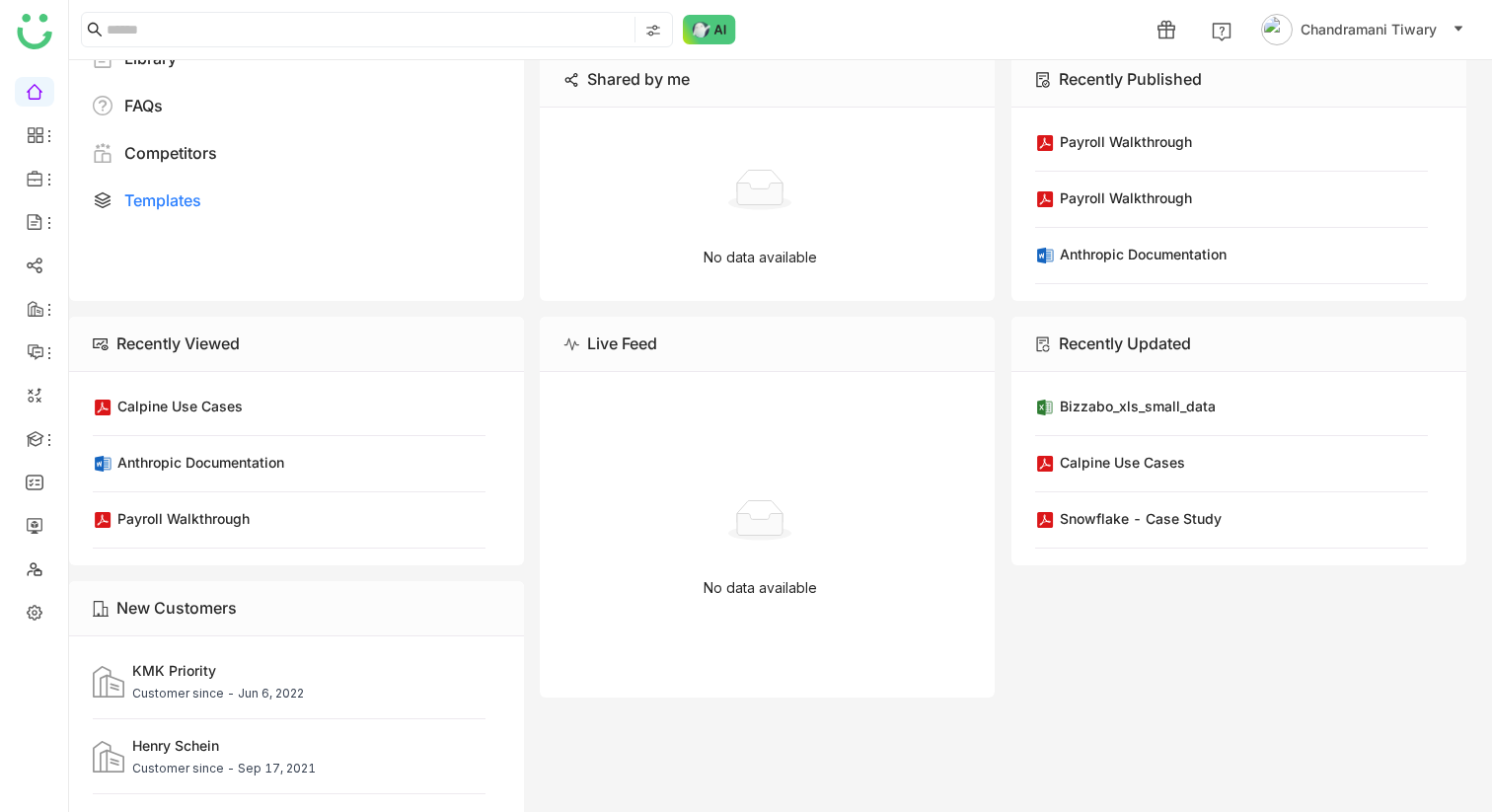 scroll, scrollTop: 290, scrollLeft: 0, axis: vertical 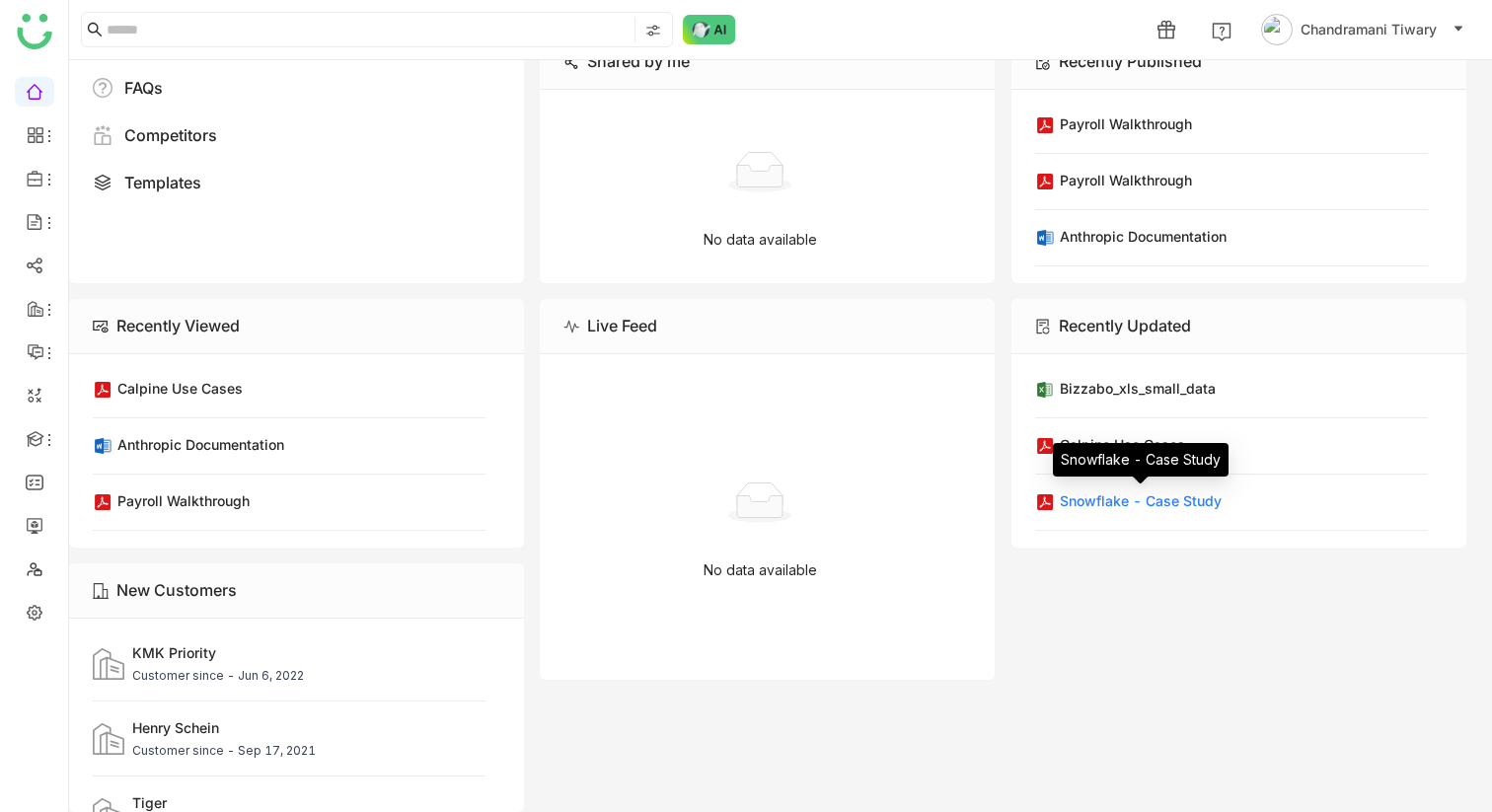 click on "Snowflake - Case Study" 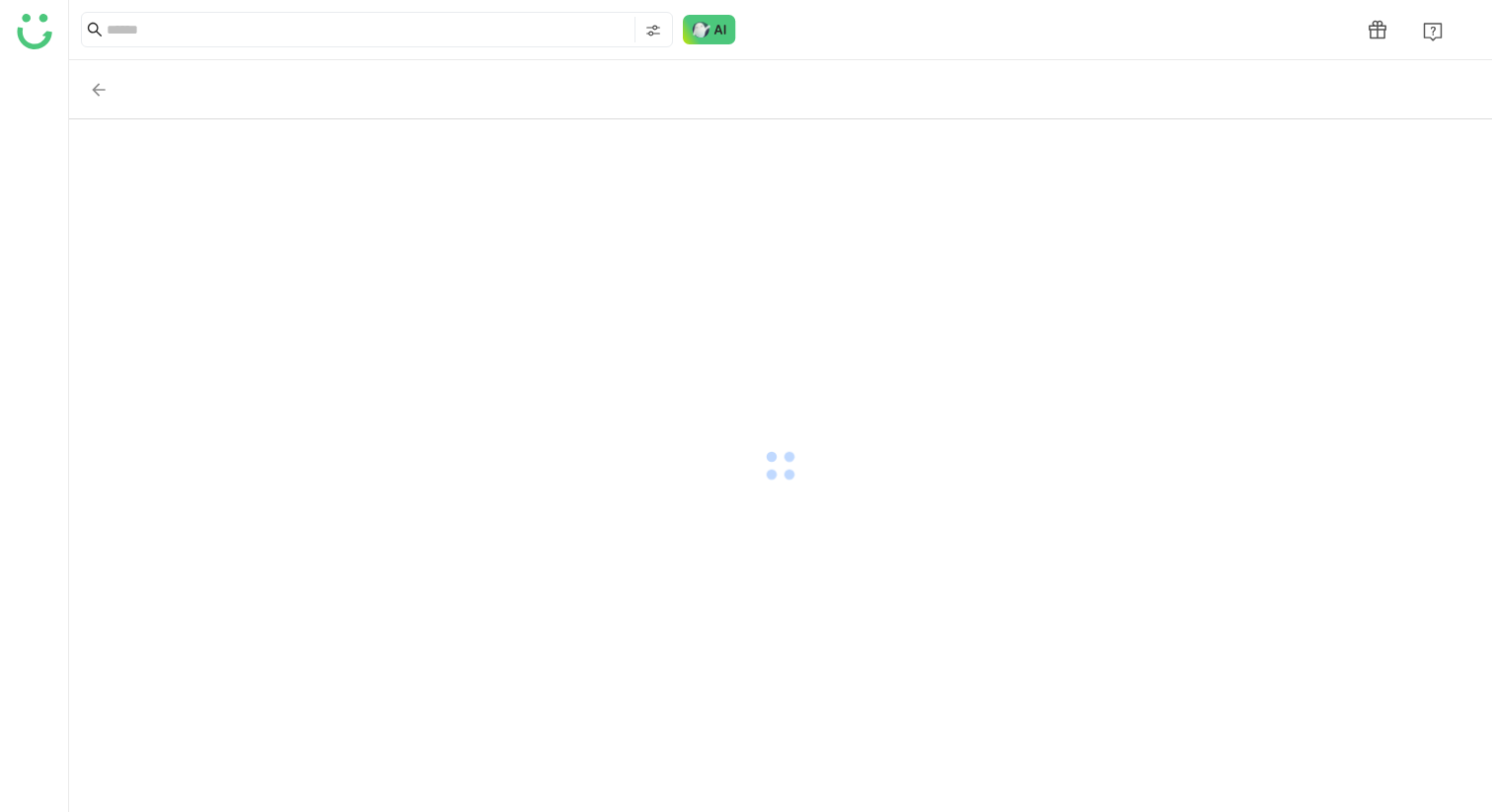 scroll, scrollTop: 0, scrollLeft: 0, axis: both 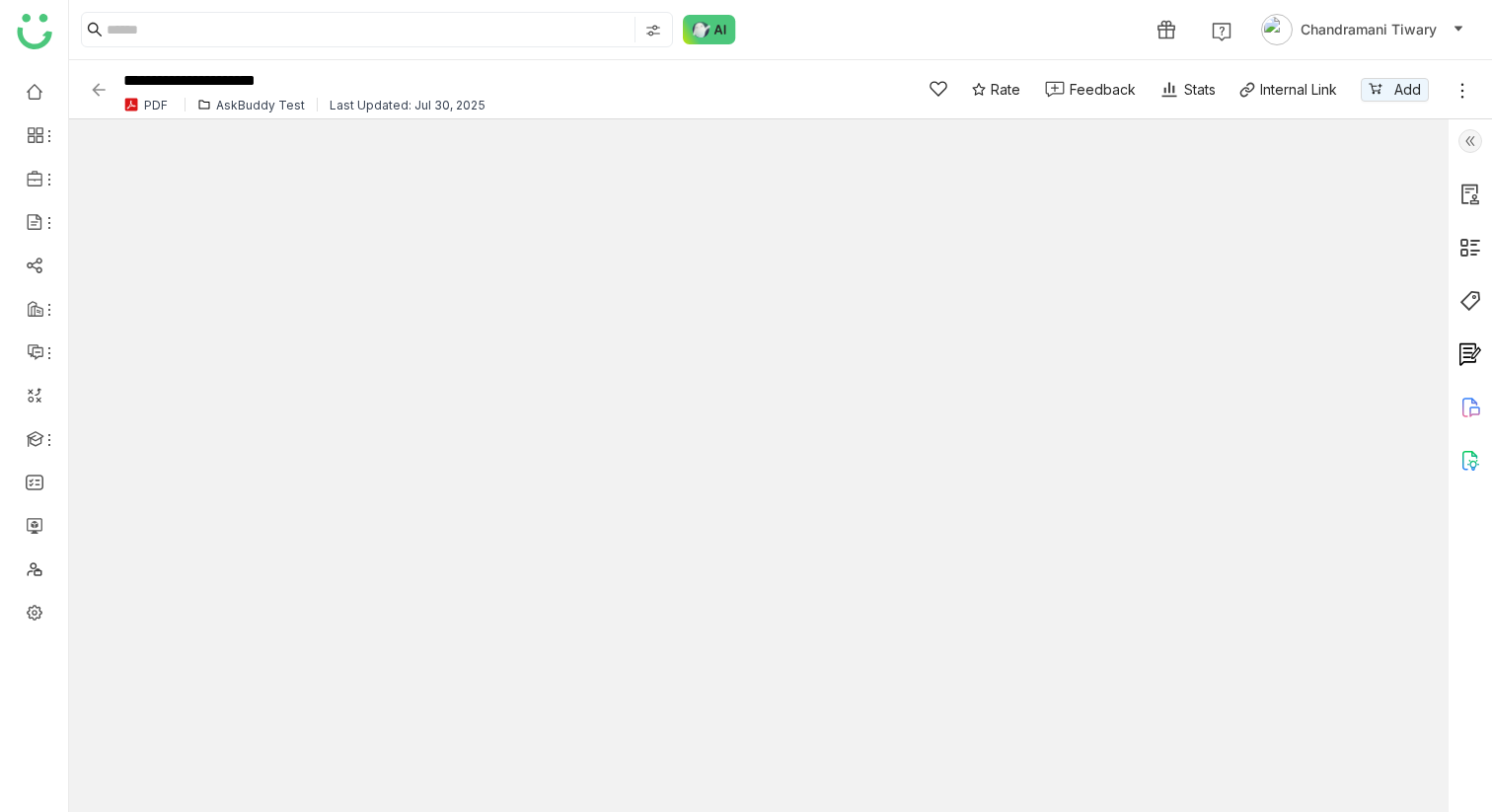 click 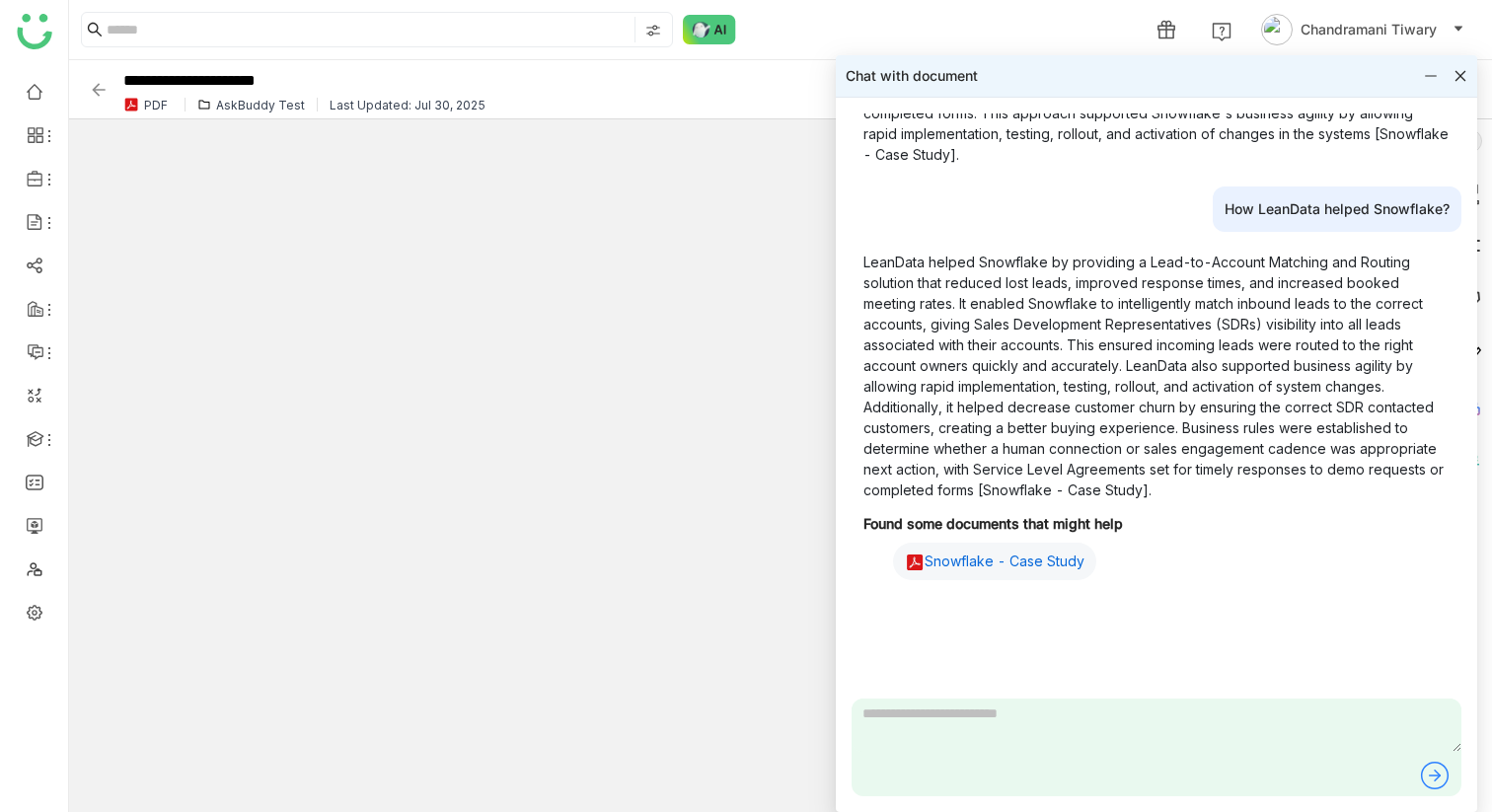 scroll, scrollTop: 492, scrollLeft: 0, axis: vertical 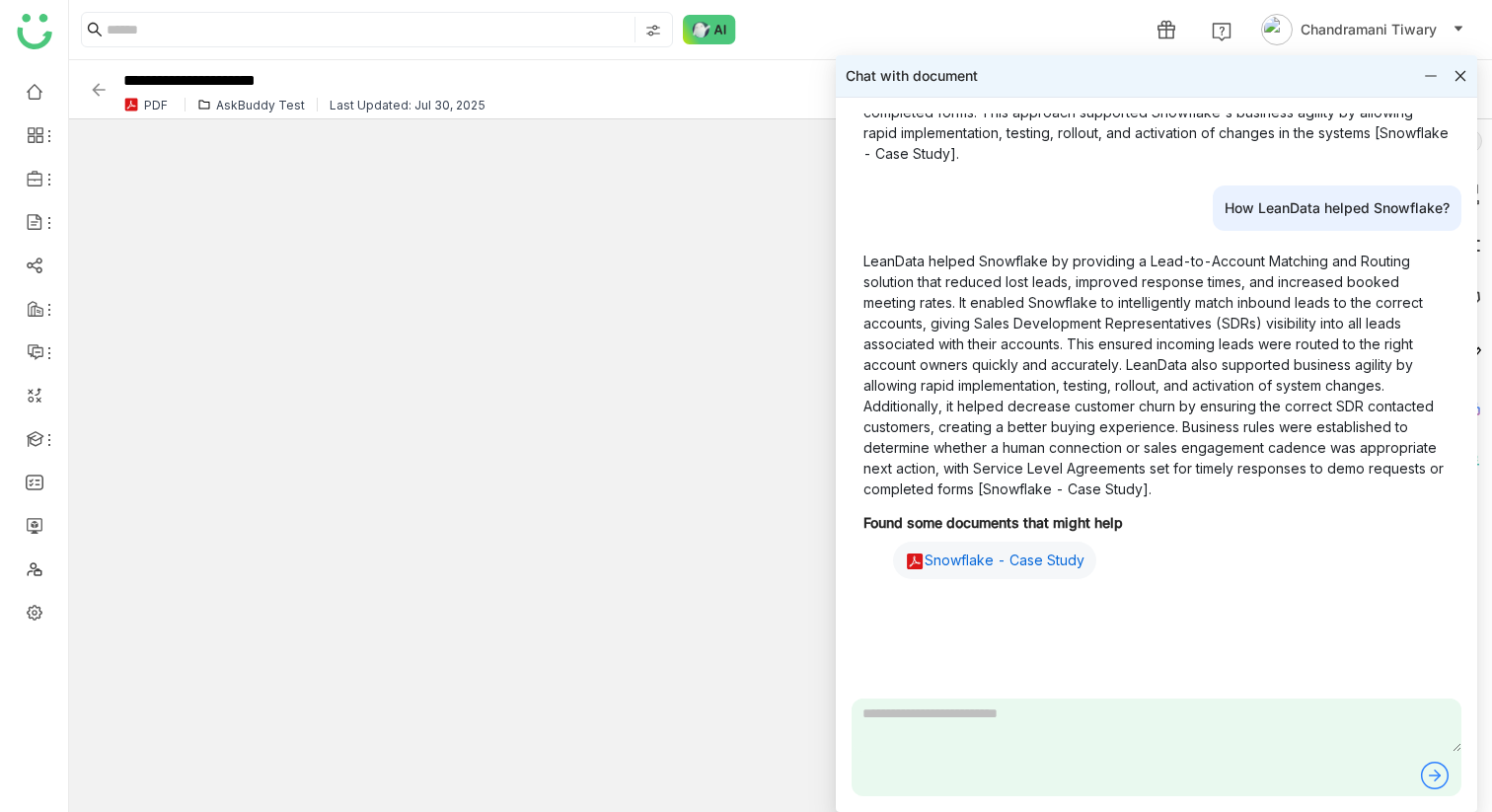 type on "*" 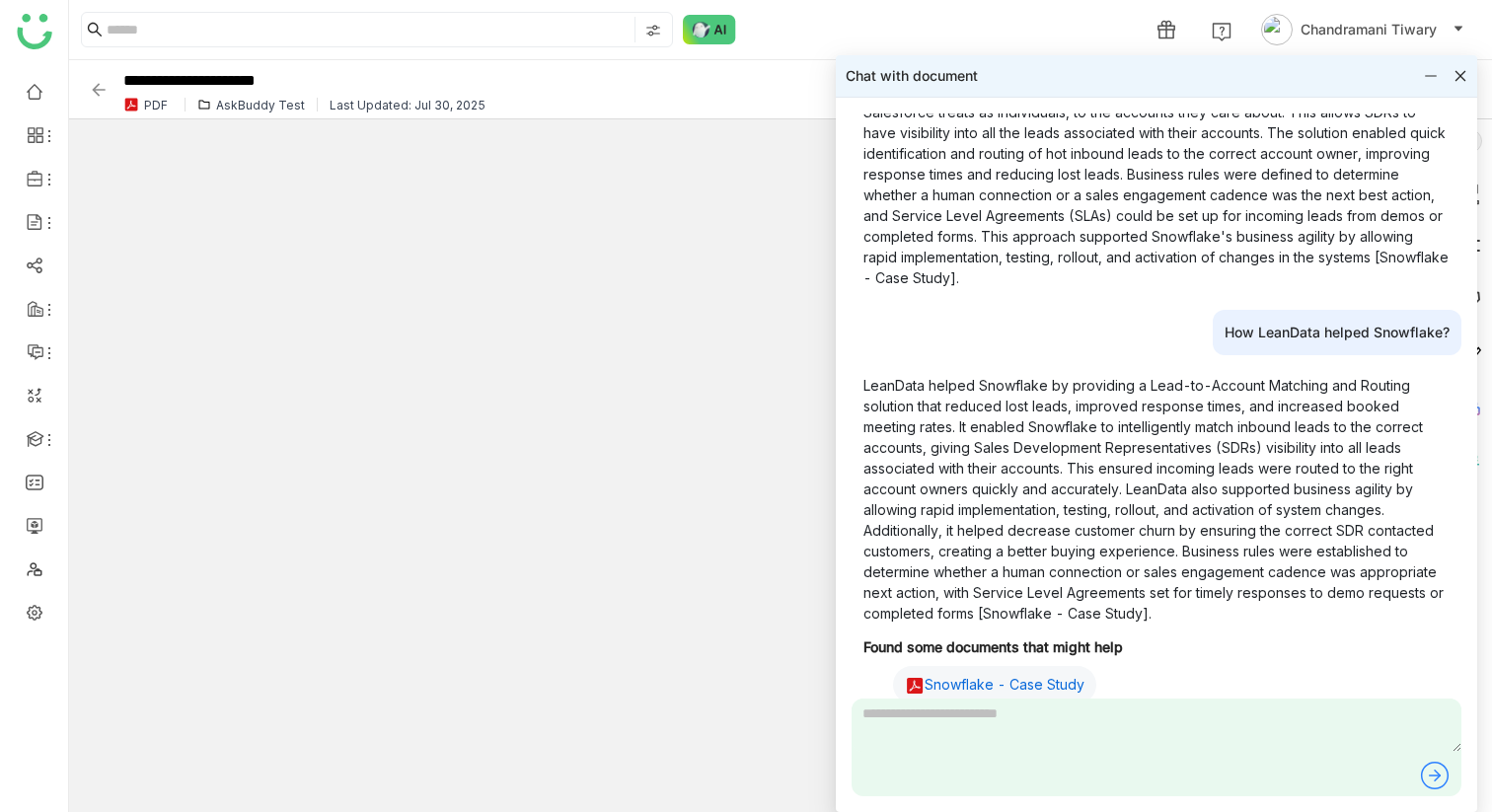 scroll, scrollTop: 0, scrollLeft: 0, axis: both 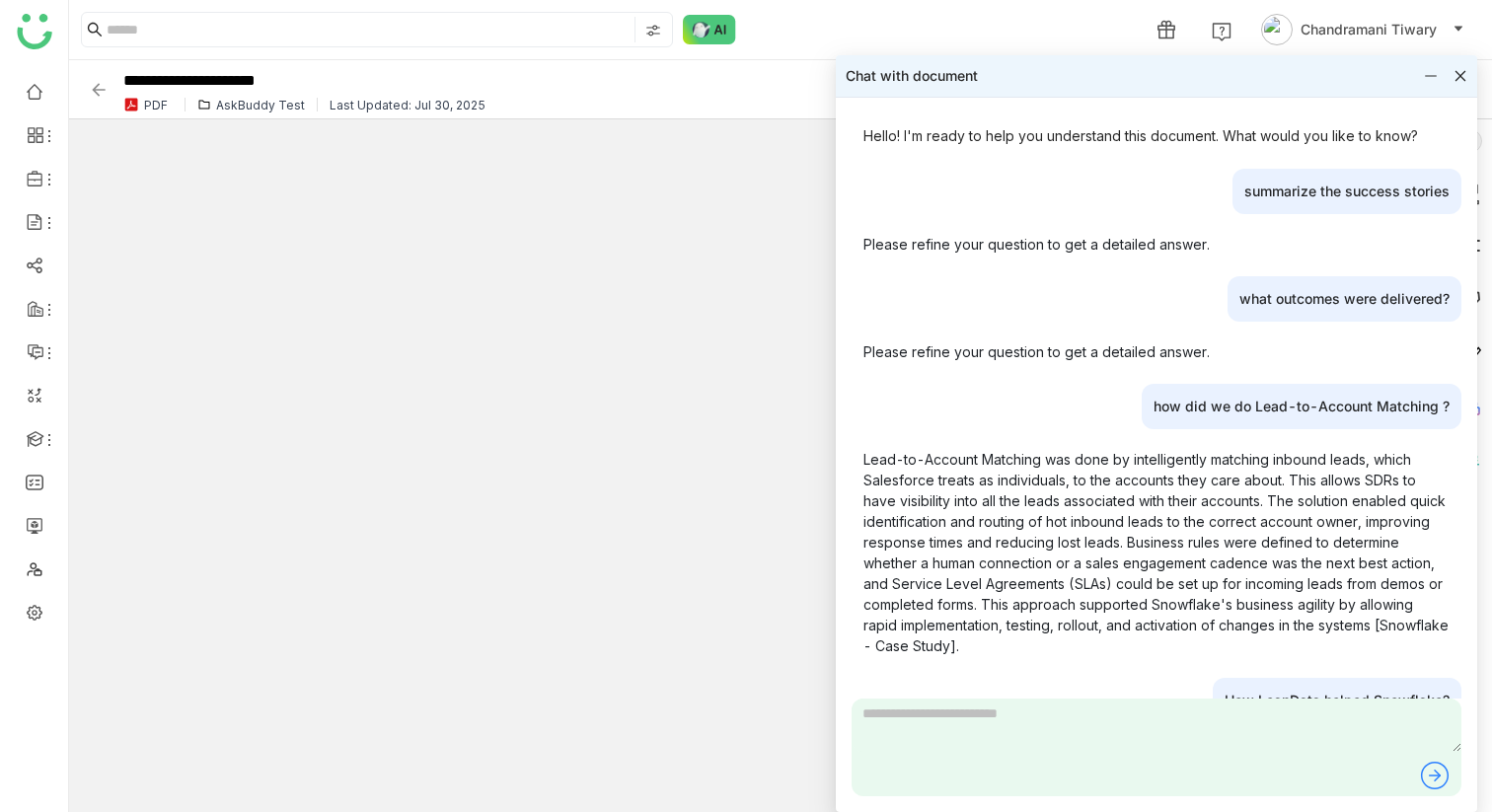 click on "what outcomes were delivered?" at bounding box center [1344, 299] 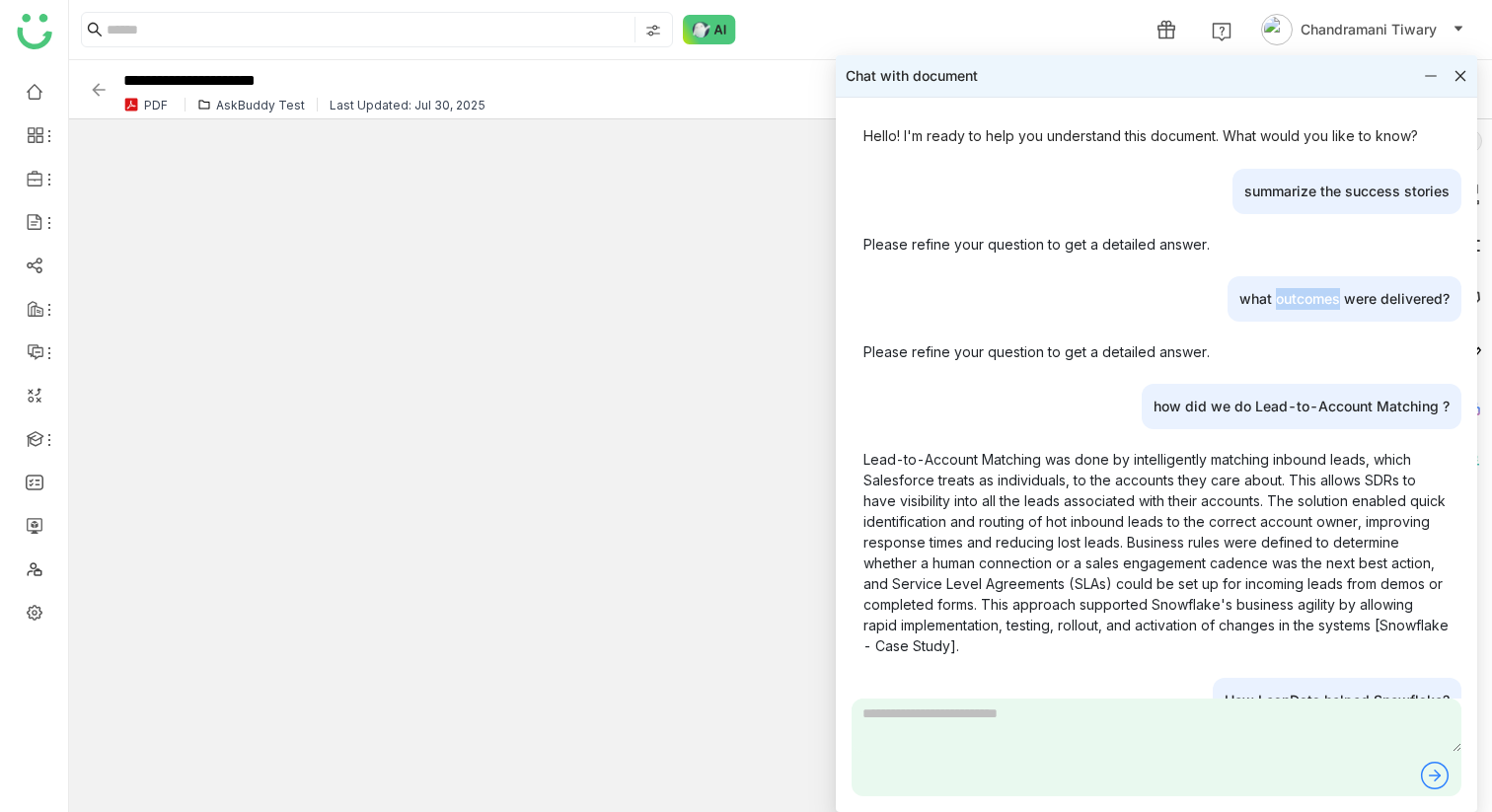 click on "what outcomes were delivered?" at bounding box center (1344, 299) 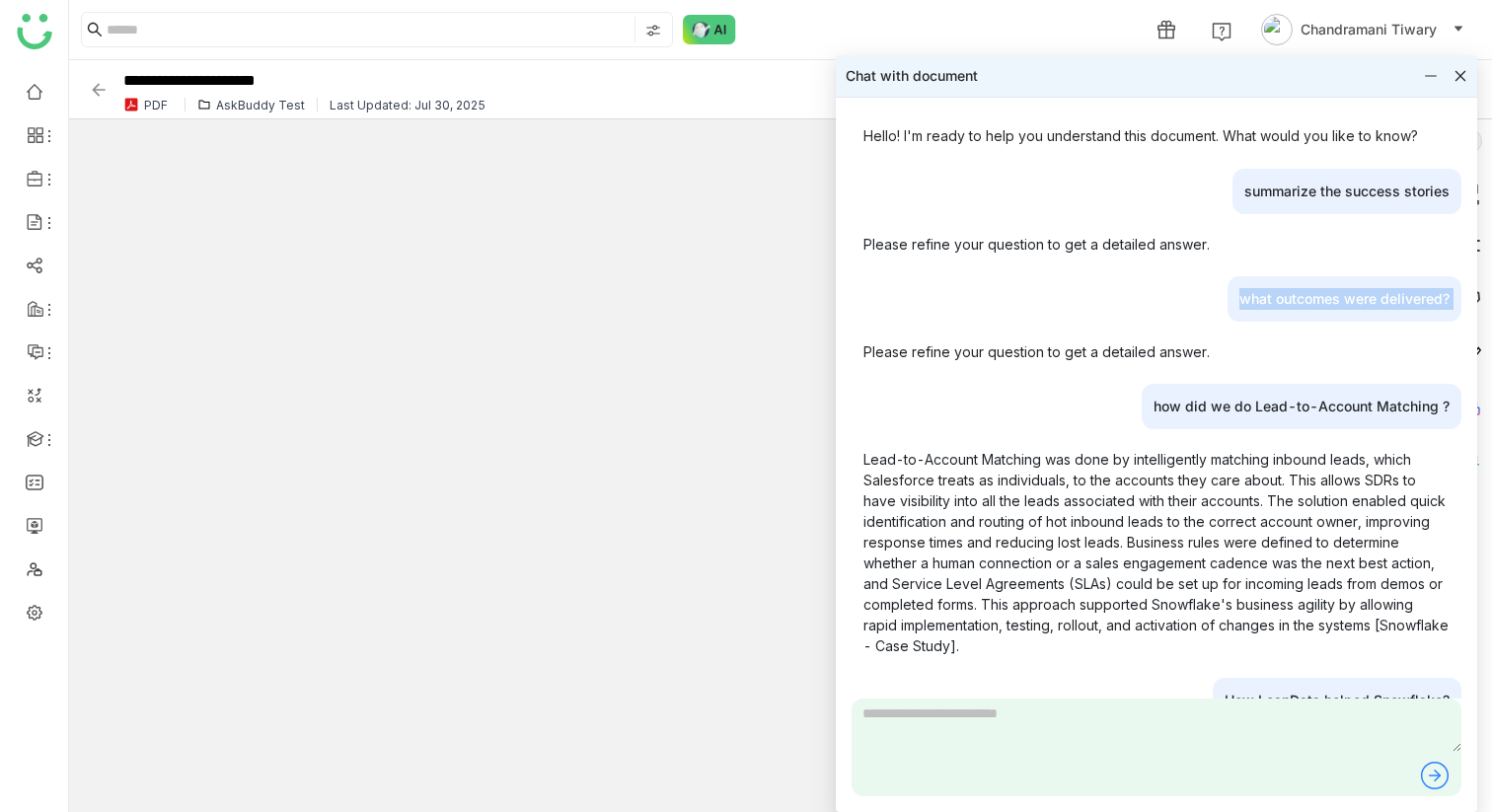 click on "what outcomes were delivered?" at bounding box center (1344, 299) 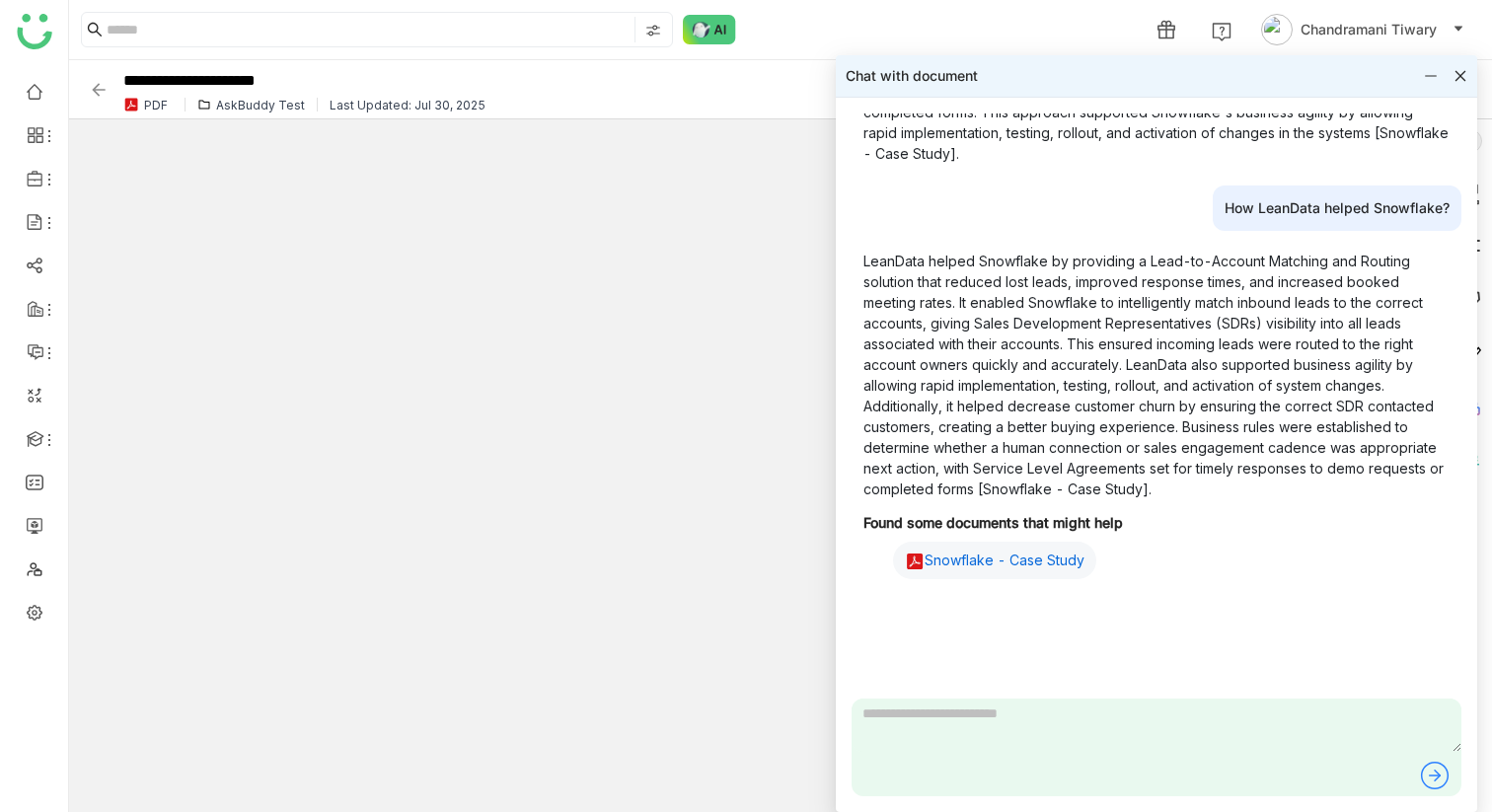 click at bounding box center (1156, 725) 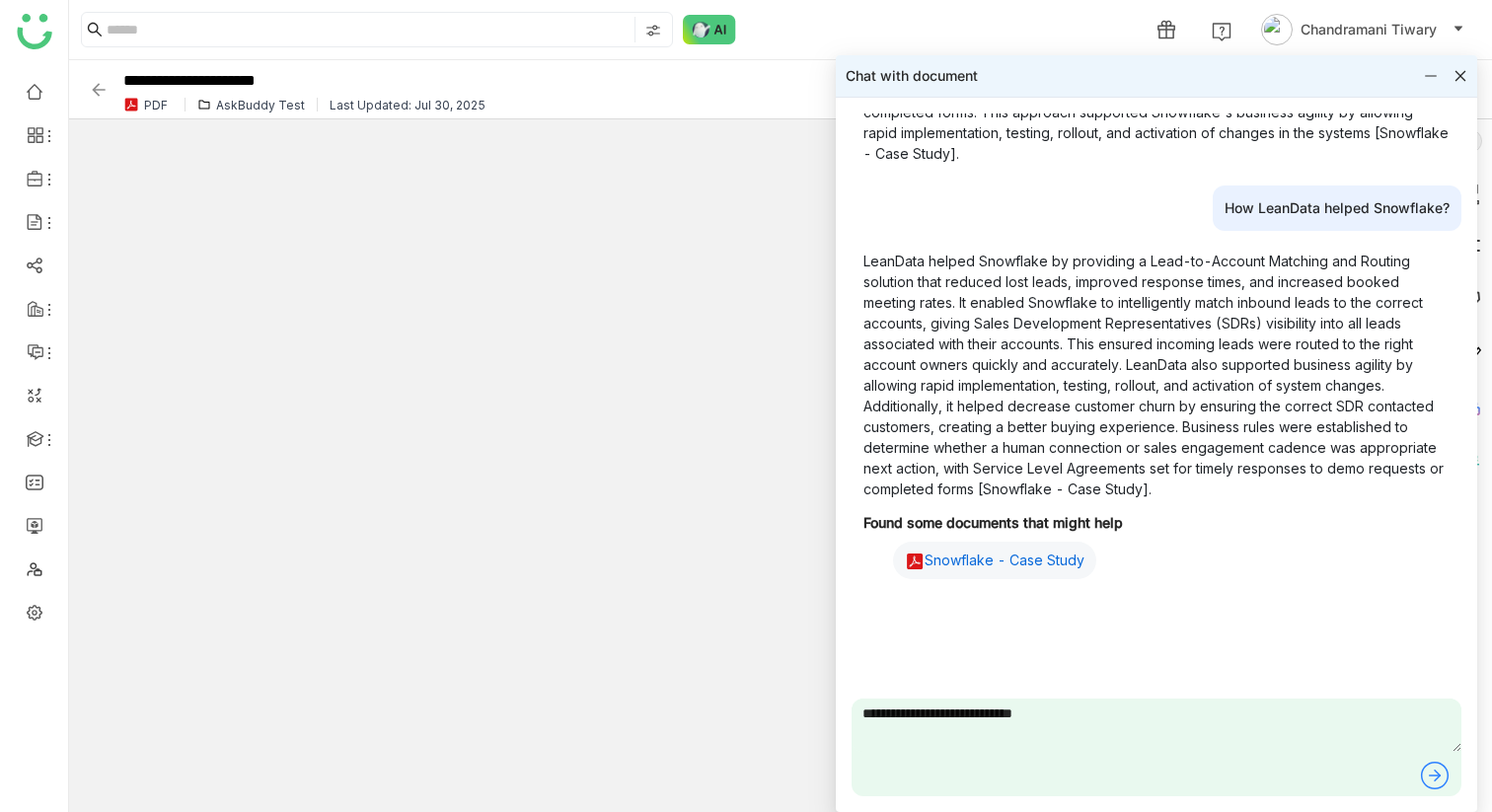 type on "**********" 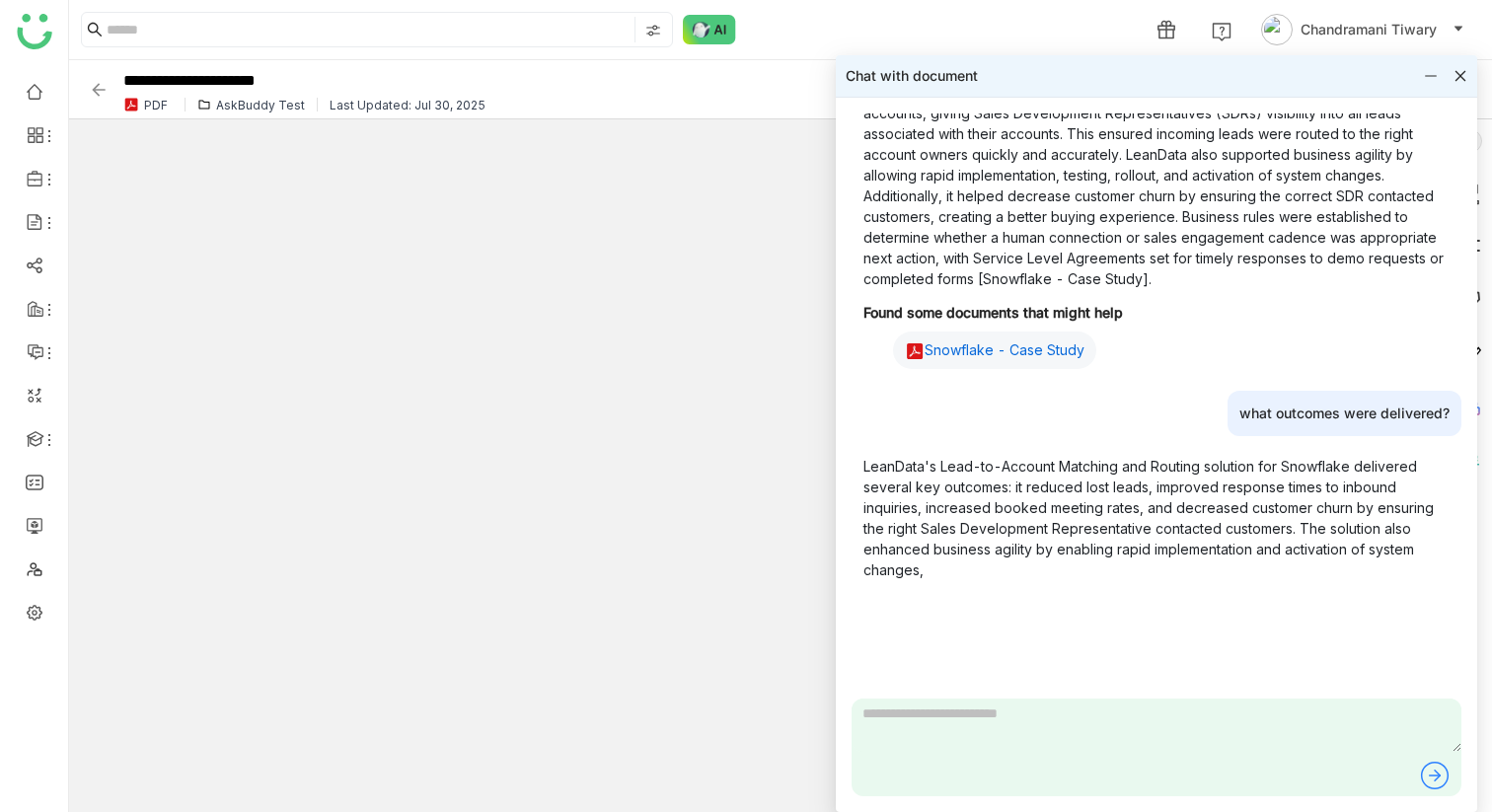scroll, scrollTop: 703, scrollLeft: 0, axis: vertical 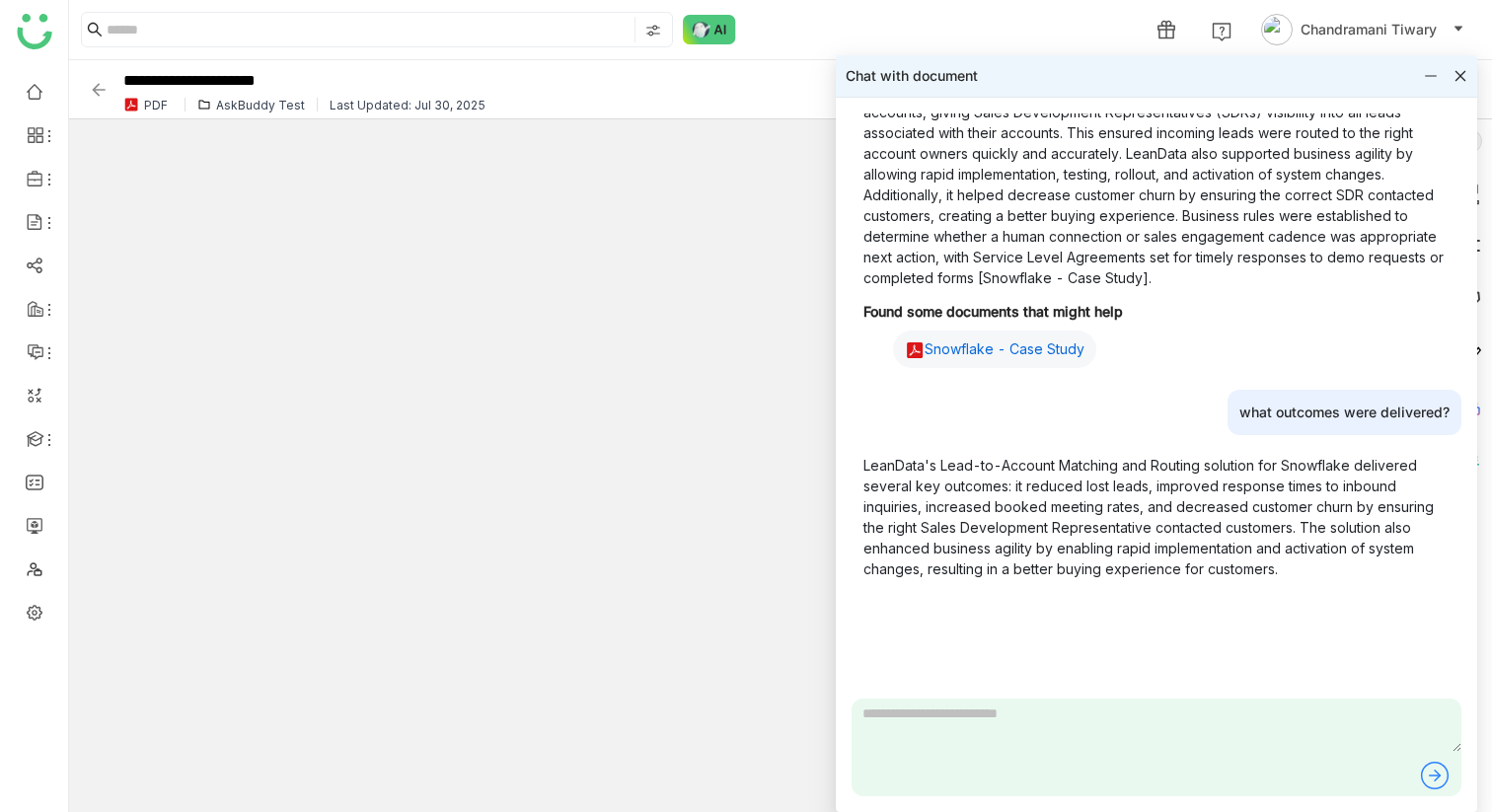 click at bounding box center (1156, 725) 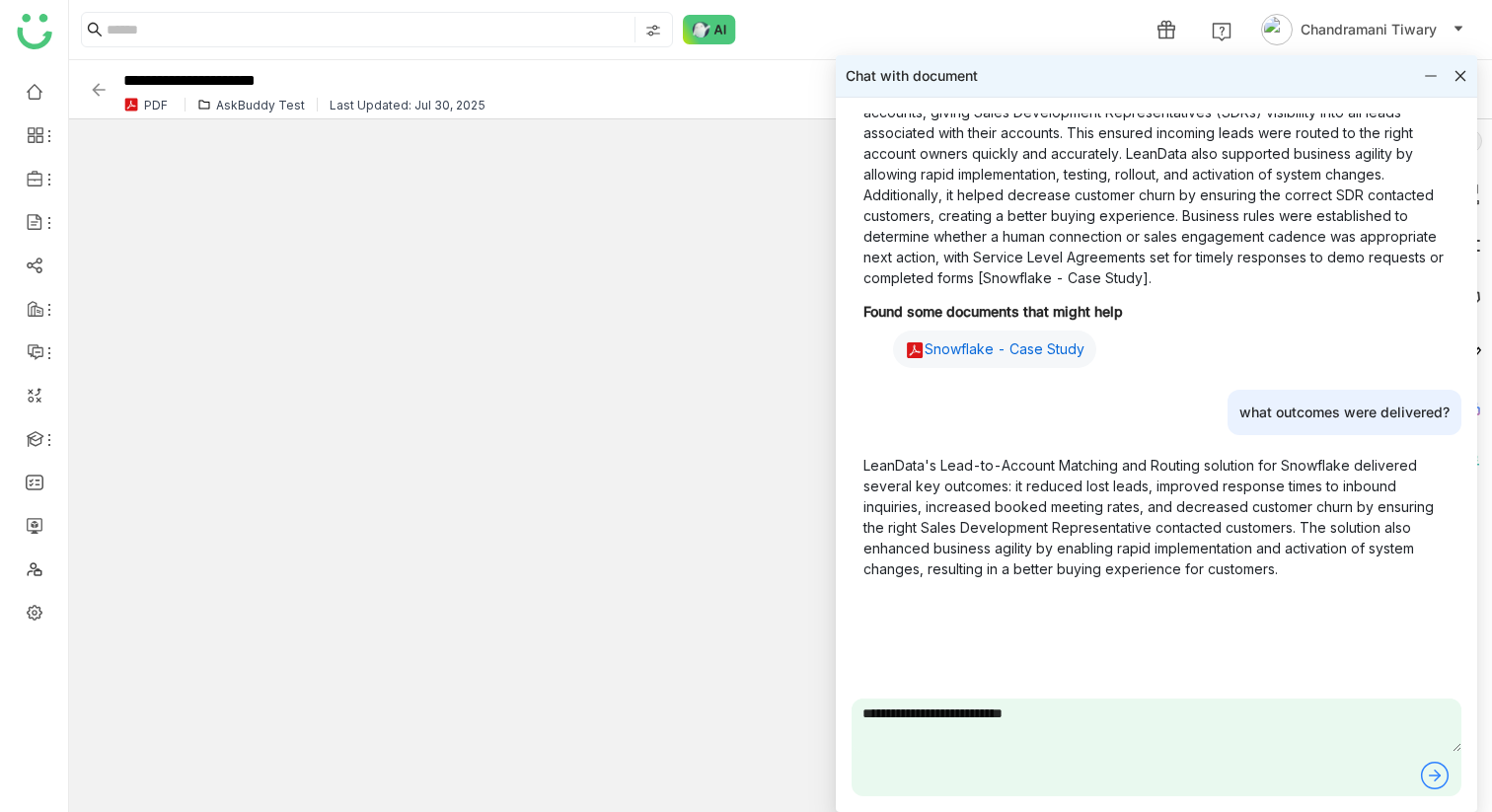 type on "**********" 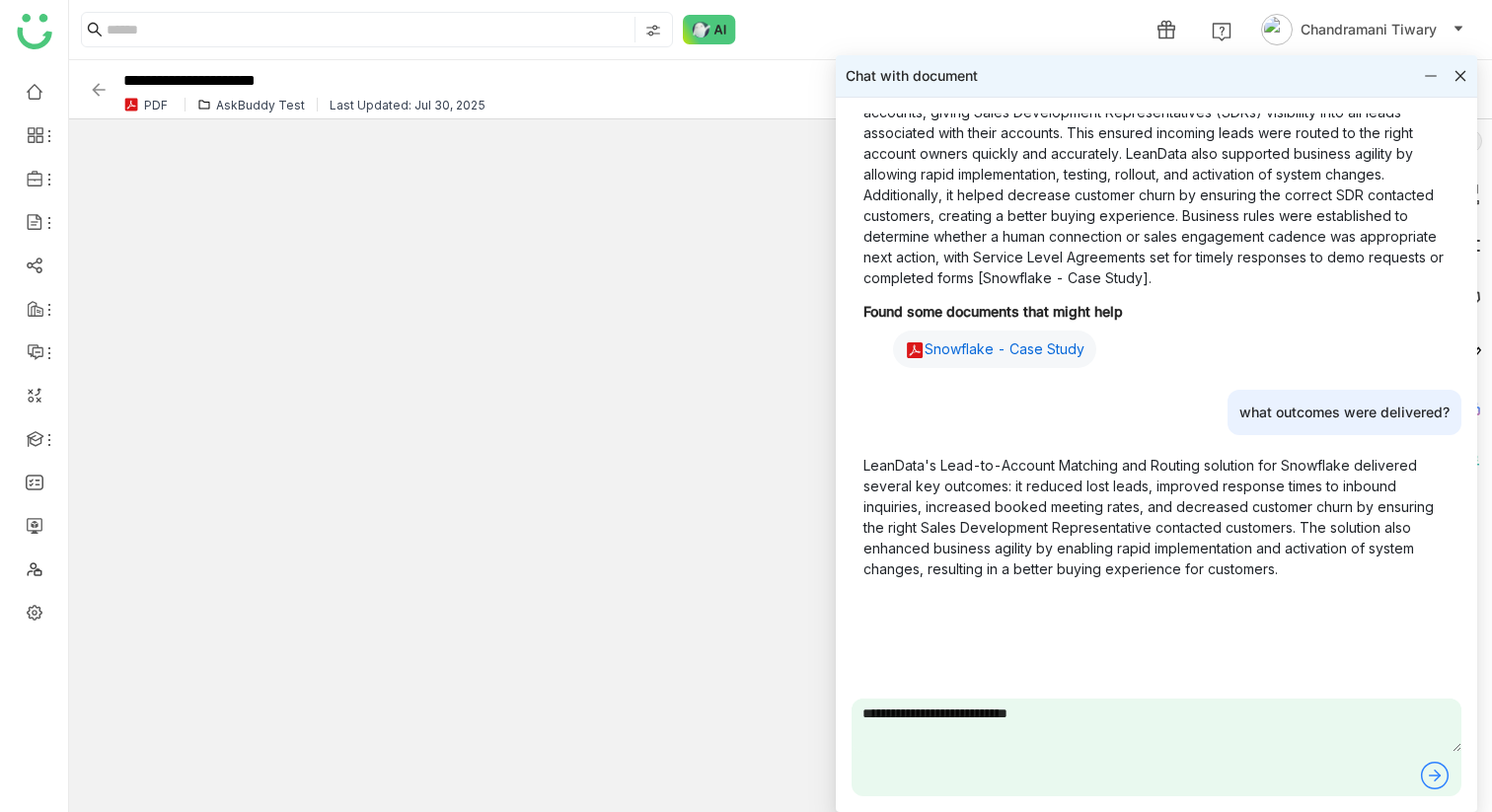 type 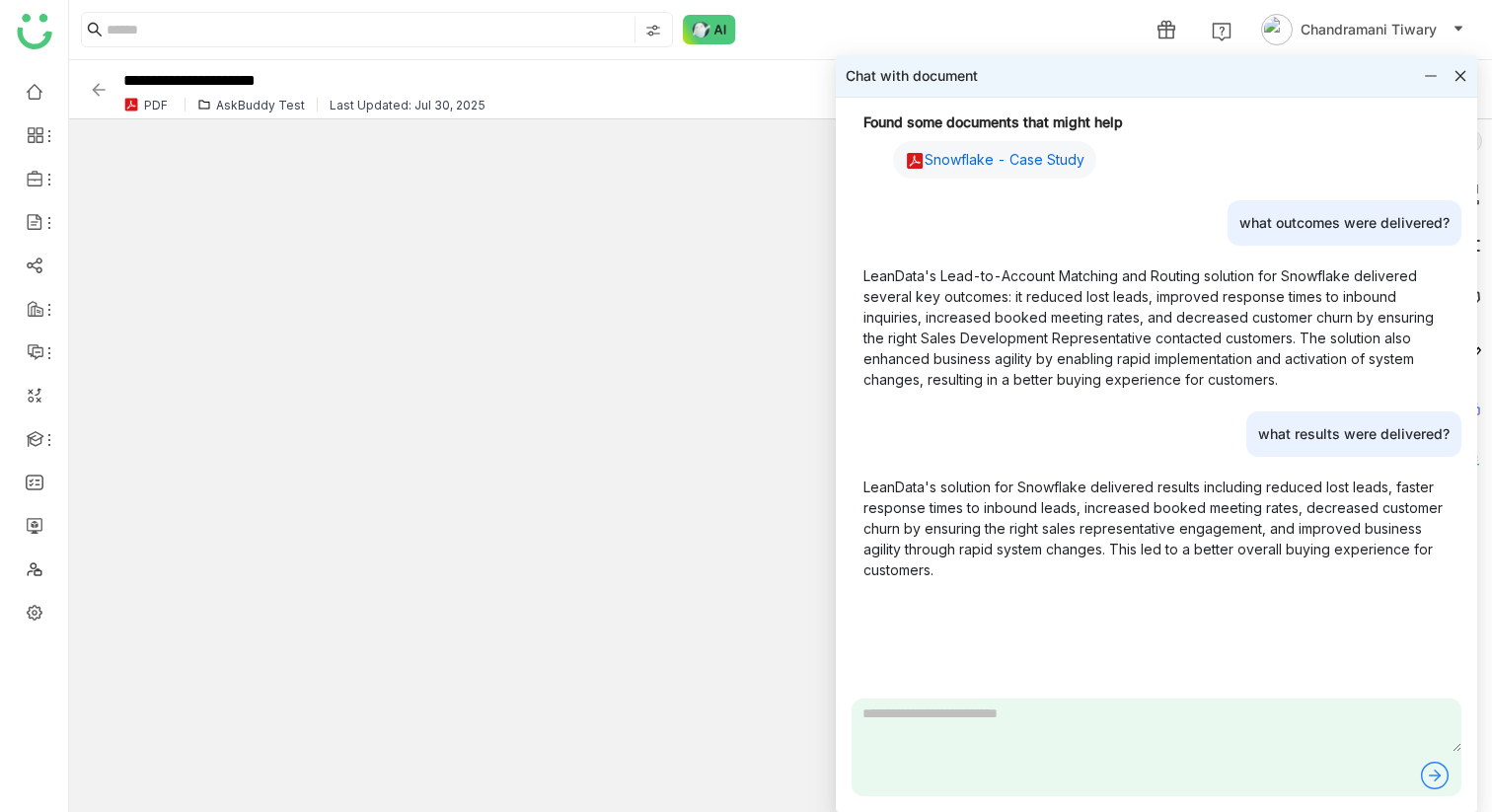 scroll, scrollTop: 894, scrollLeft: 0, axis: vertical 